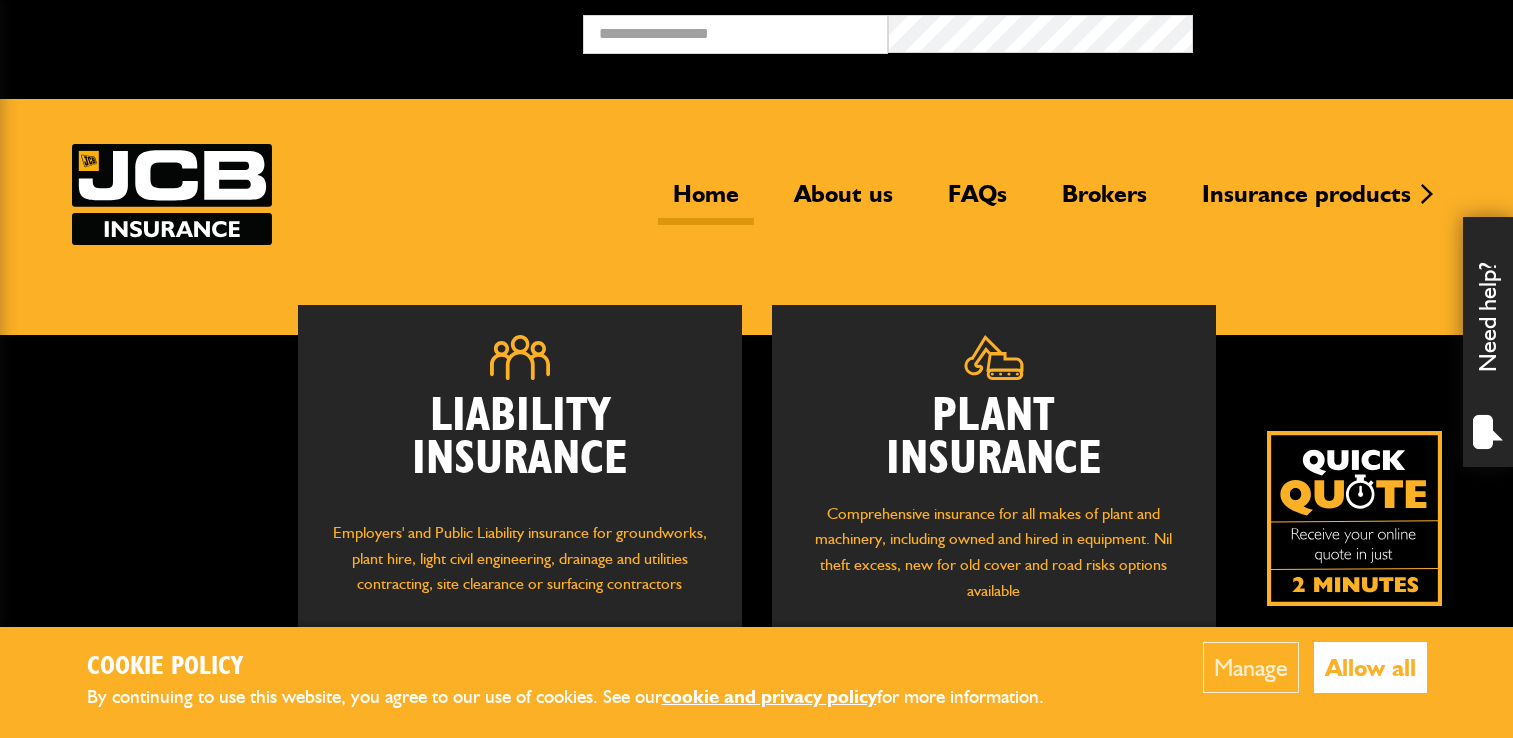 scroll, scrollTop: 0, scrollLeft: 0, axis: both 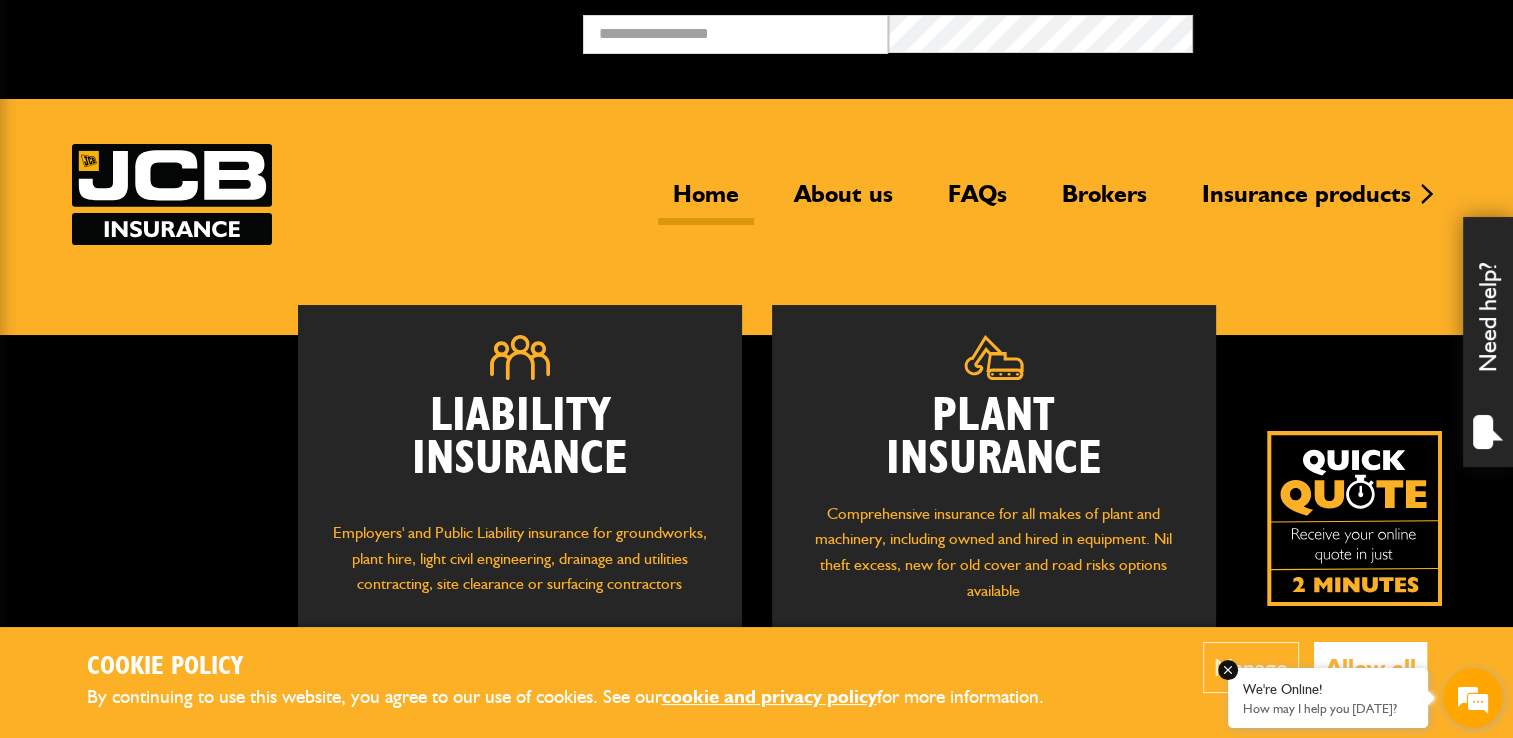 click on "We're Online! How may I help you today?" at bounding box center [1328, 698] 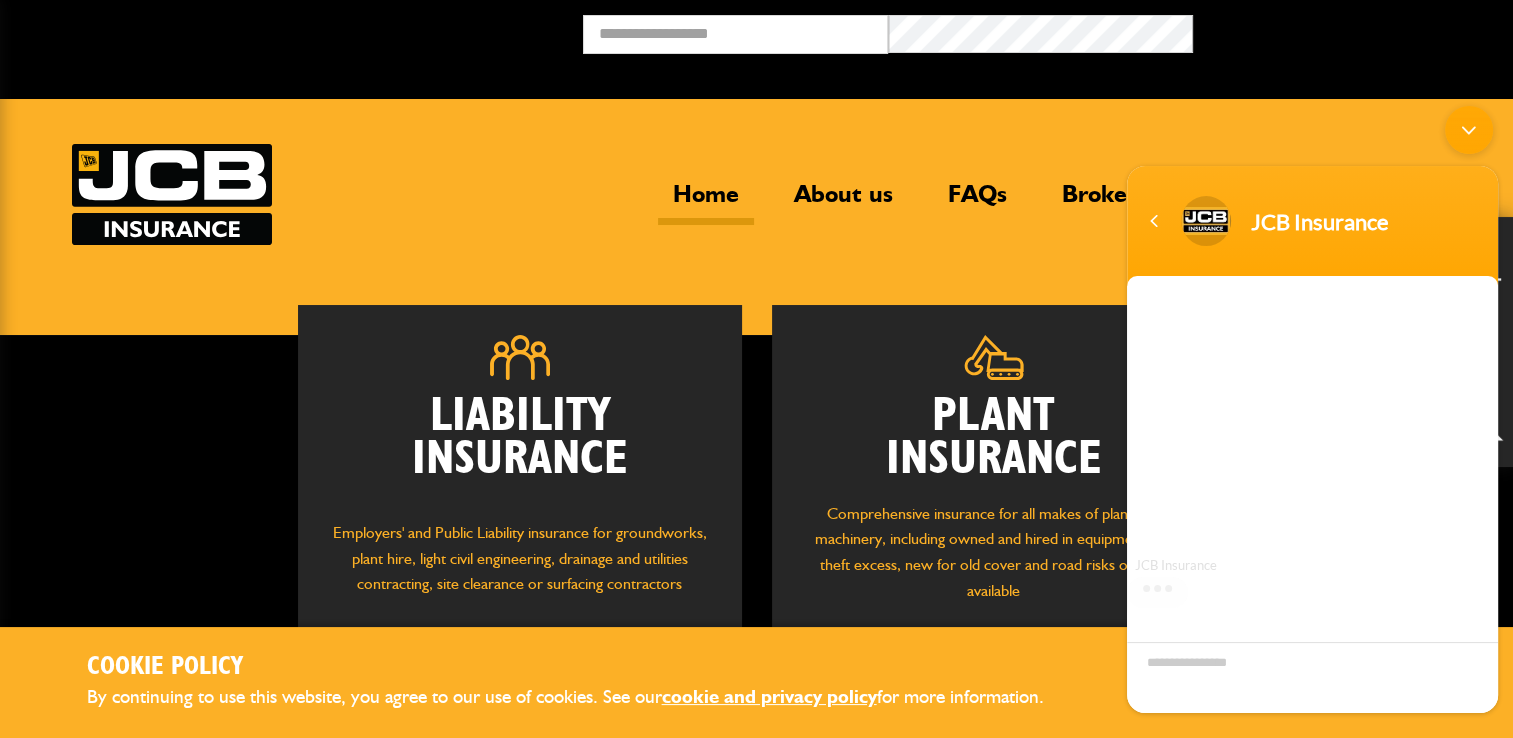 scroll, scrollTop: 0, scrollLeft: 0, axis: both 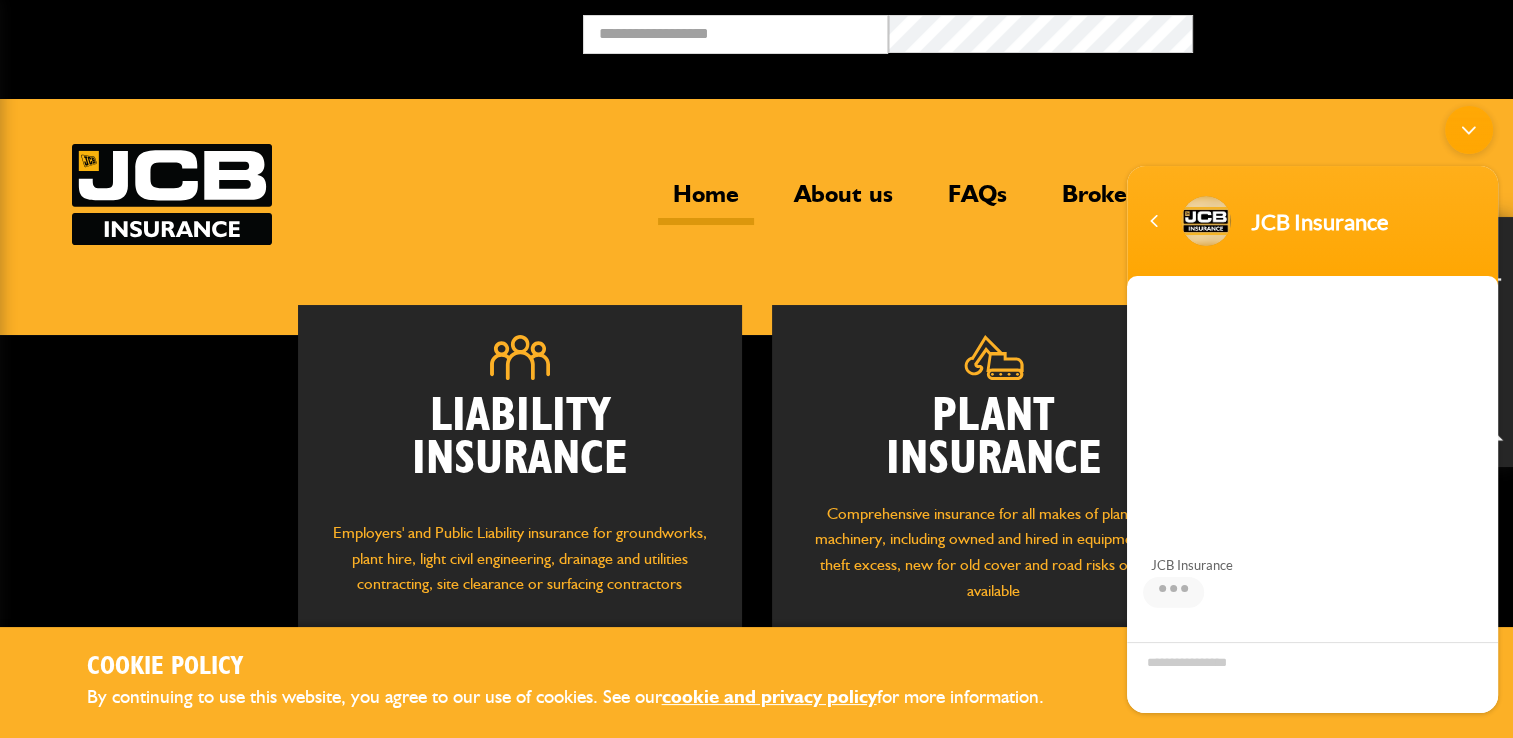click on "Cookie Policy" at bounding box center (582, 667) 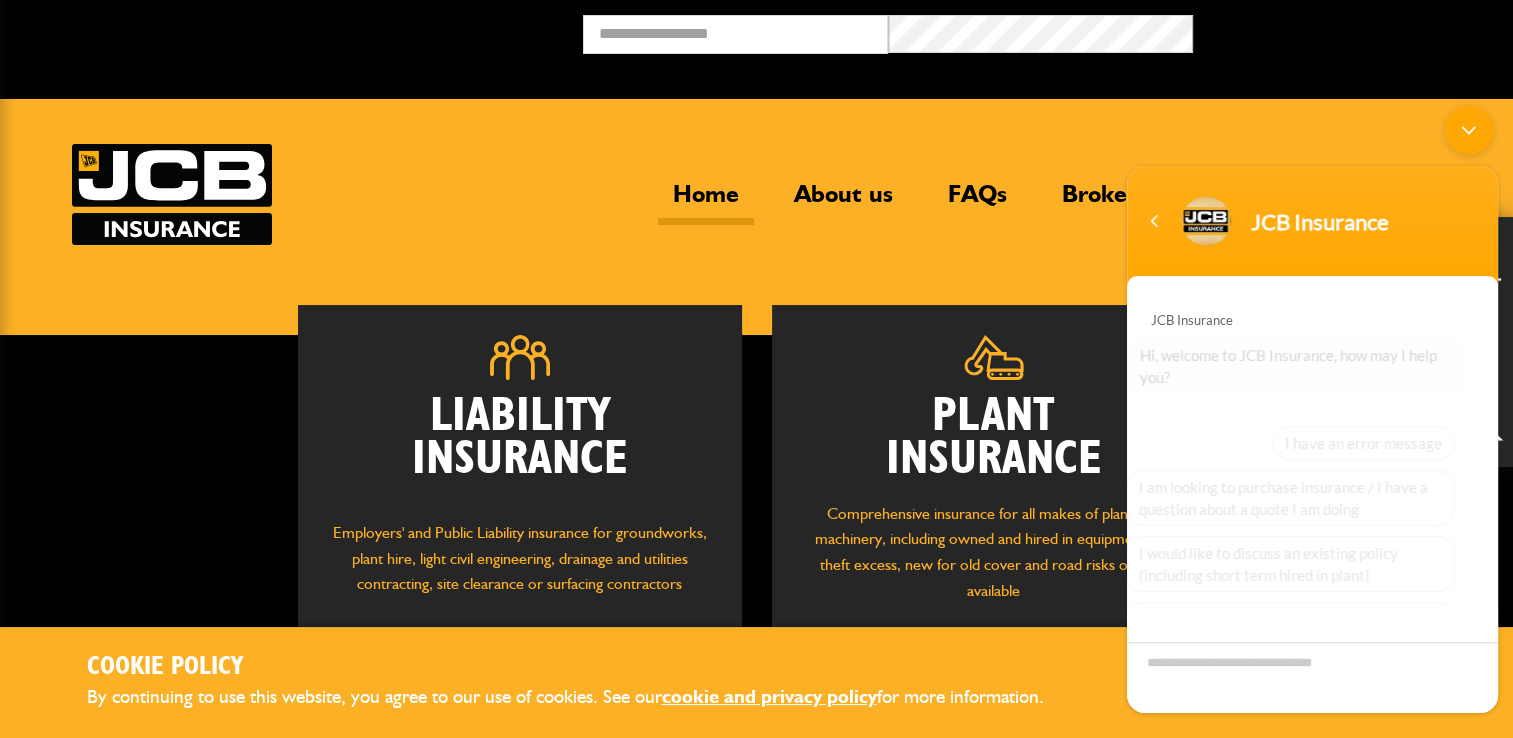 scroll, scrollTop: 165, scrollLeft: 0, axis: vertical 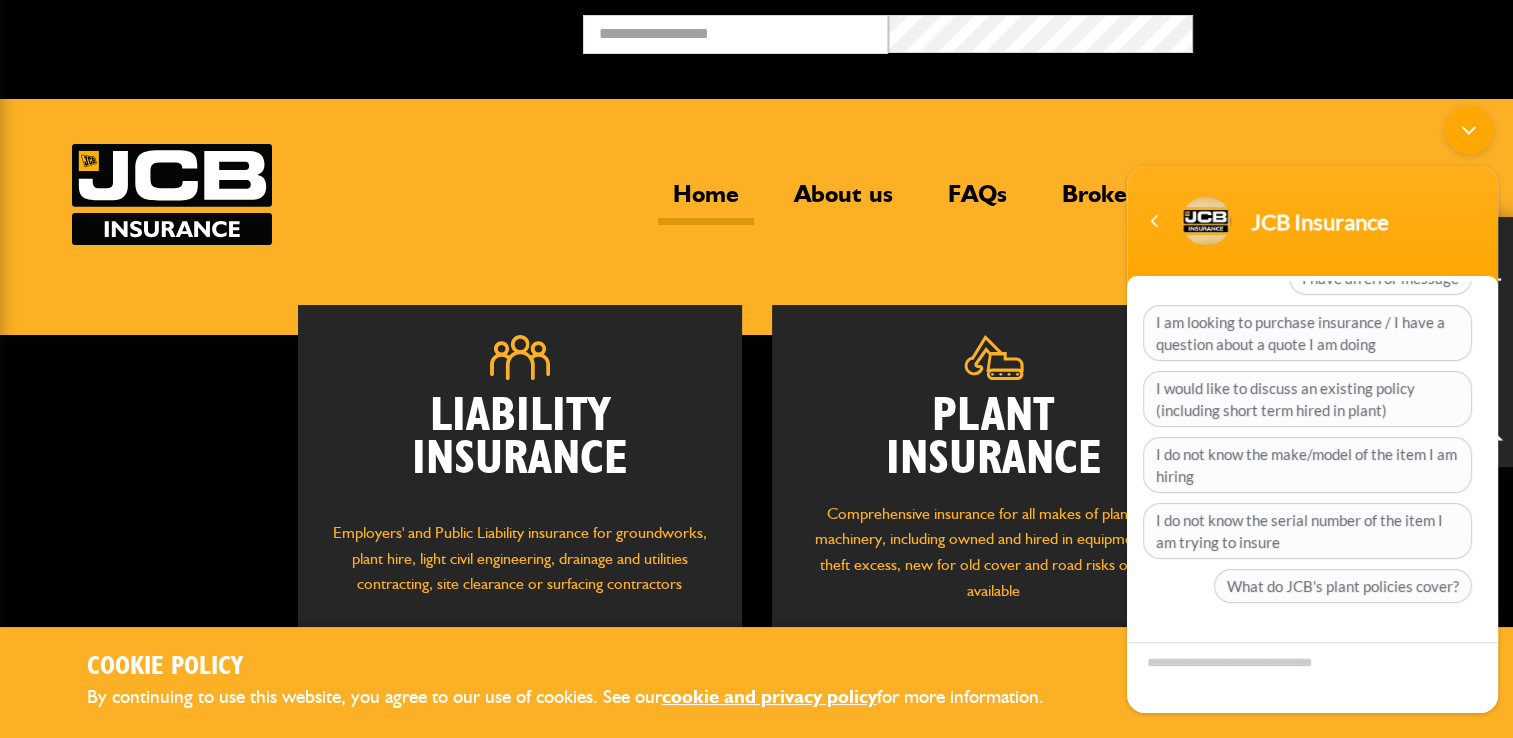 click on "Plant Insurance" at bounding box center (994, 438) 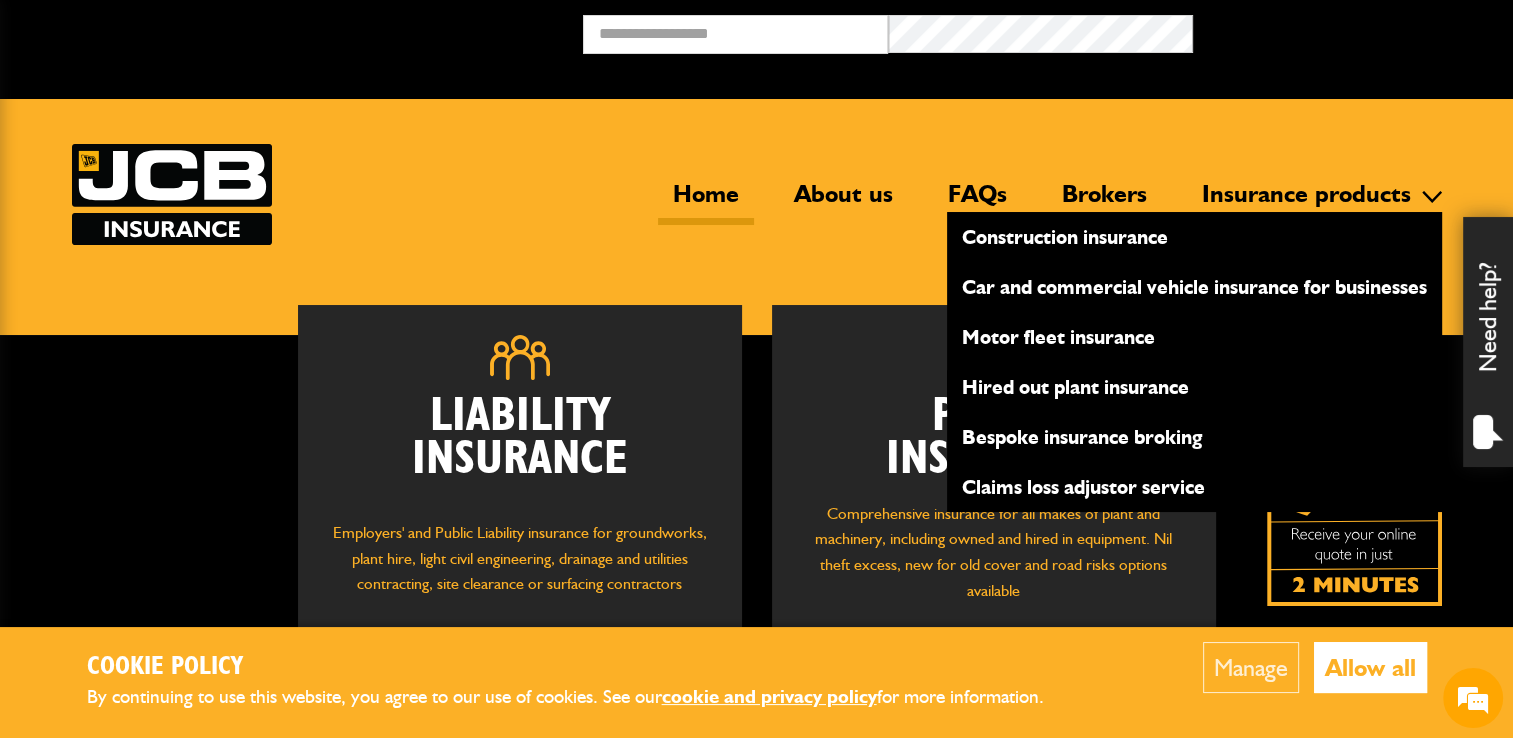 click on "Hired out plant insurance" at bounding box center (1194, 387) 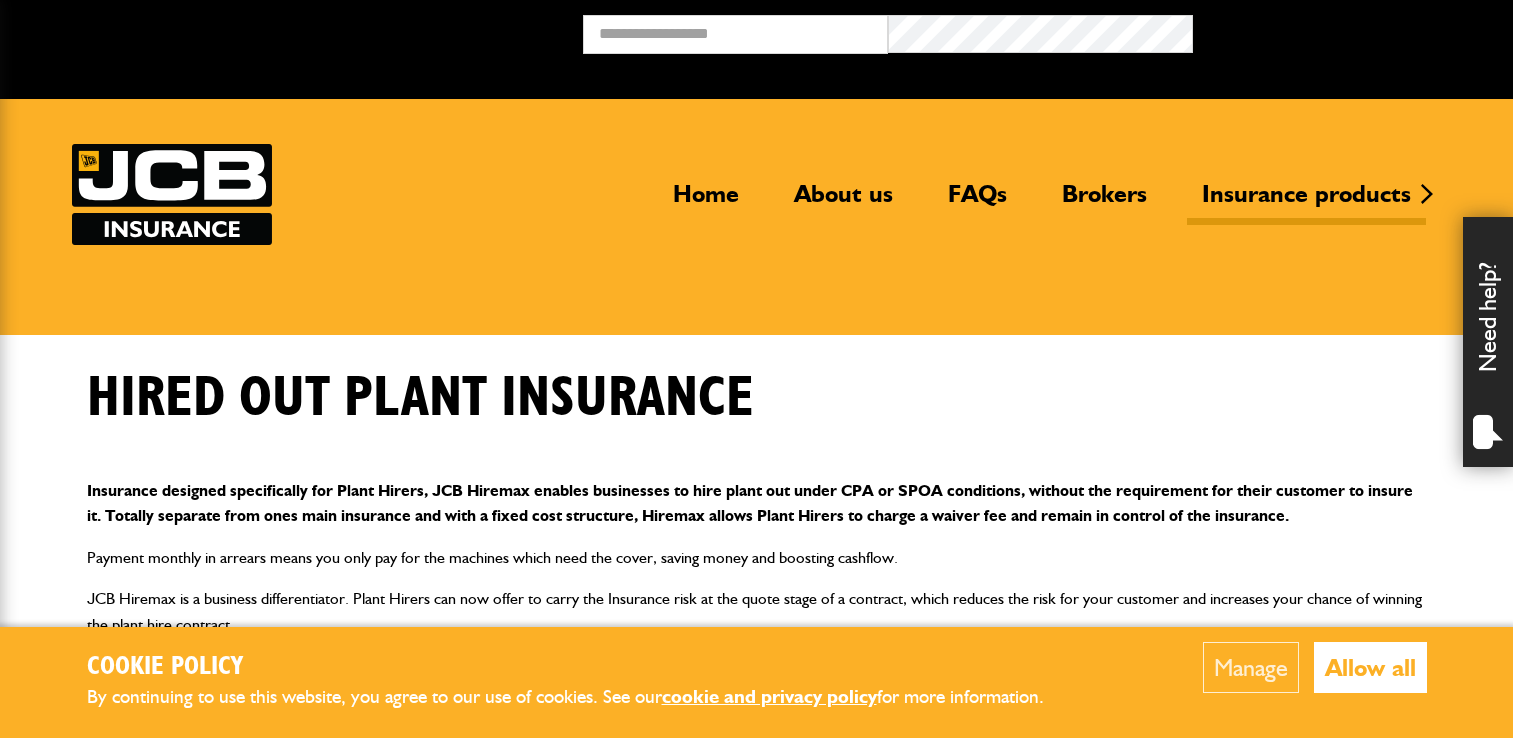 scroll, scrollTop: 0, scrollLeft: 0, axis: both 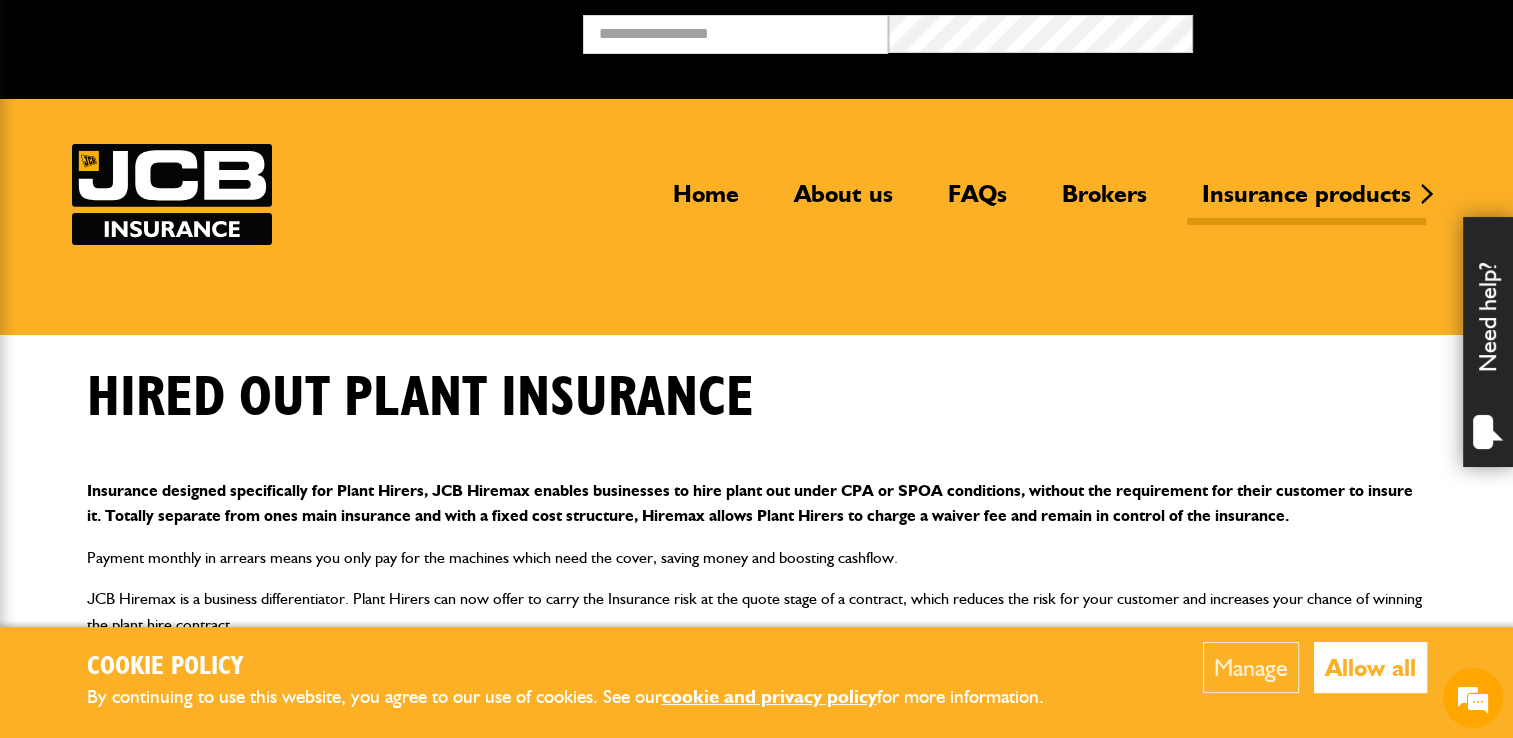 click on "Allow all" at bounding box center [1370, 667] 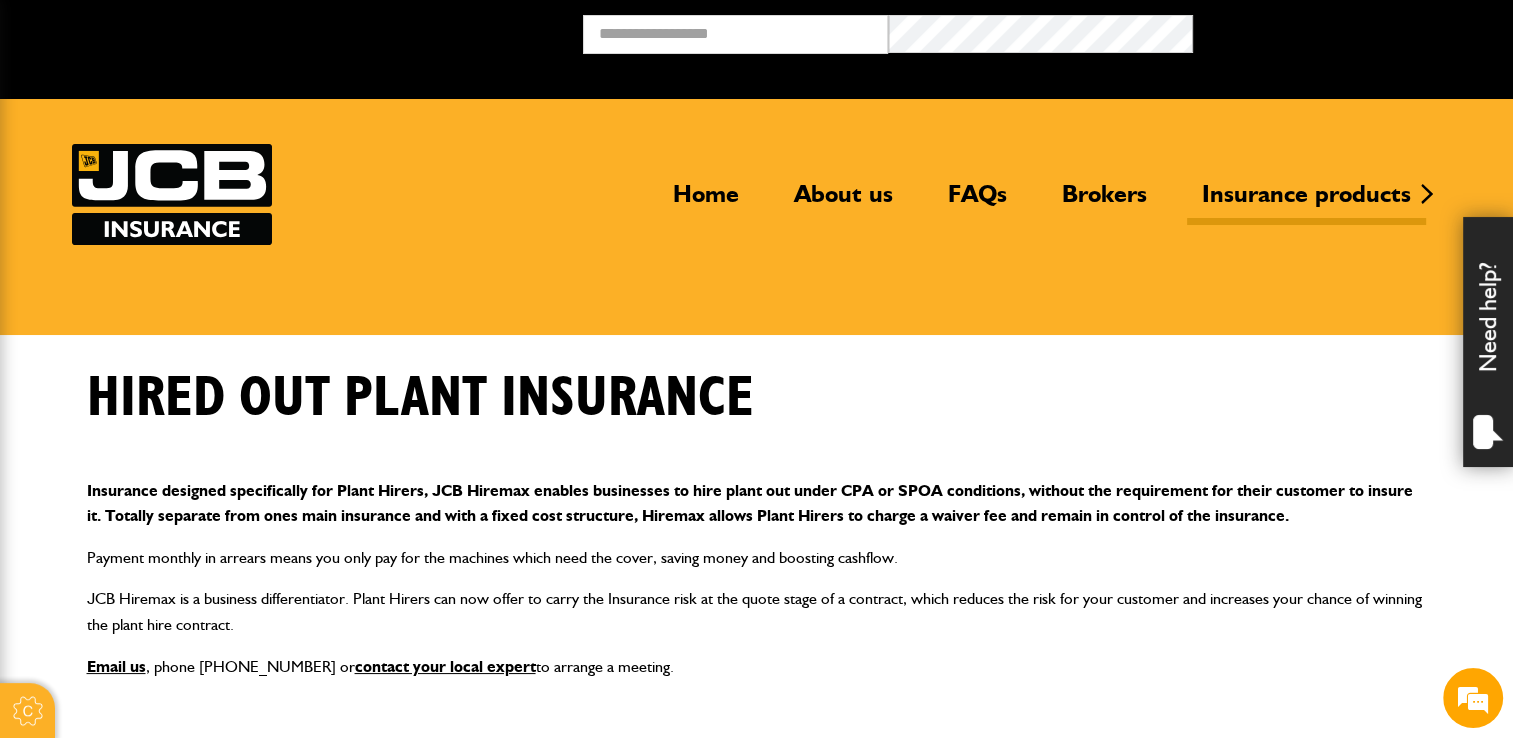 scroll, scrollTop: 645, scrollLeft: 0, axis: vertical 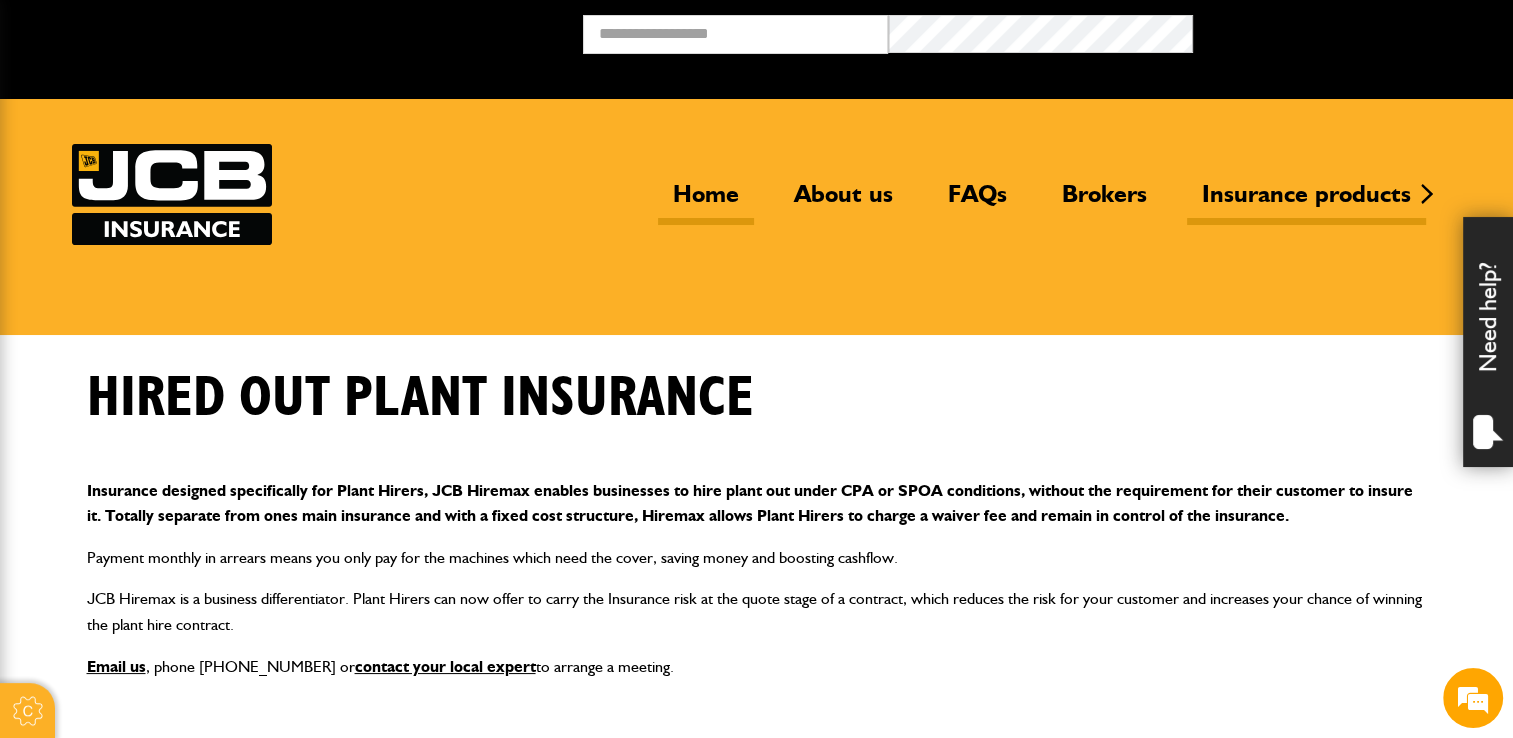 click on "Home" at bounding box center [706, 202] 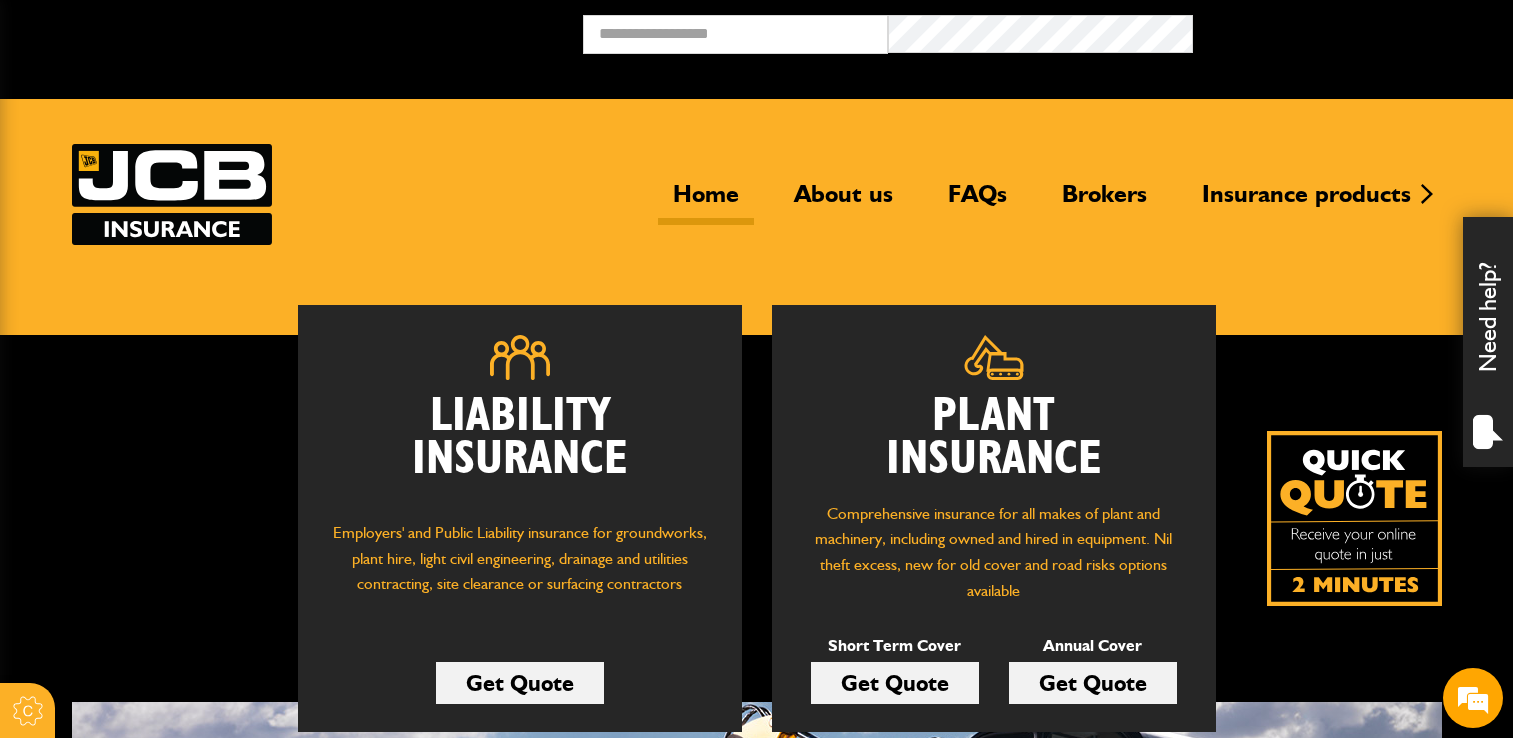 scroll, scrollTop: 0, scrollLeft: 0, axis: both 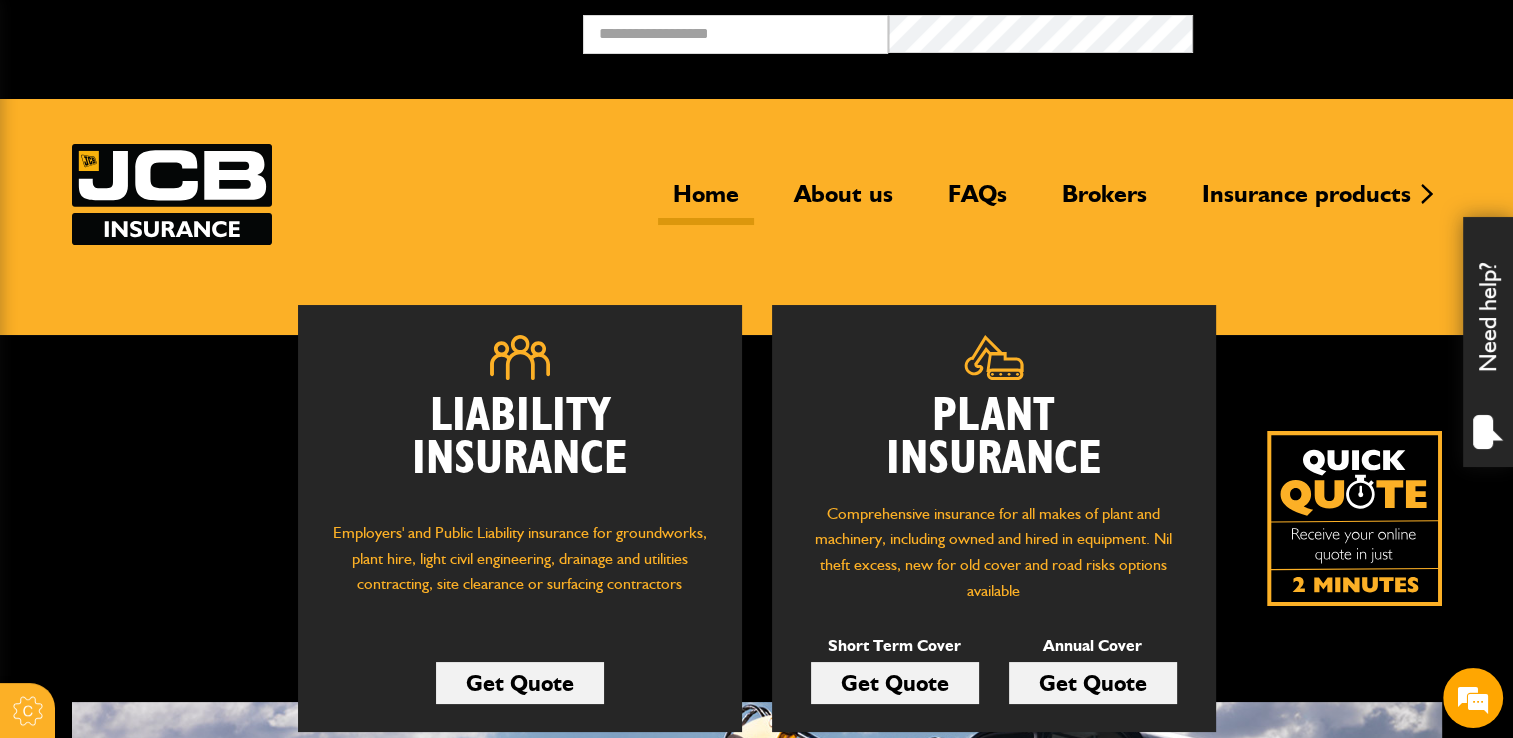 click on "Get Quote" at bounding box center (1093, 683) 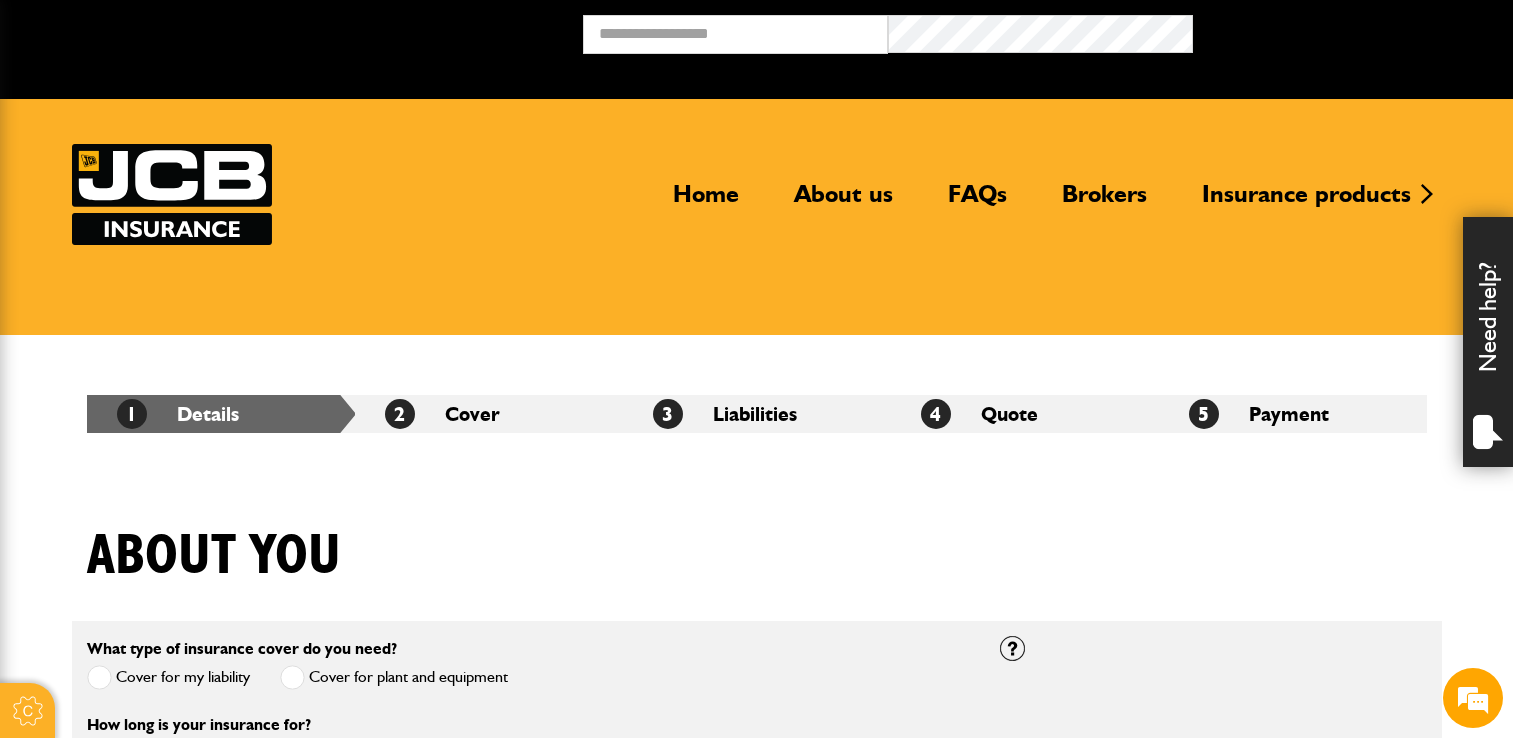 scroll, scrollTop: 0, scrollLeft: 0, axis: both 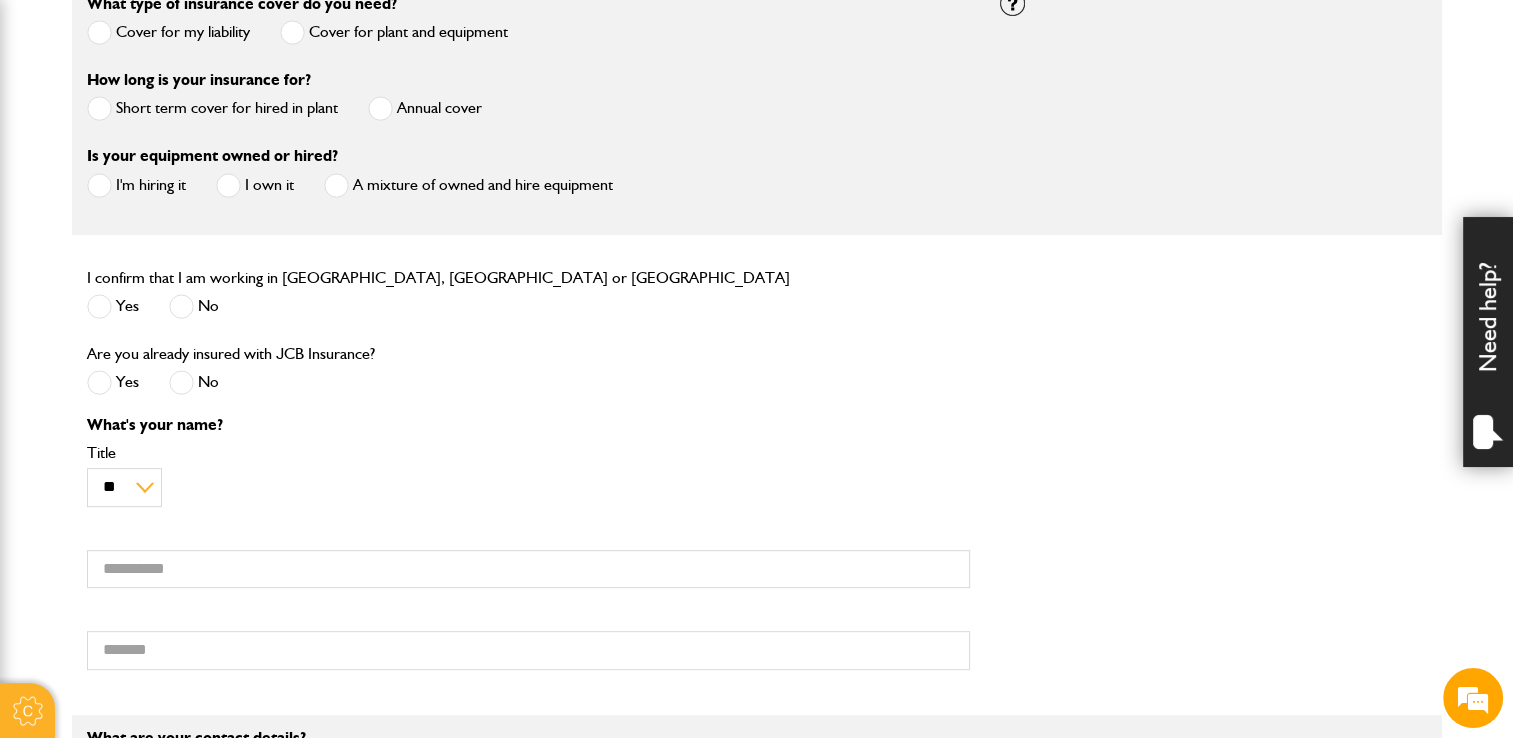 click on "Annual cover" at bounding box center (425, 108) 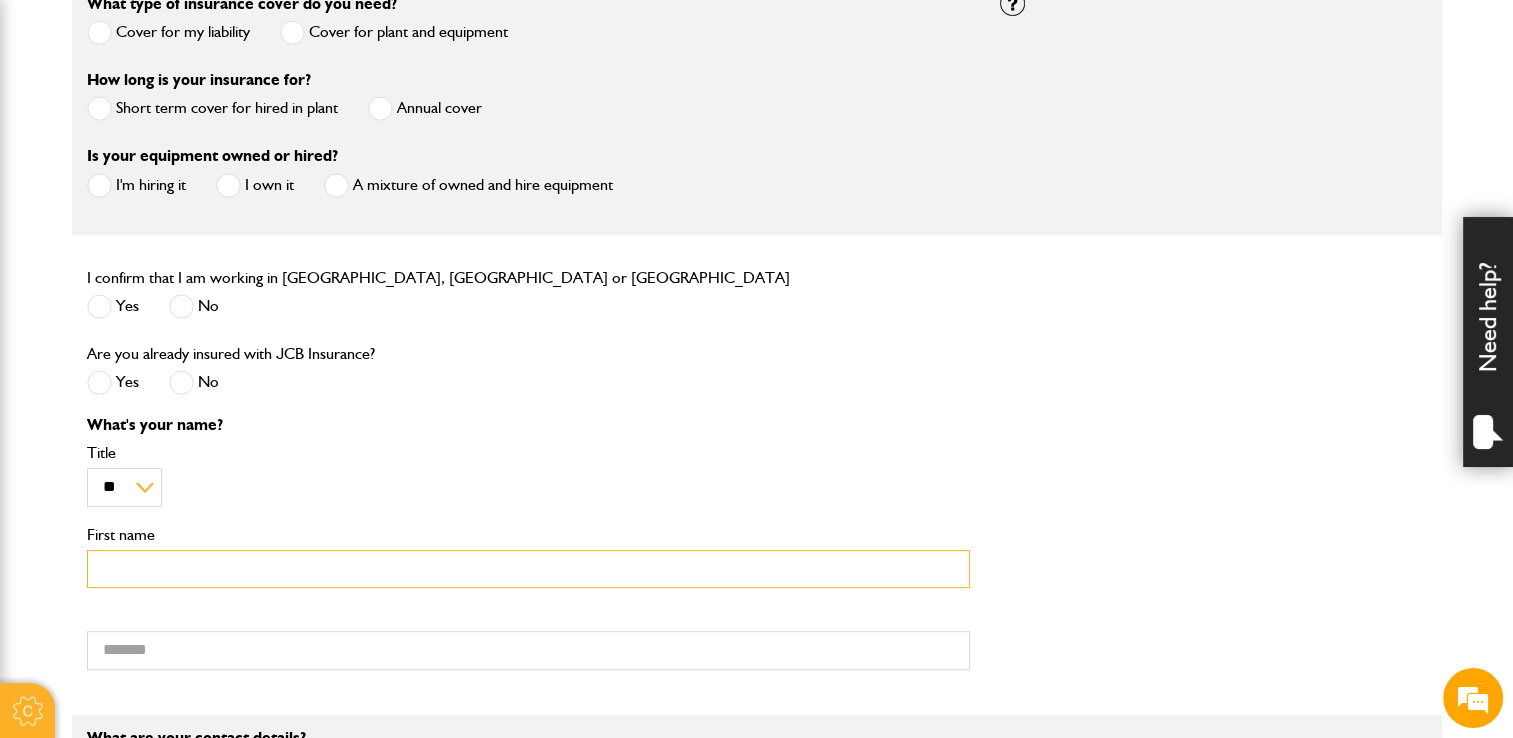 click on "First name" at bounding box center (528, 569) 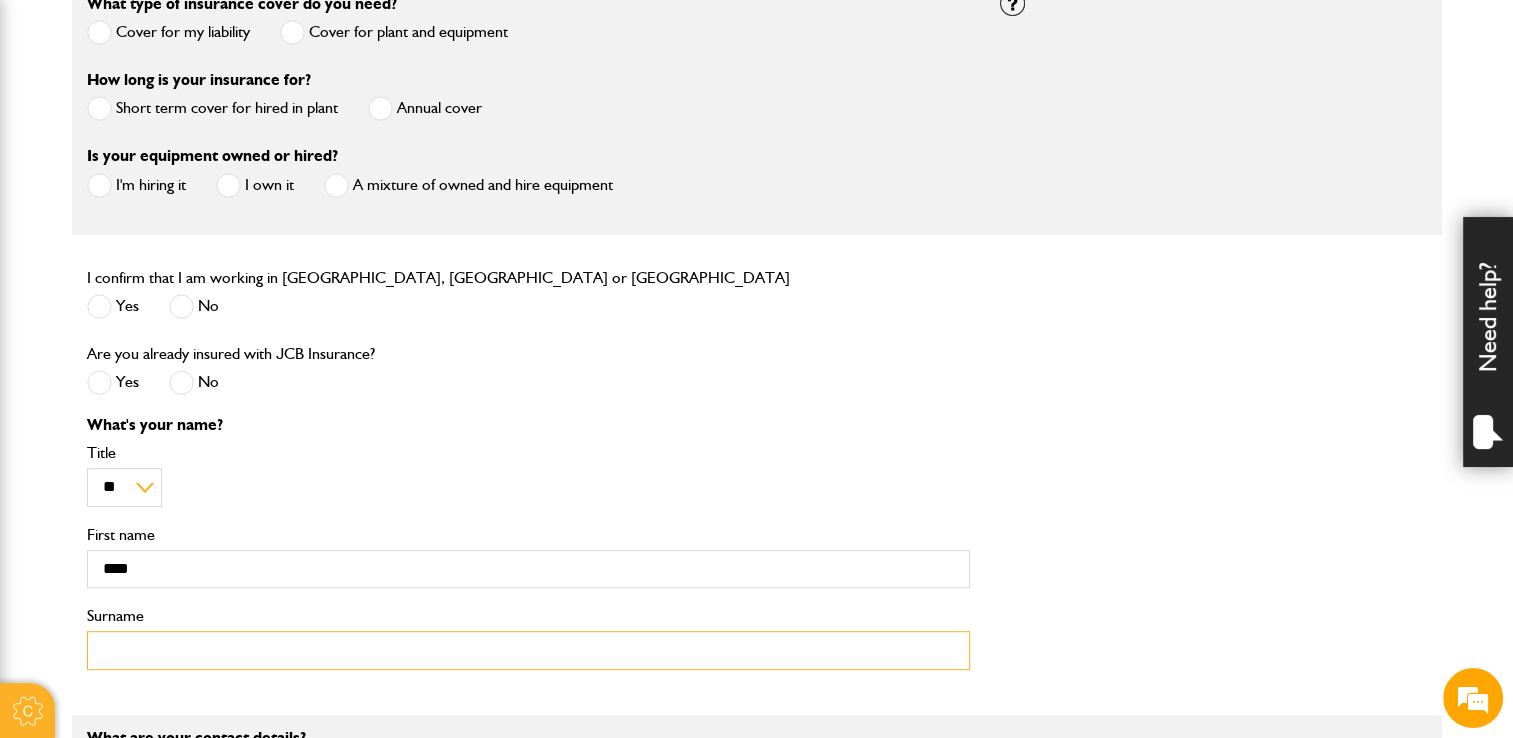type on "******" 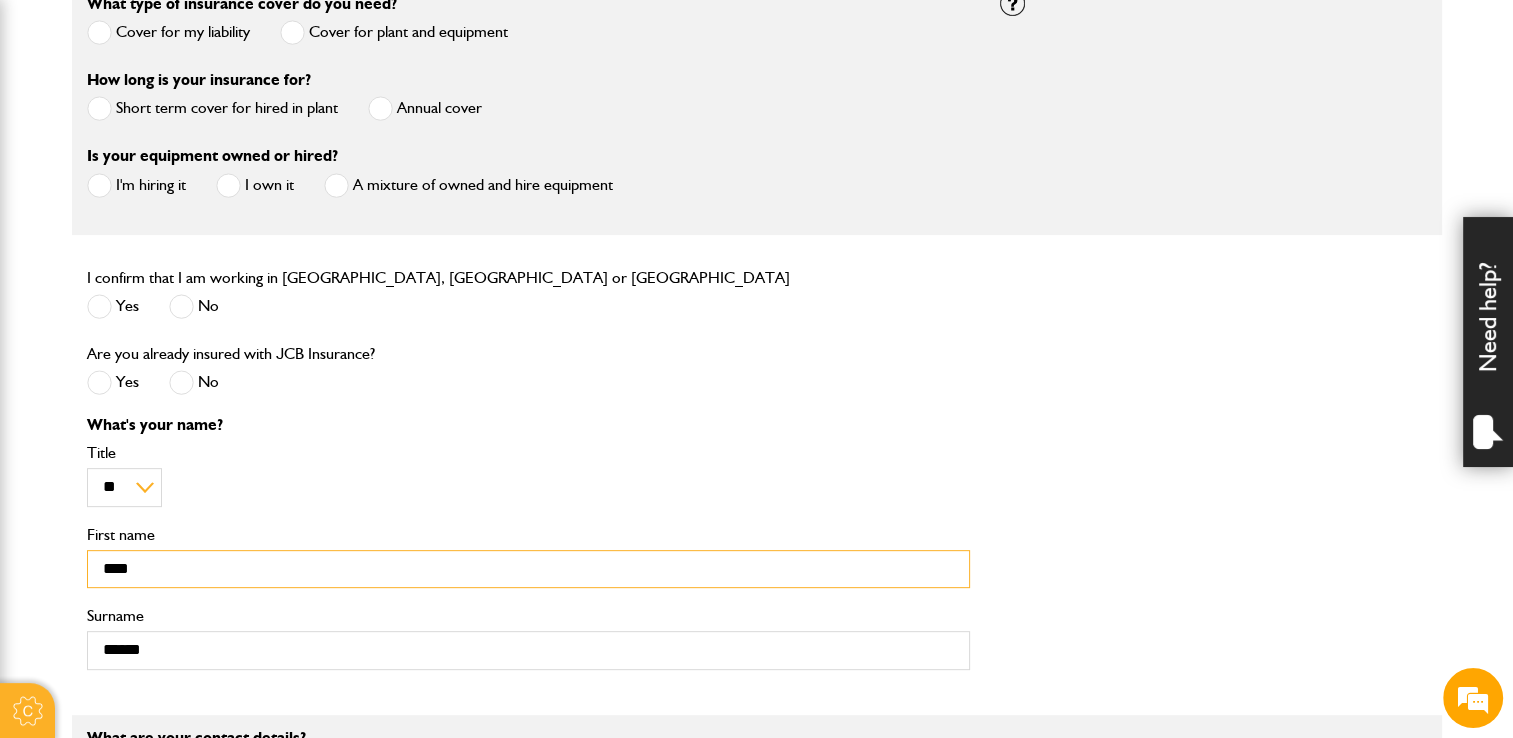 scroll, scrollTop: 1291, scrollLeft: 0, axis: vertical 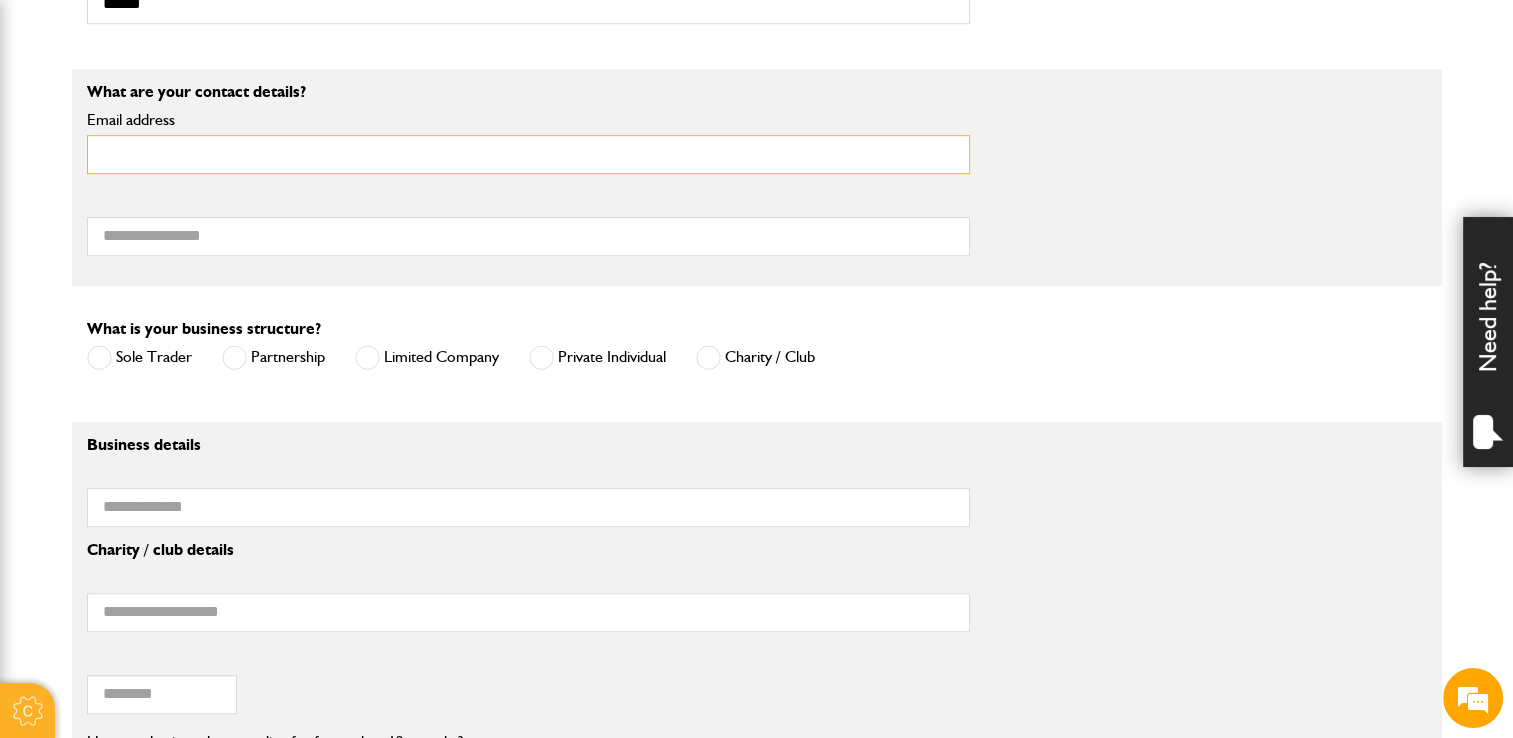 click on "Email address" at bounding box center [528, 154] 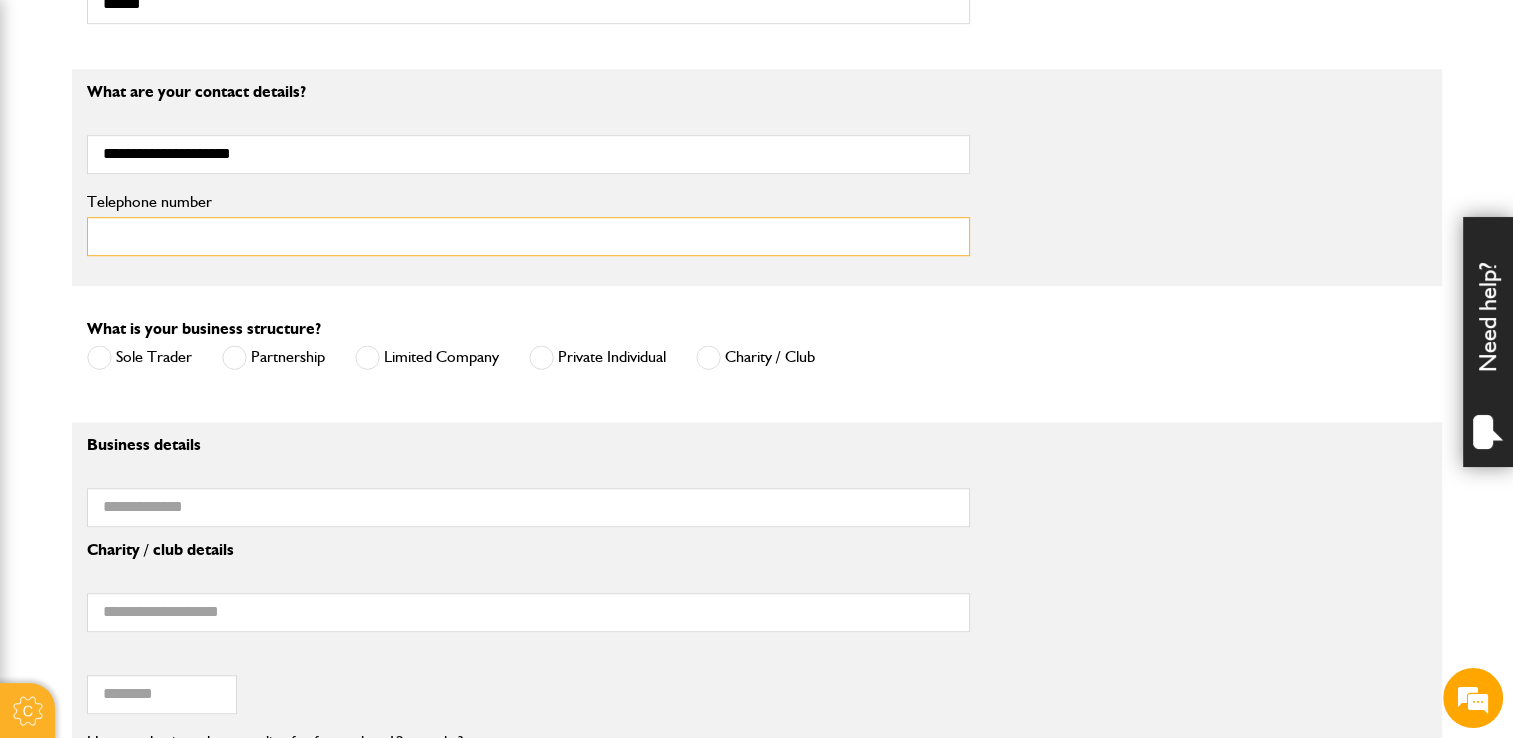 click on "Telephone number" at bounding box center [528, 236] 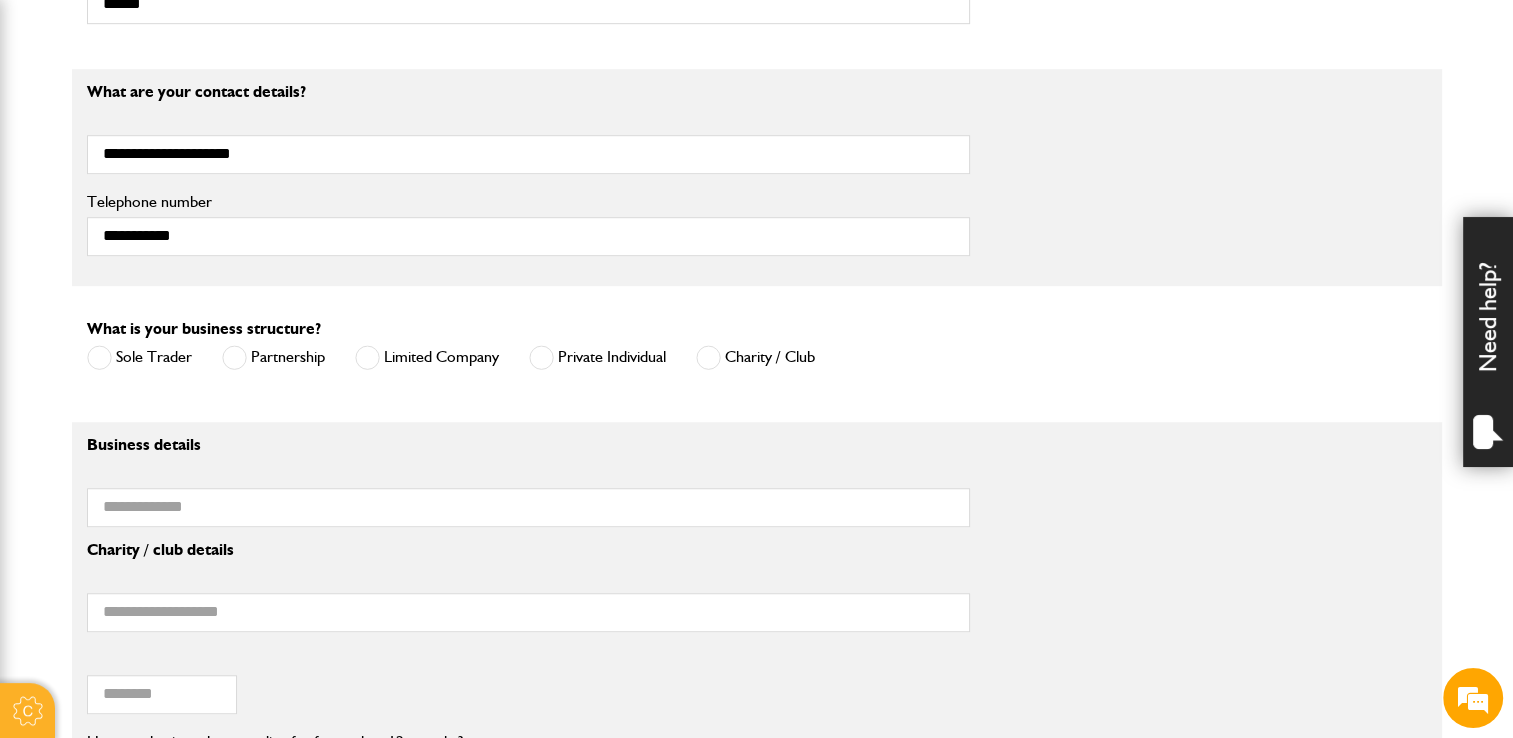 click on "Limited Company" at bounding box center [427, 357] 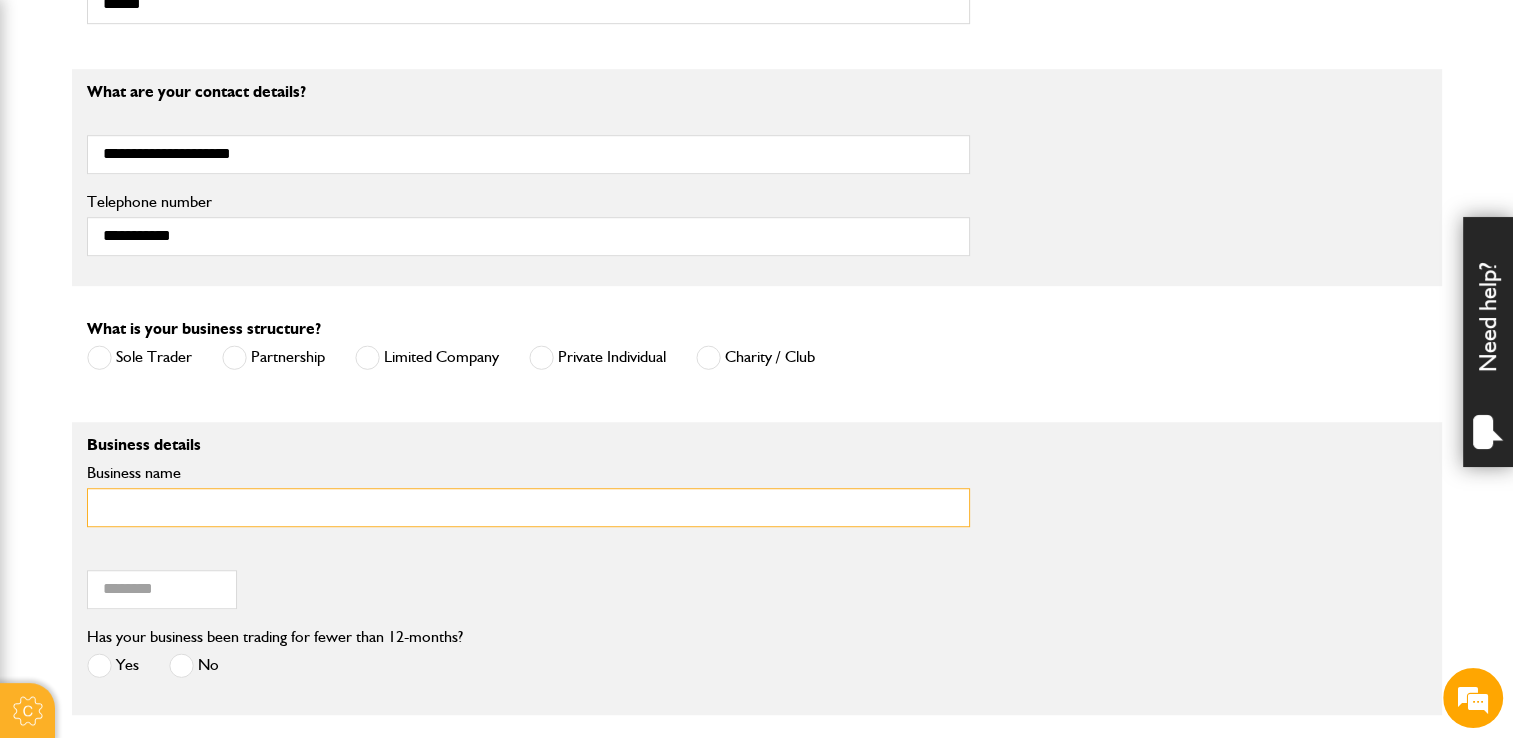 click on "Business name" at bounding box center [528, 507] 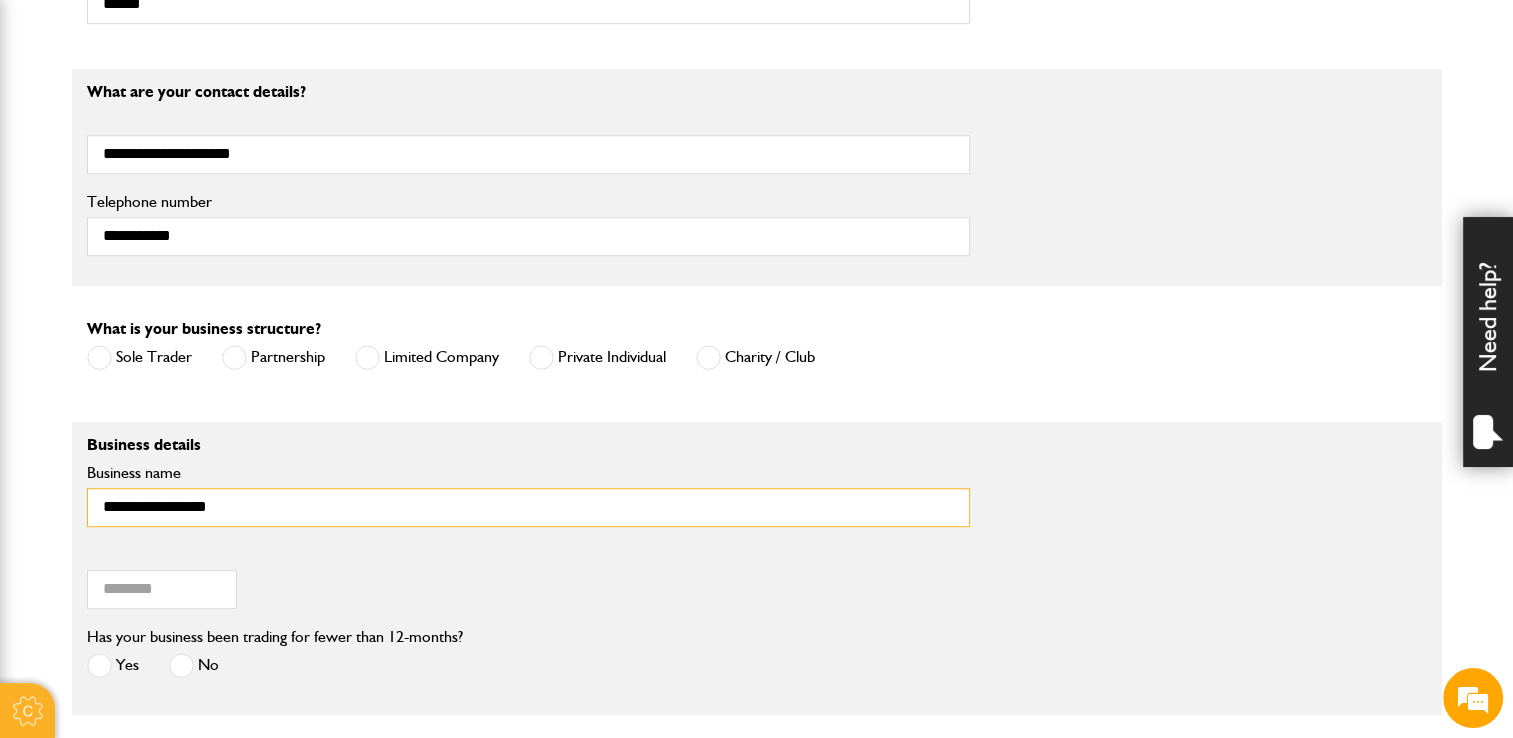 type on "**********" 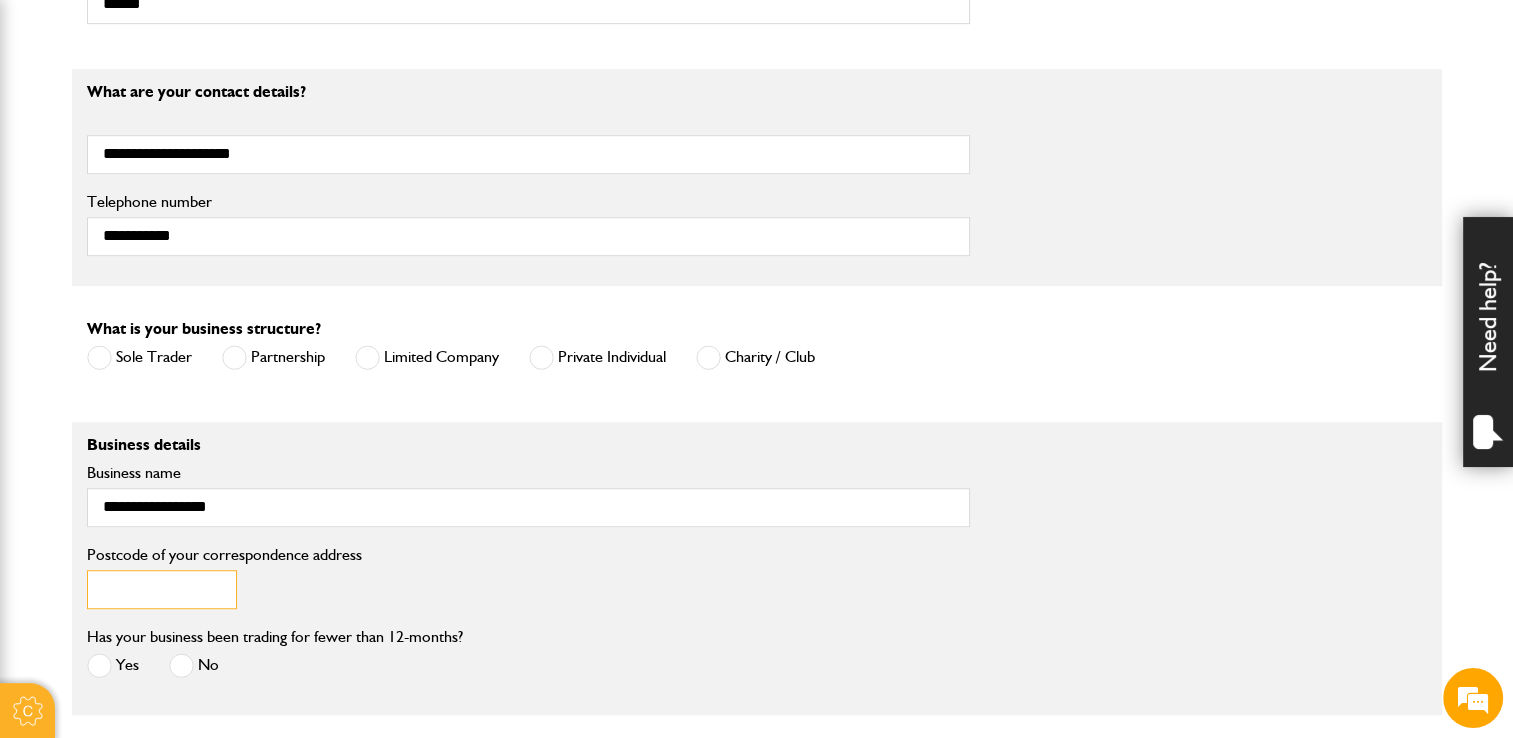 click on "Postcode of your correspondence address" at bounding box center (162, 589) 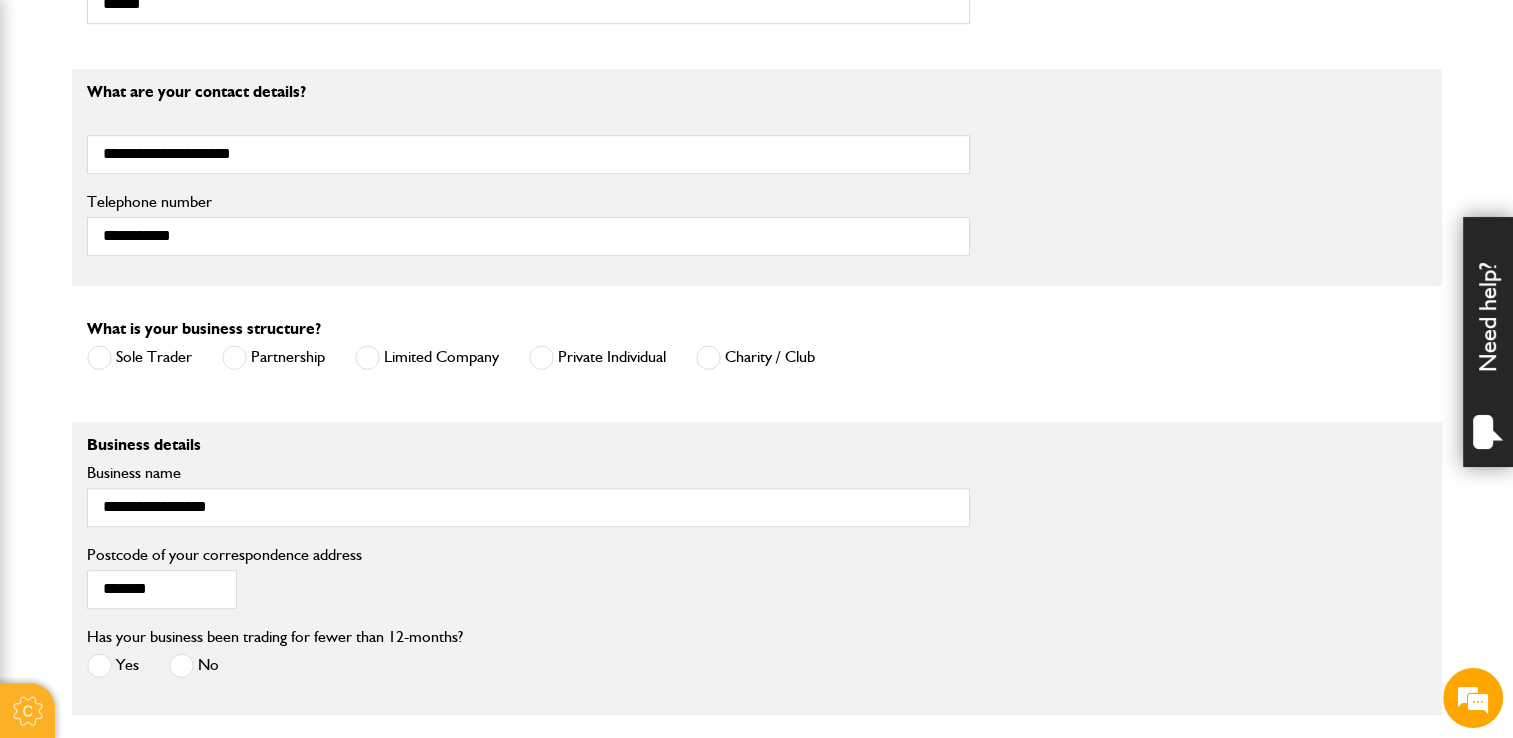 click at bounding box center (99, 665) 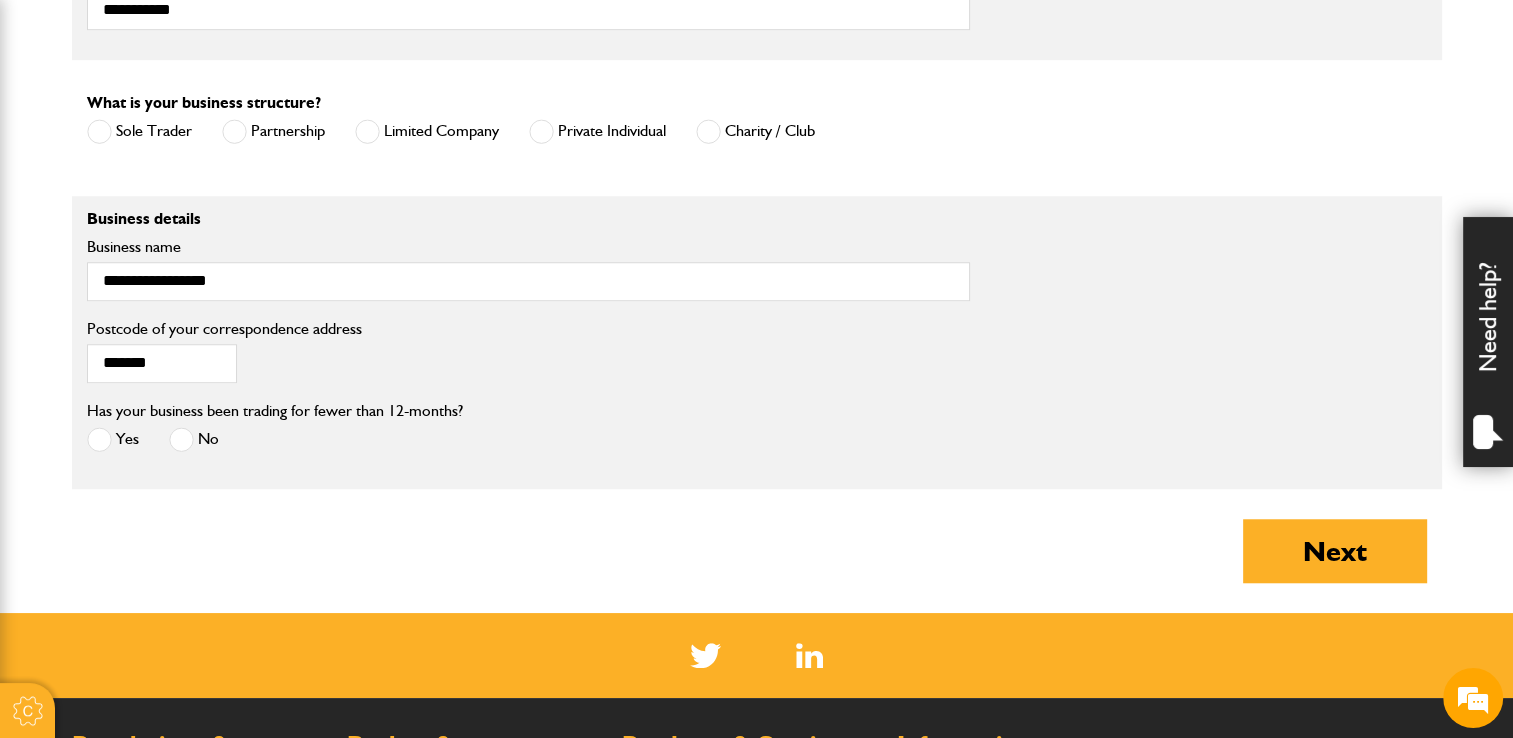 scroll, scrollTop: 1611, scrollLeft: 0, axis: vertical 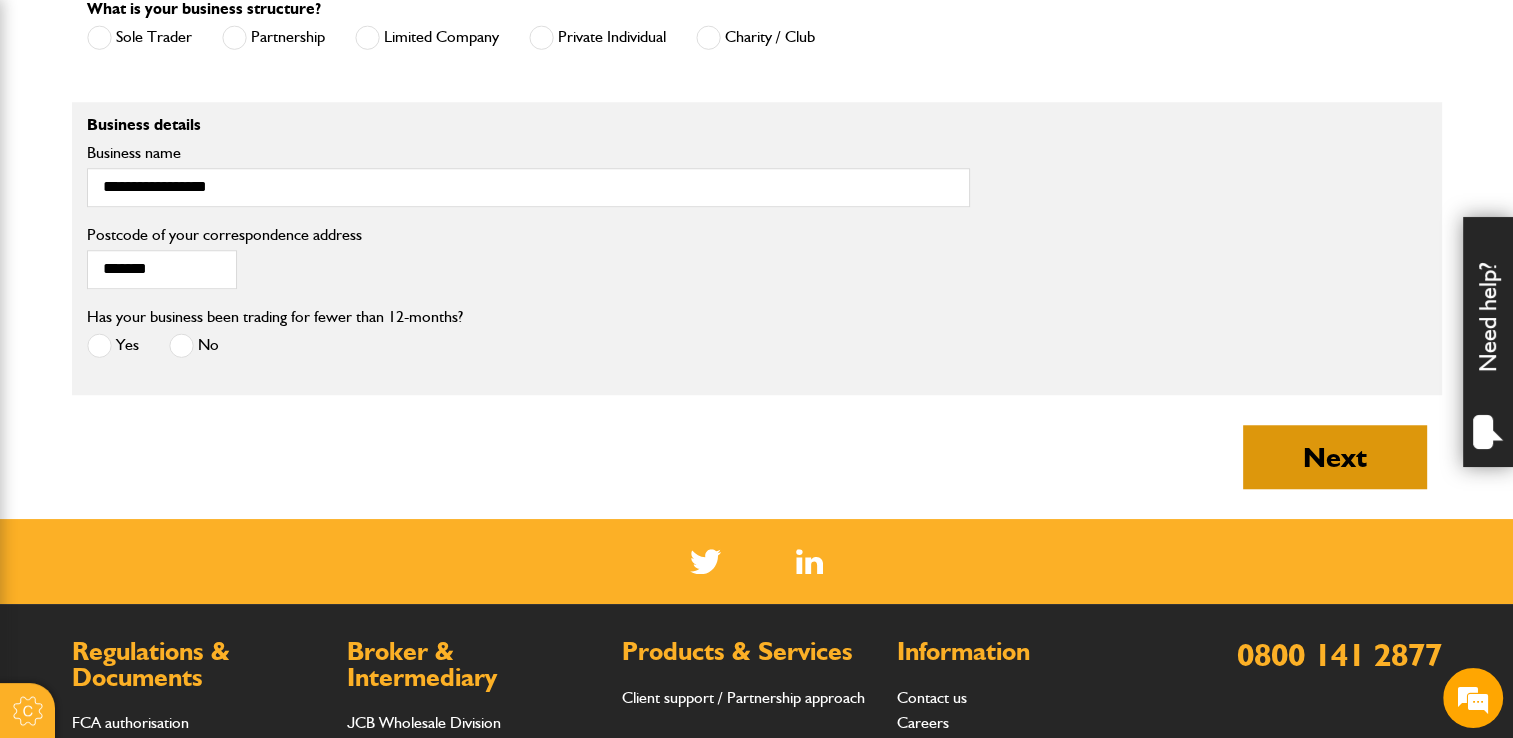 click on "Next" at bounding box center (1335, 457) 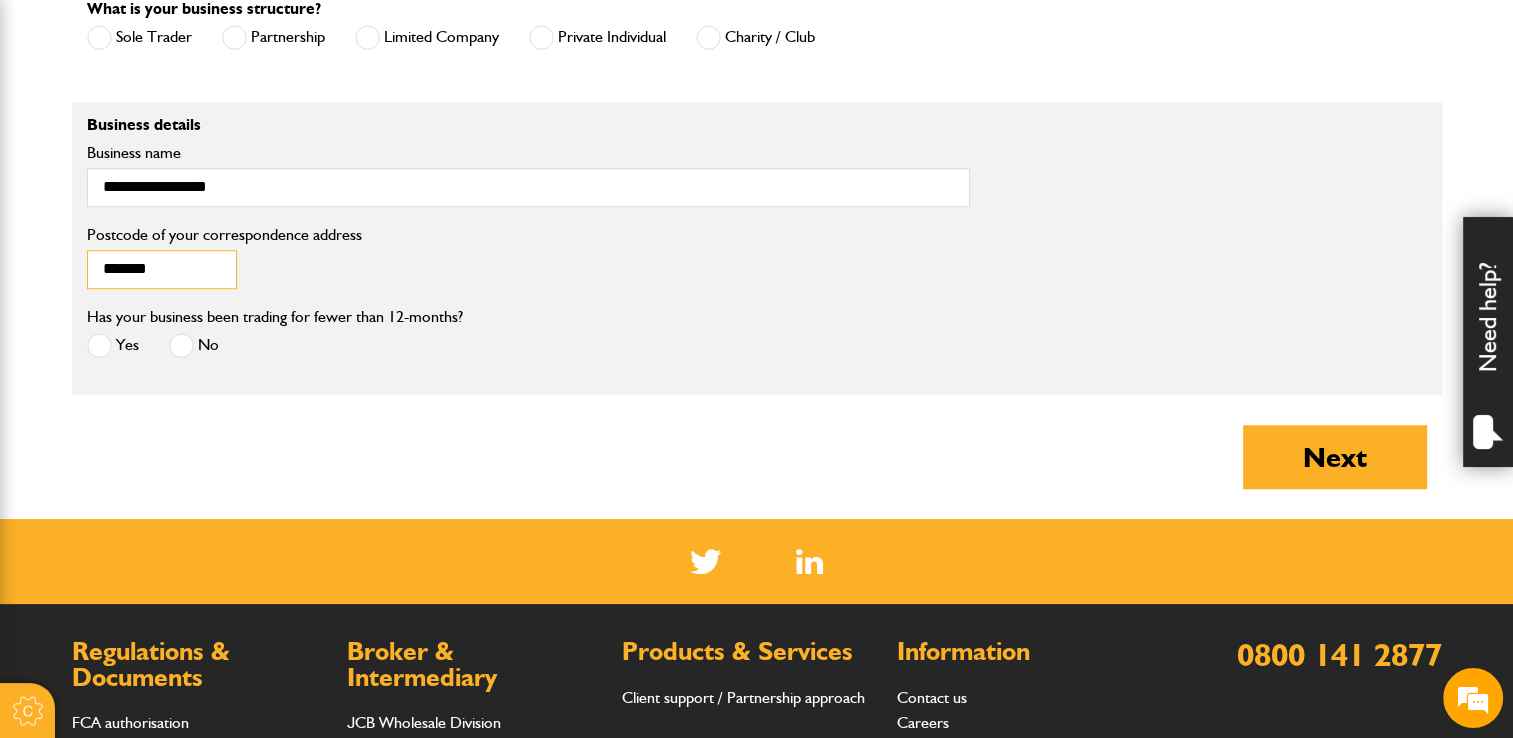 click on "*******" at bounding box center [162, 269] 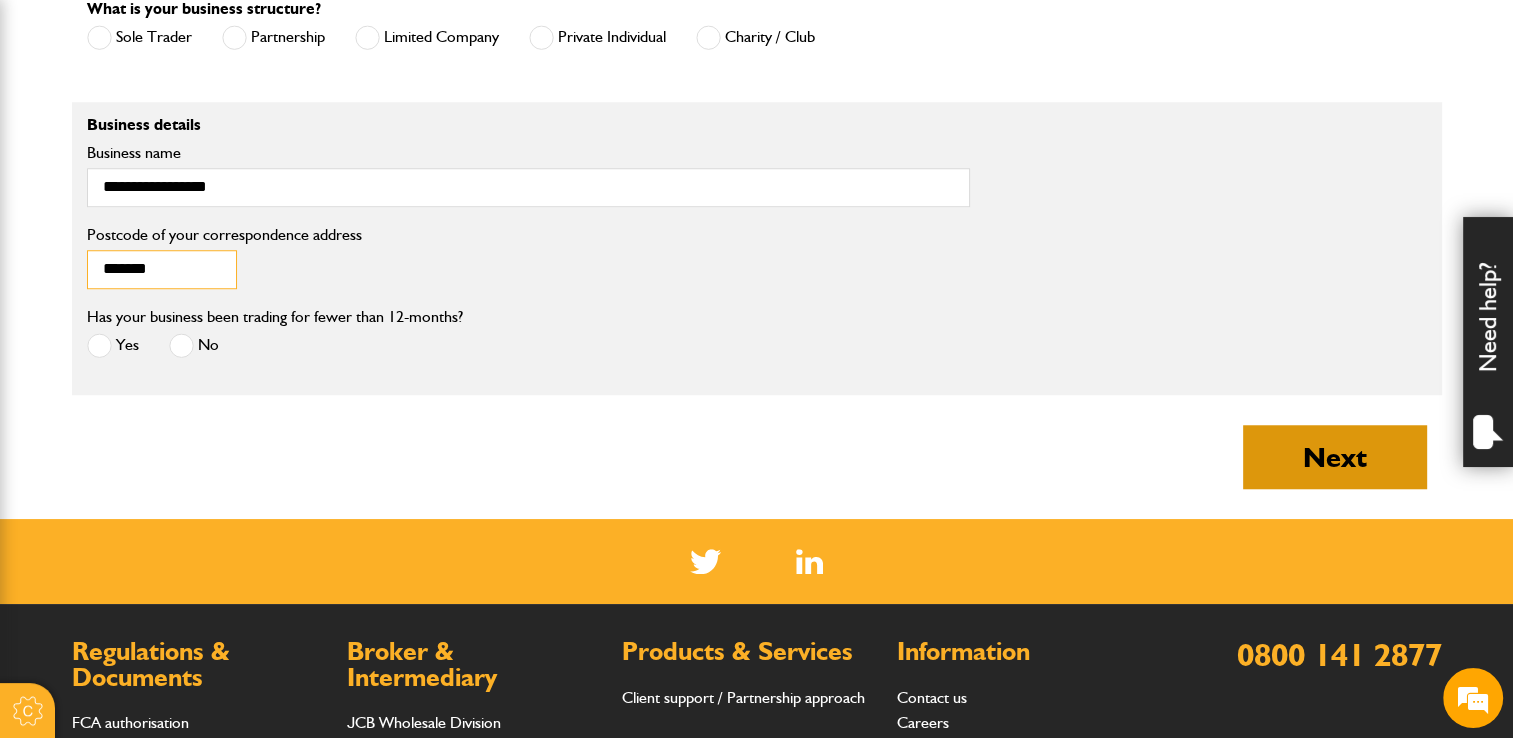 type on "*******" 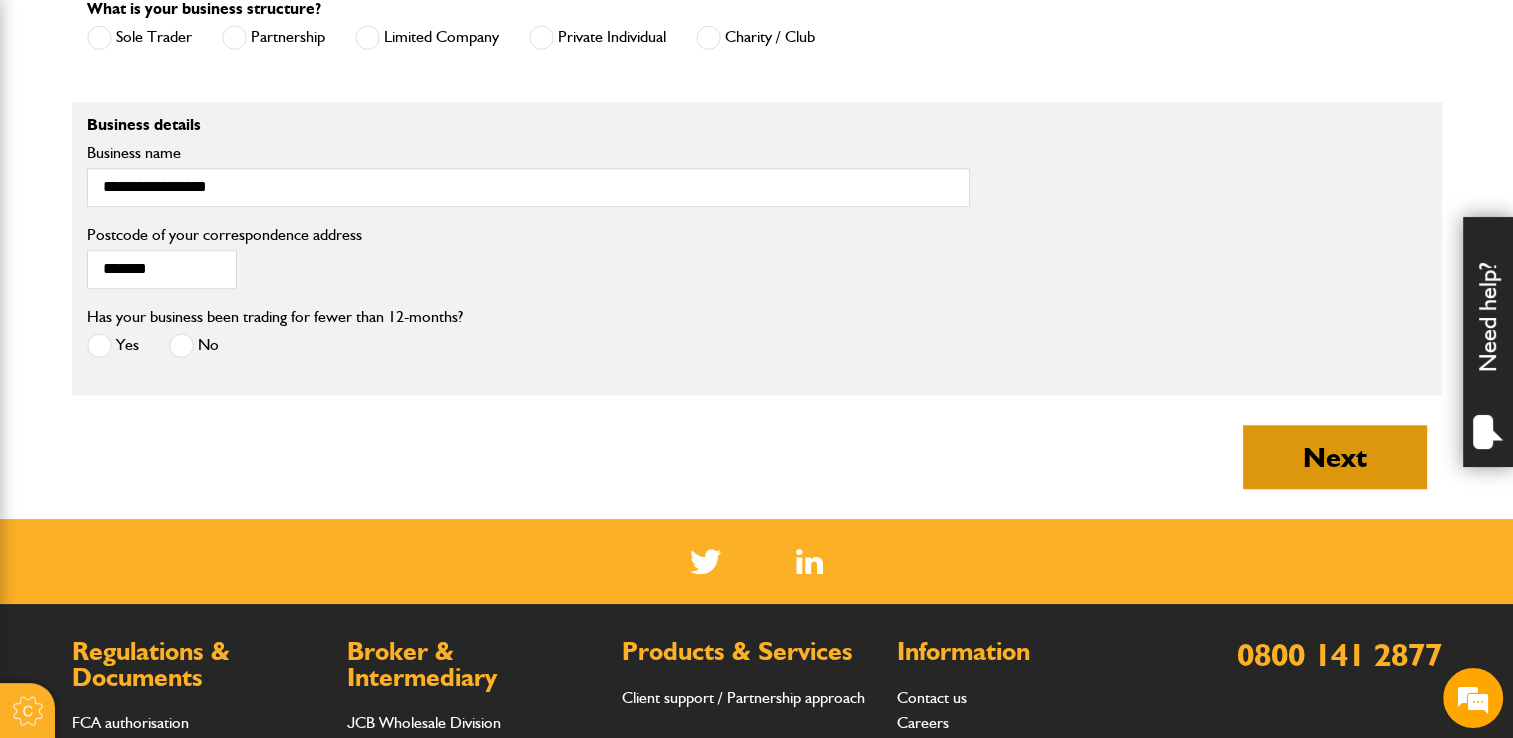 click on "Next" at bounding box center [1335, 457] 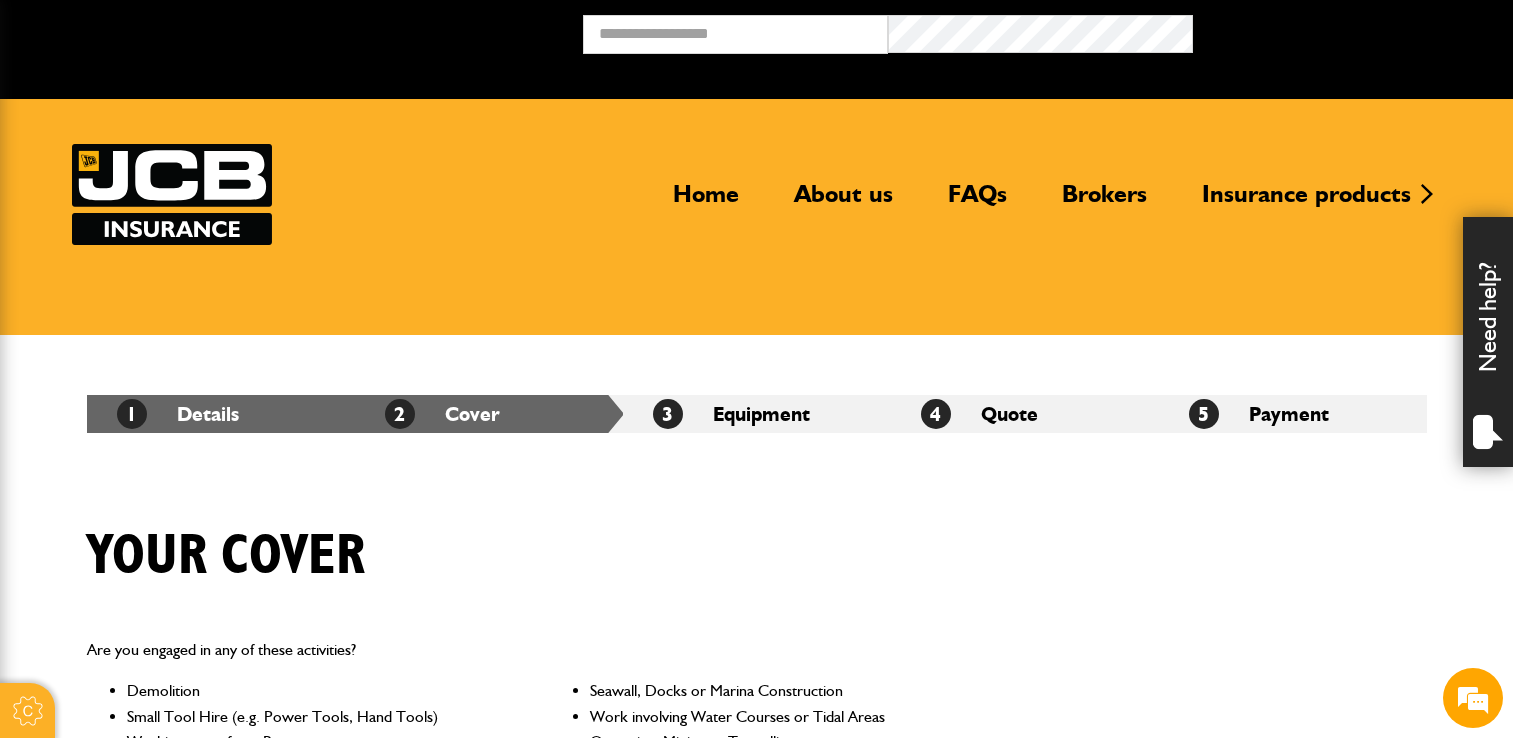 scroll, scrollTop: 0, scrollLeft: 0, axis: both 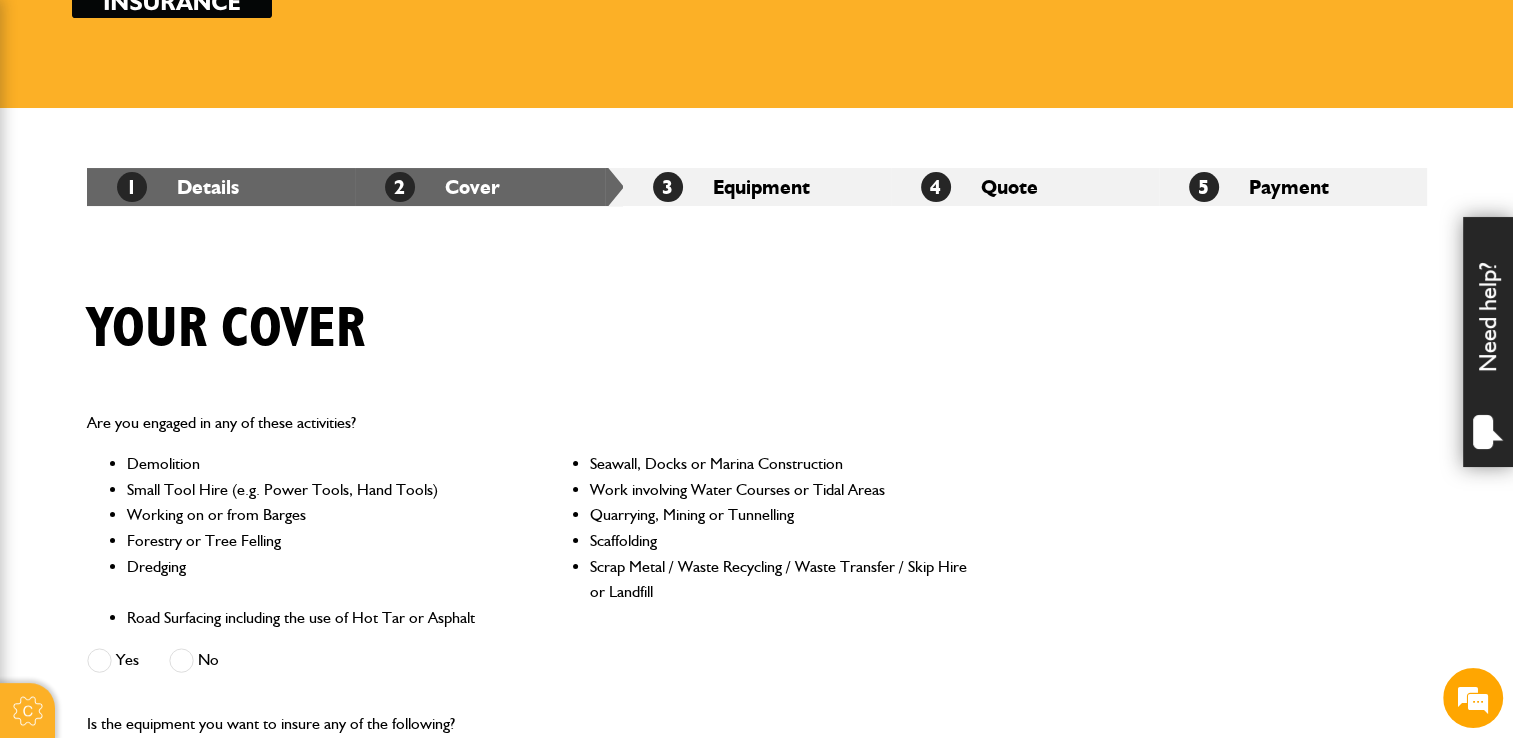 click at bounding box center [99, 660] 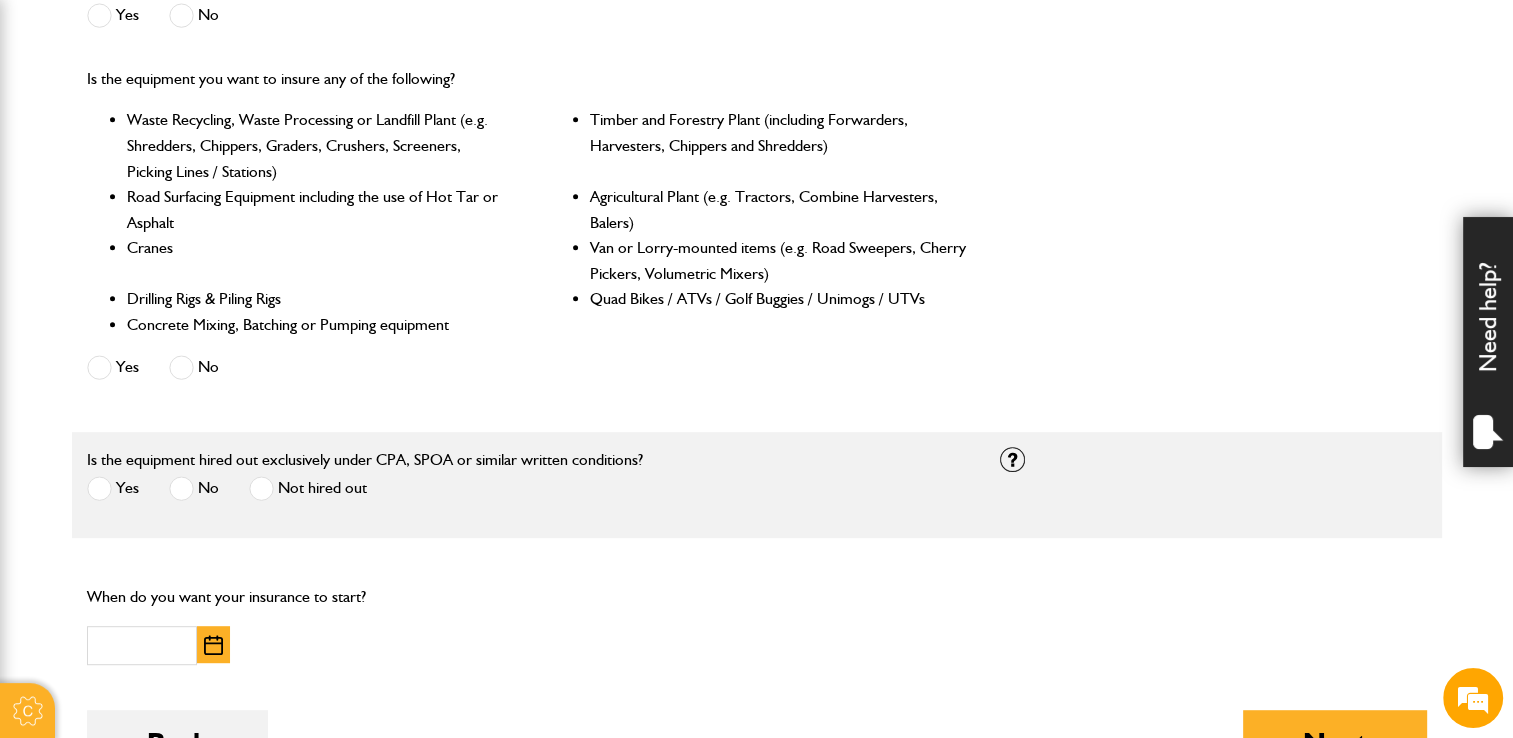 click at bounding box center (181, 367) 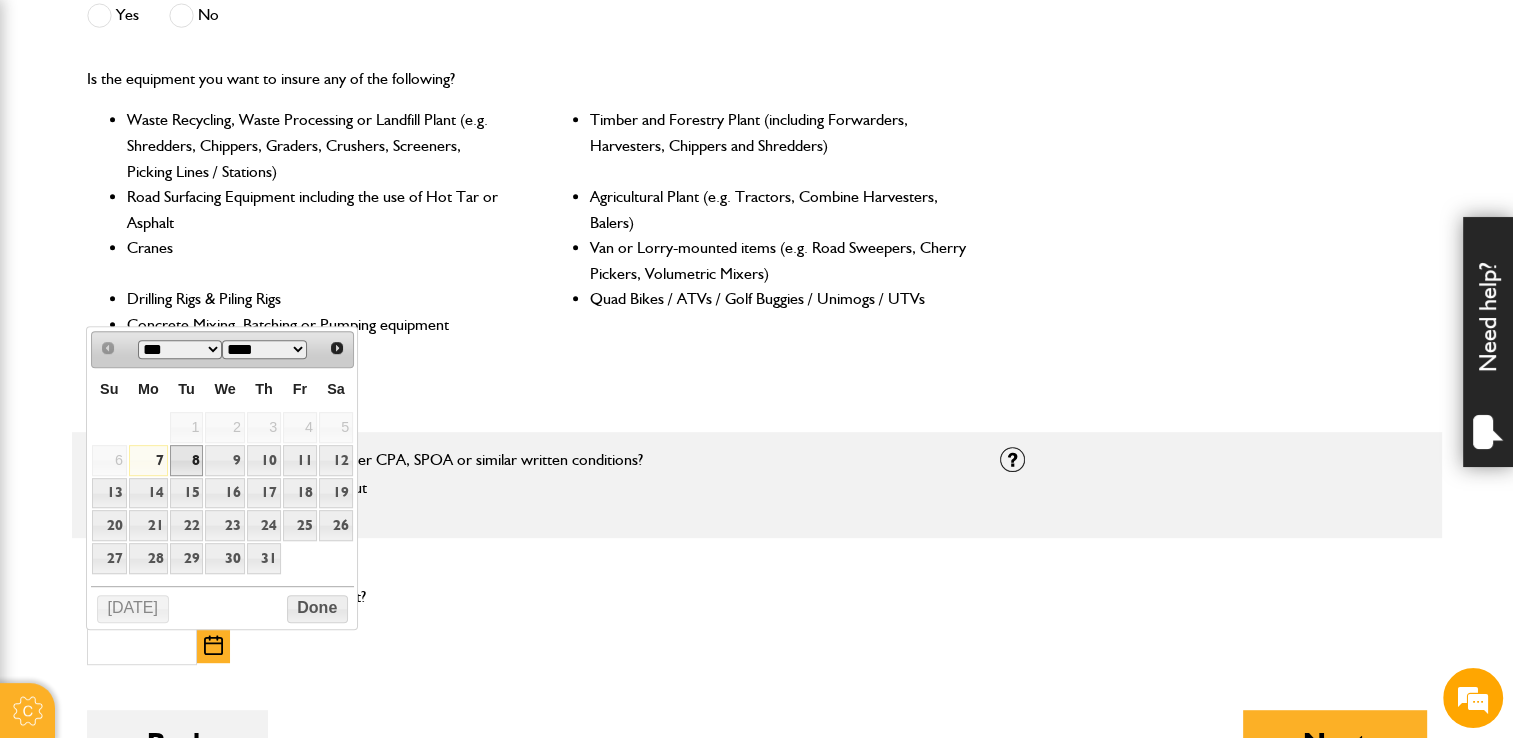 click on "8" at bounding box center [187, 460] 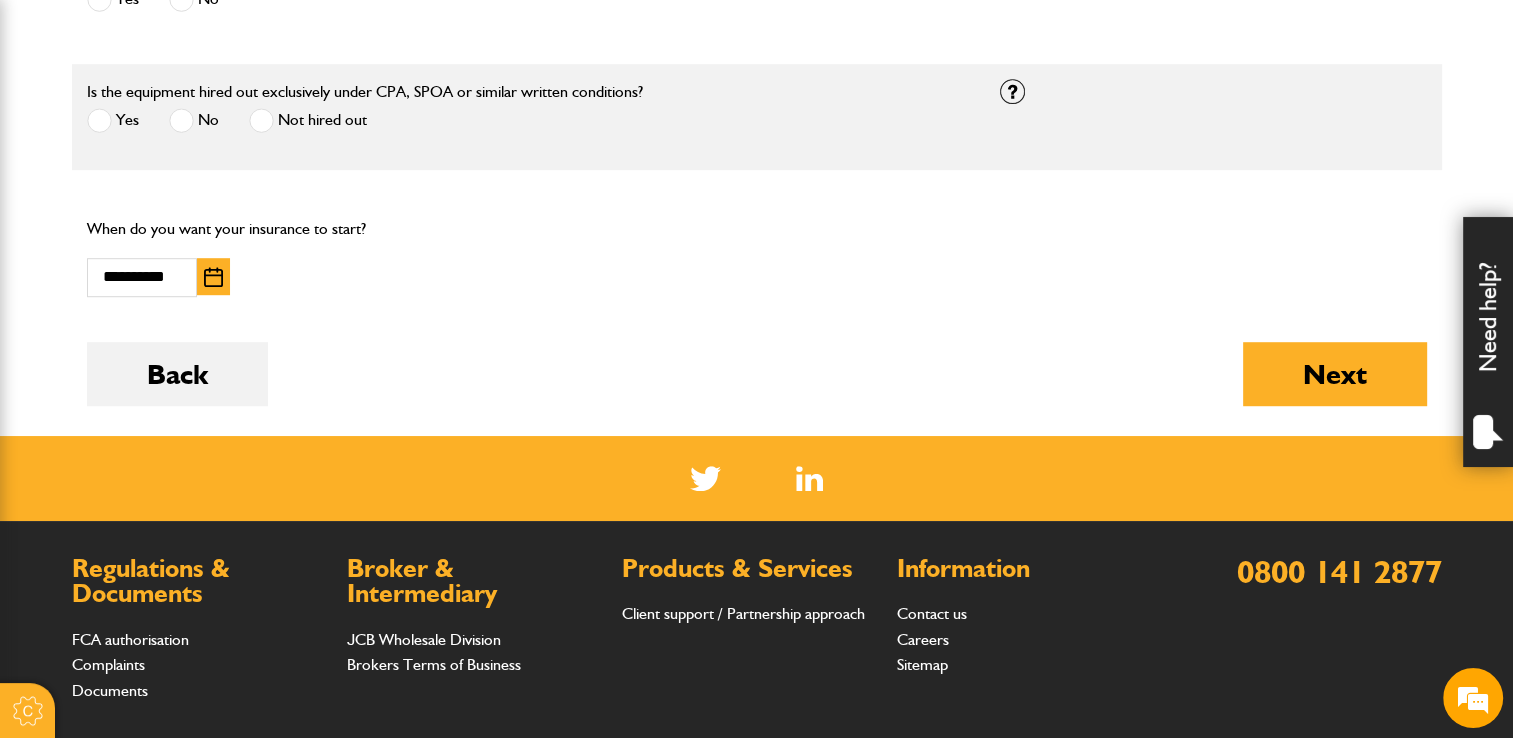 scroll, scrollTop: 1235, scrollLeft: 0, axis: vertical 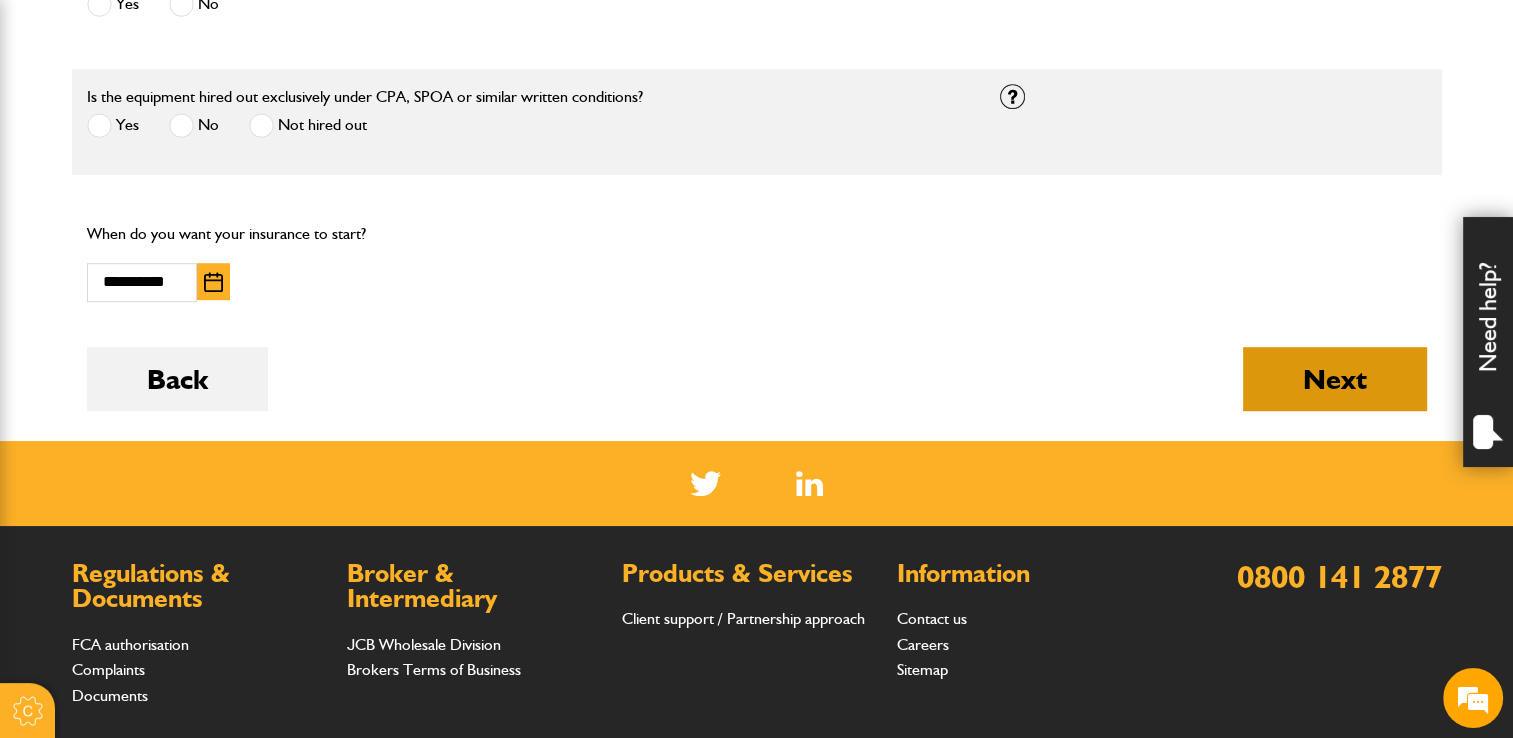 click on "Next" at bounding box center (1335, 379) 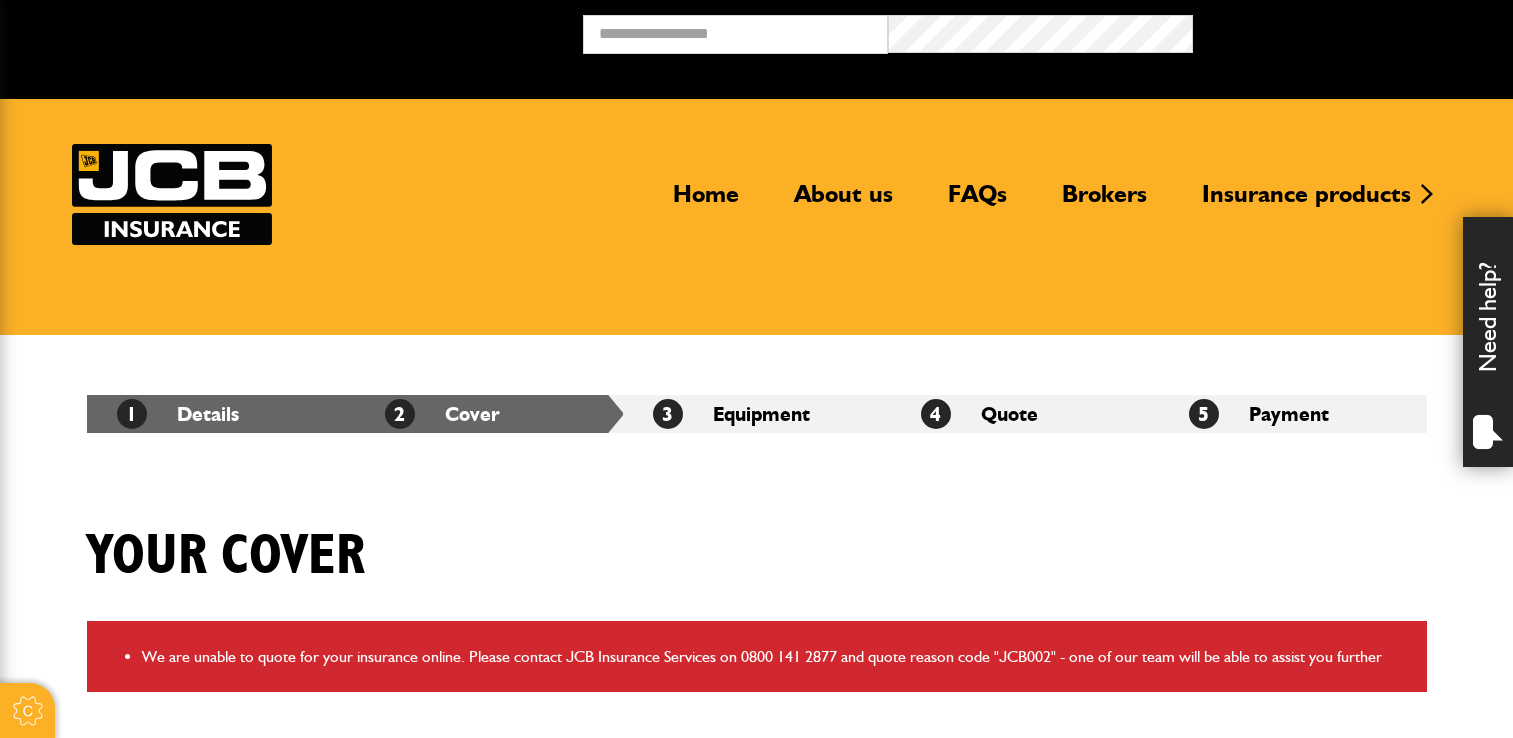 scroll, scrollTop: 0, scrollLeft: 0, axis: both 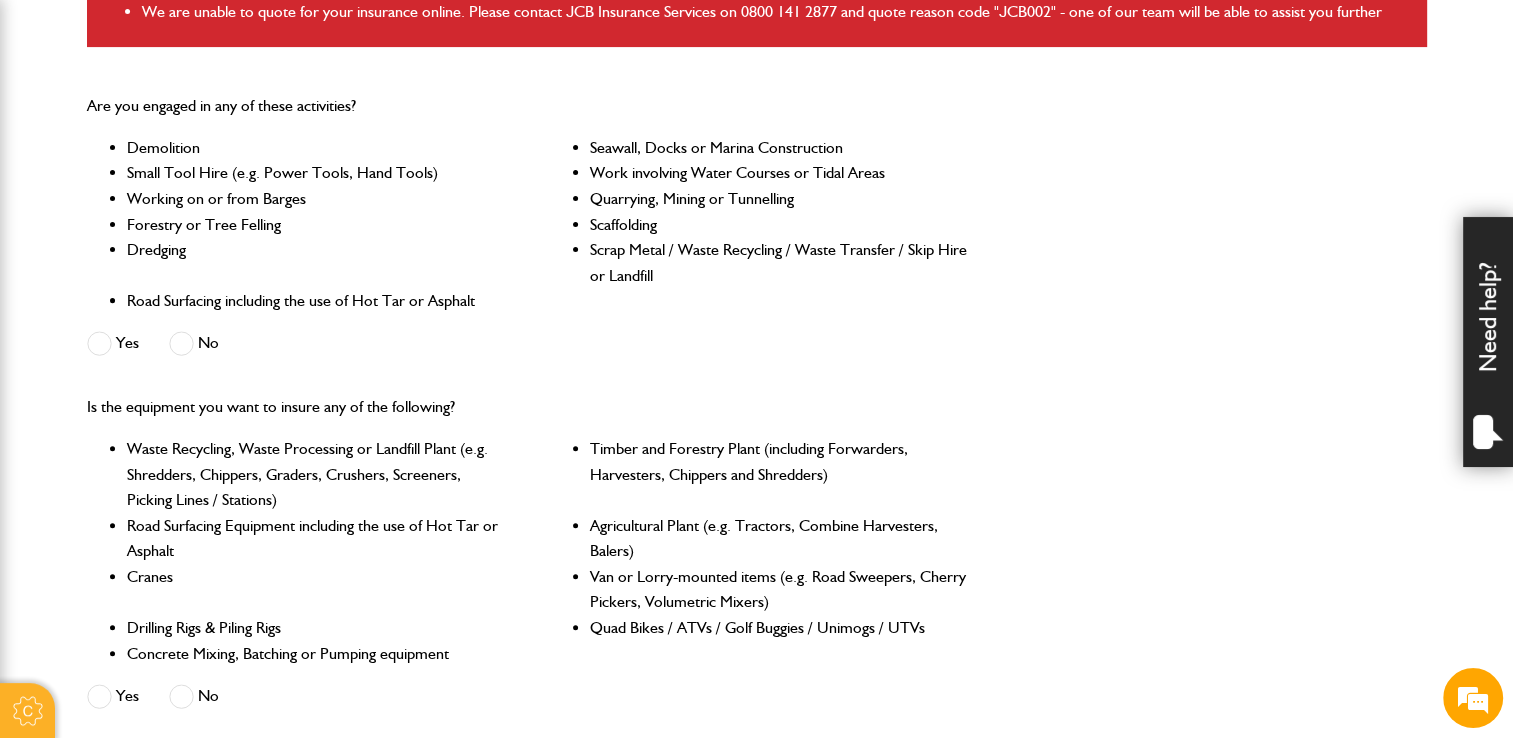 click on "No" at bounding box center (194, 346) 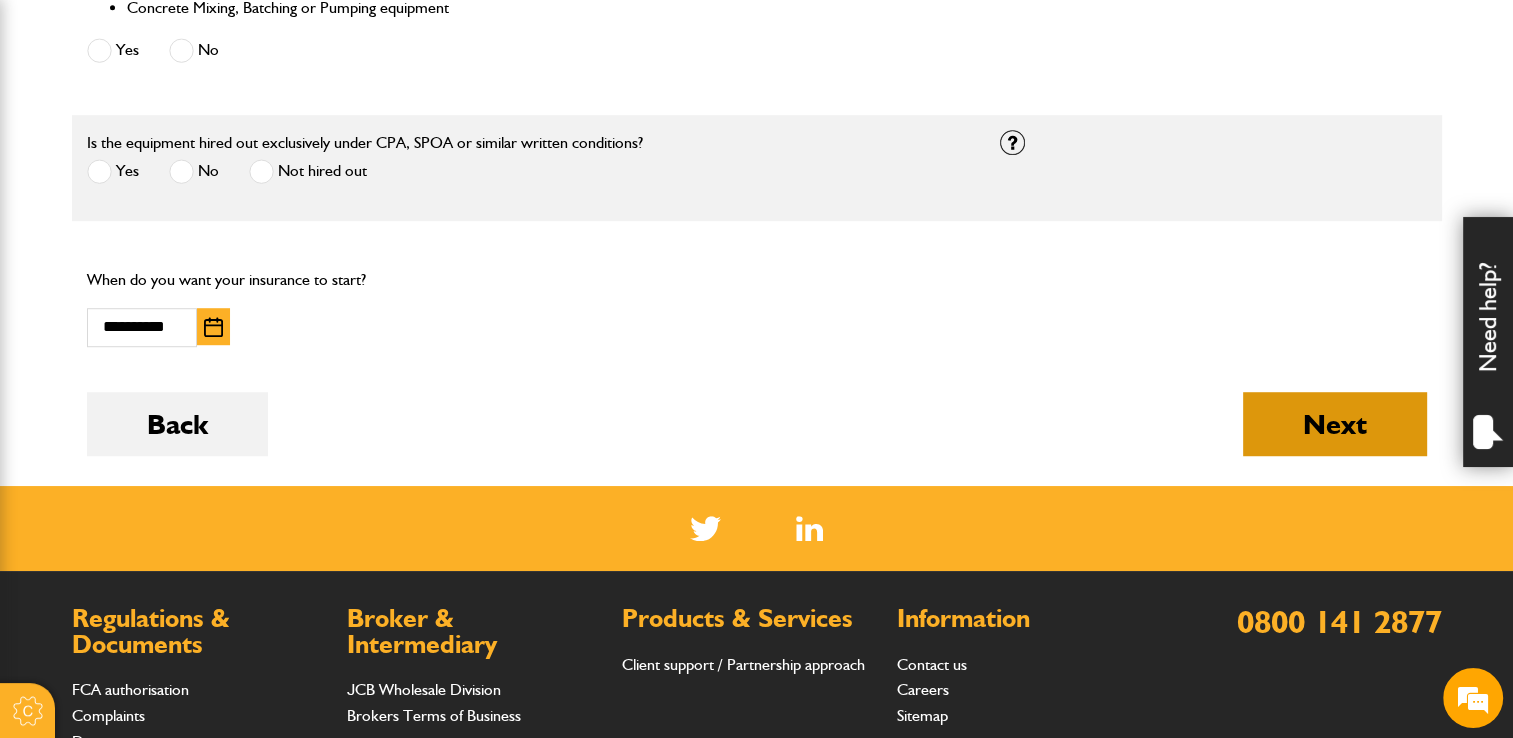 click on "Next" at bounding box center [1335, 424] 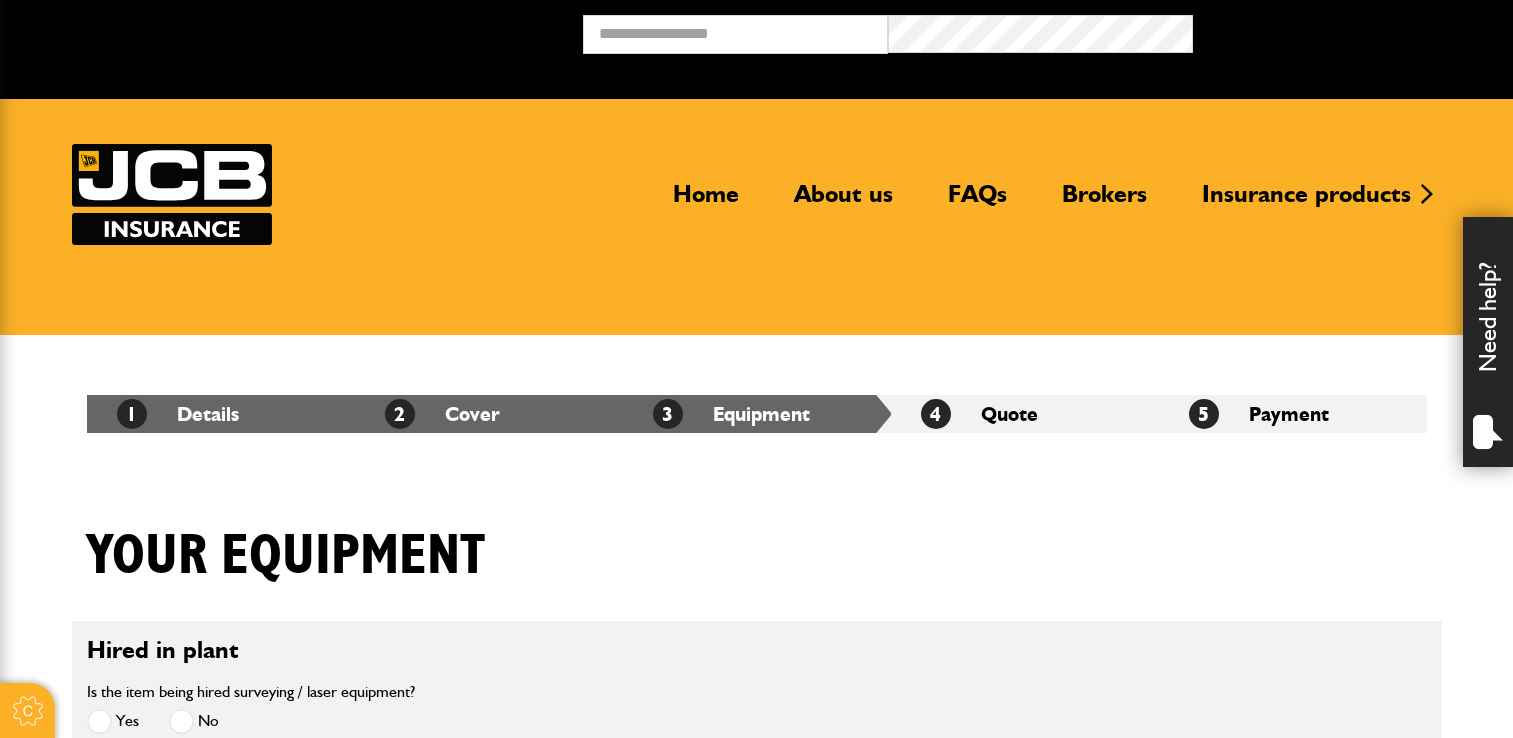scroll, scrollTop: 0, scrollLeft: 0, axis: both 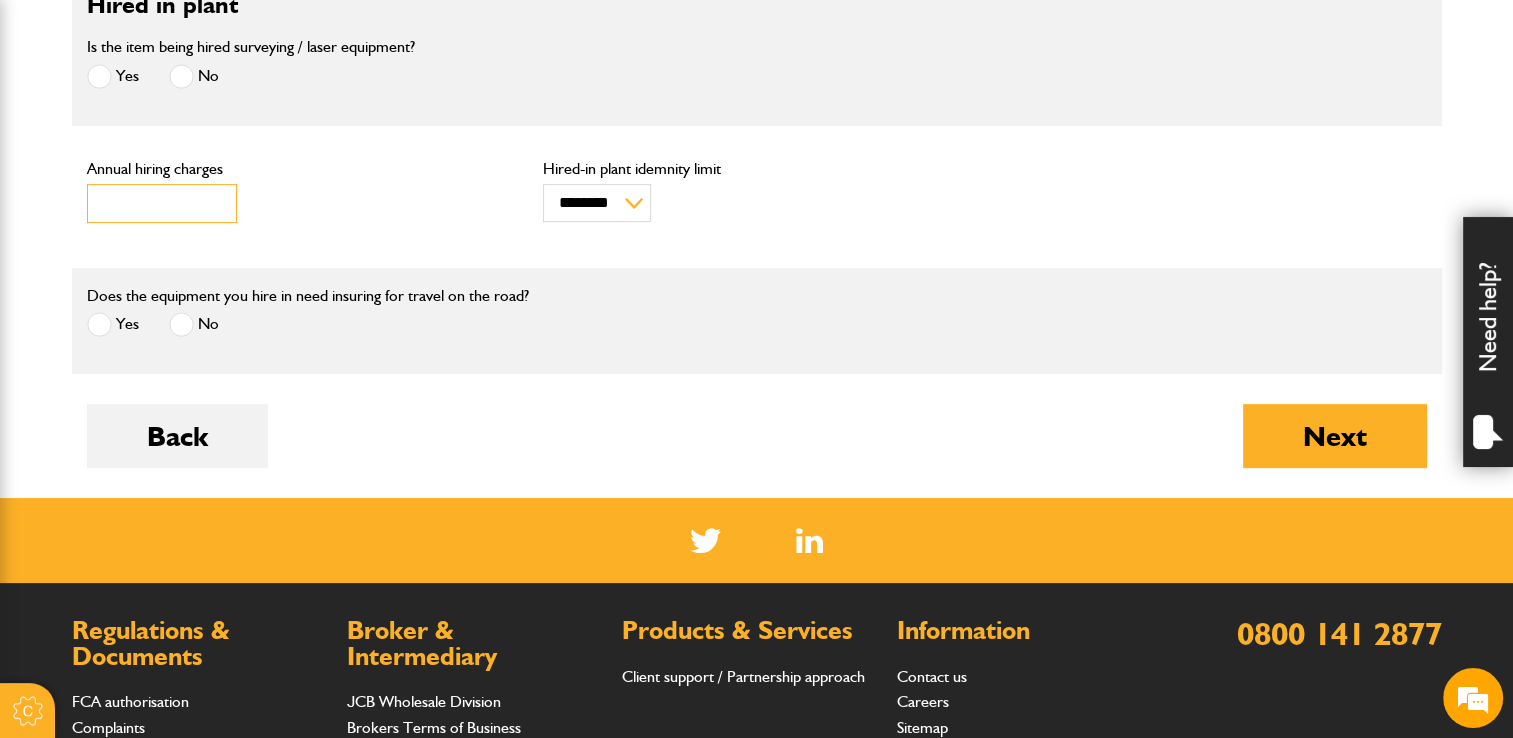 click on "***" at bounding box center [162, 203] 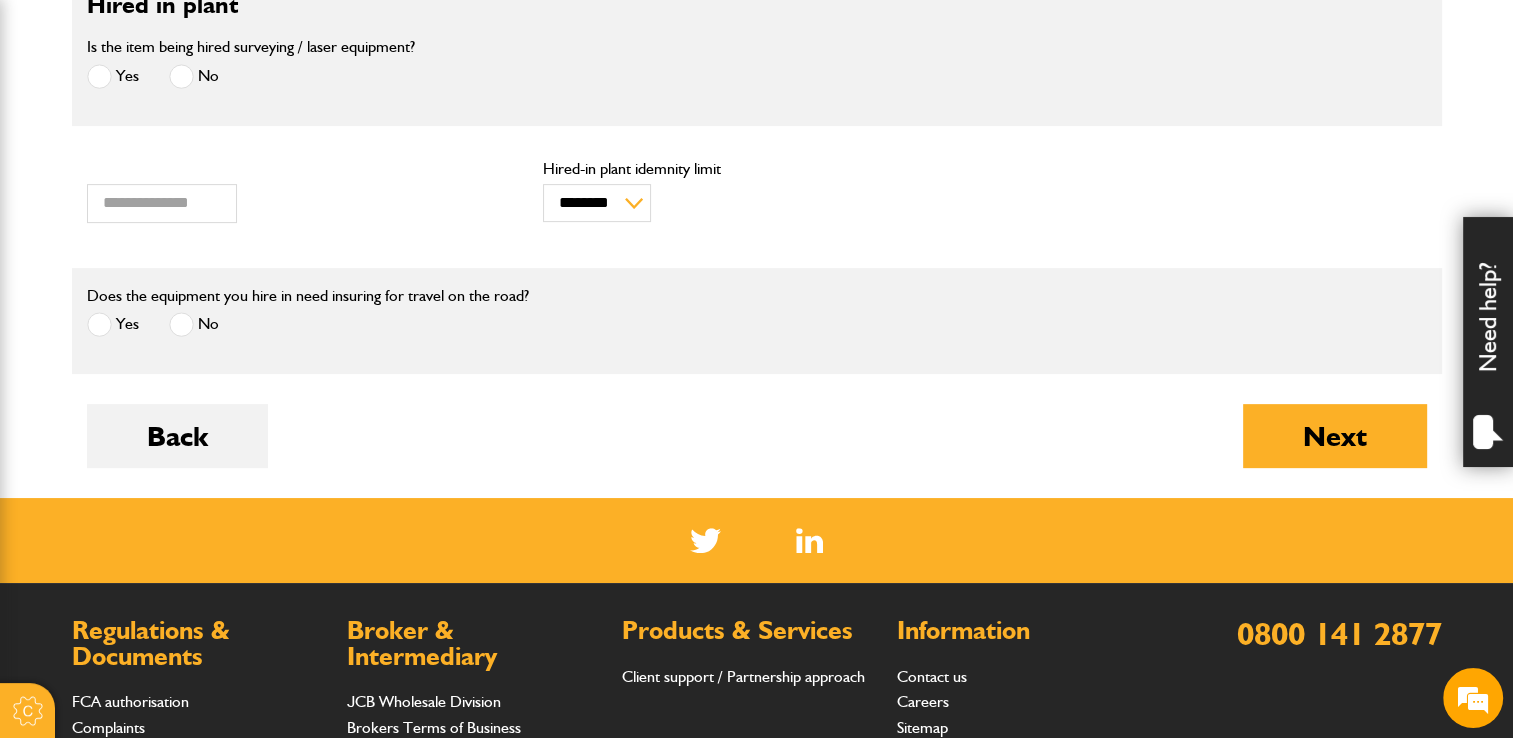 click on "********
********
Hired-in plant idemnity limit" at bounding box center (756, 191) 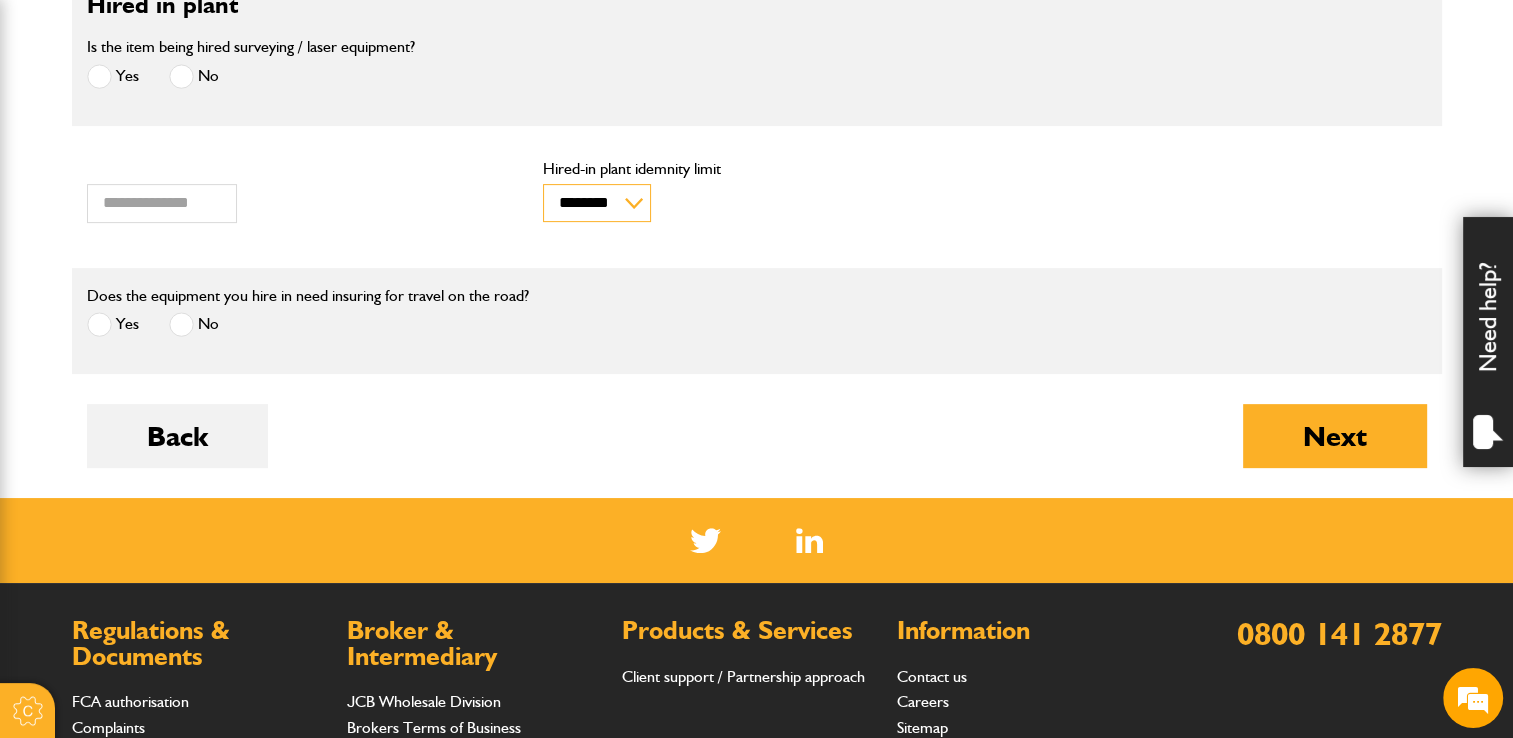 click on "********
********" at bounding box center [596, 203] 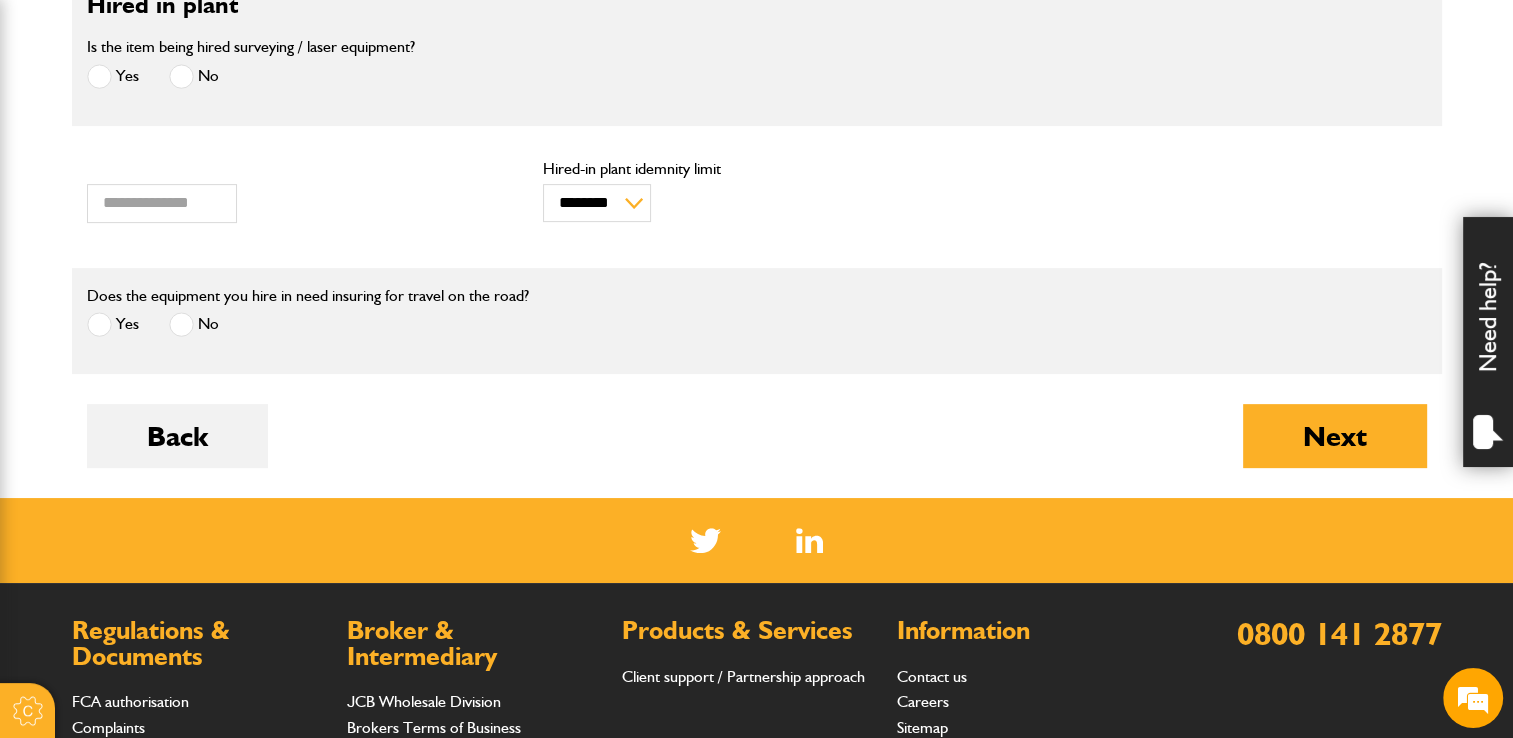 click at bounding box center (99, 324) 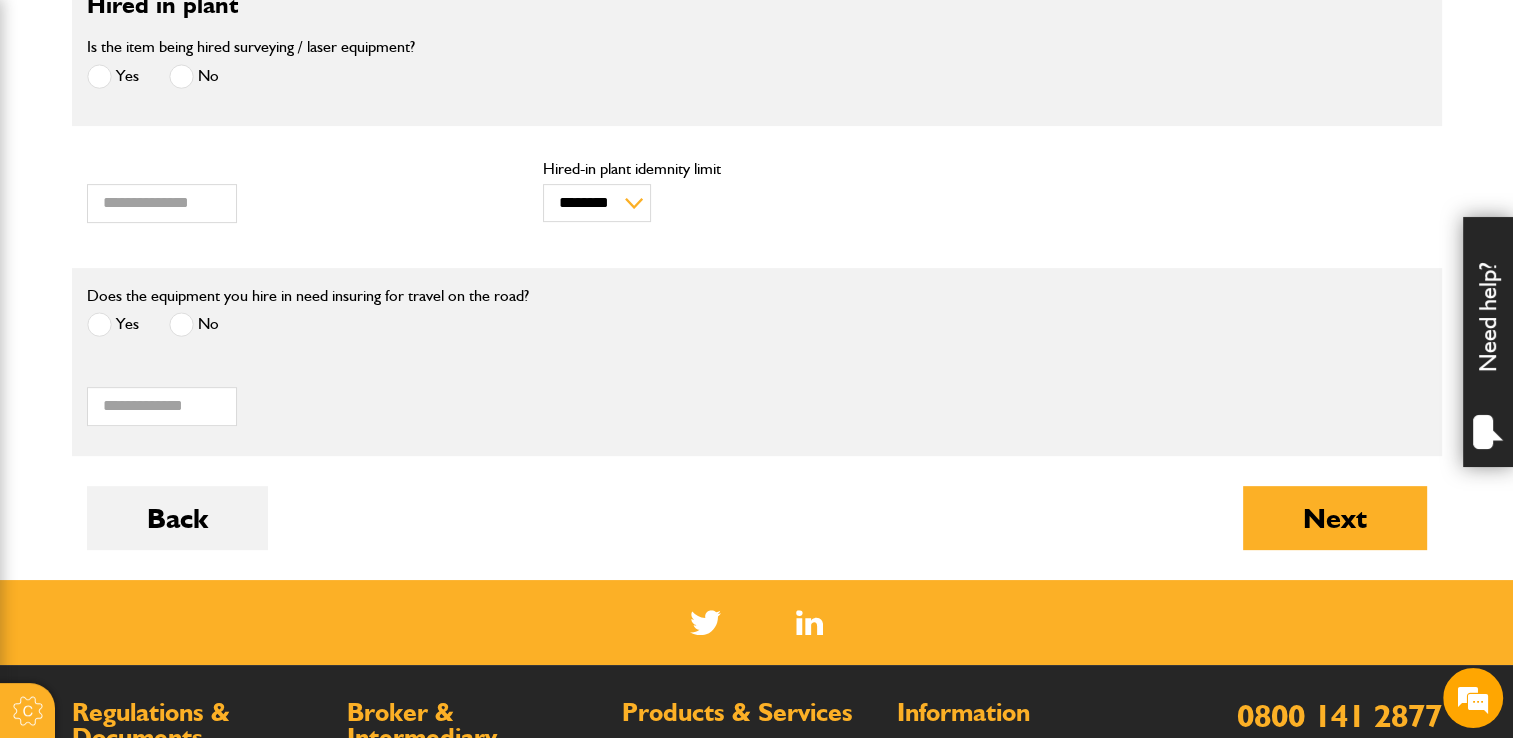 click on "Yes
No" at bounding box center [308, 327] 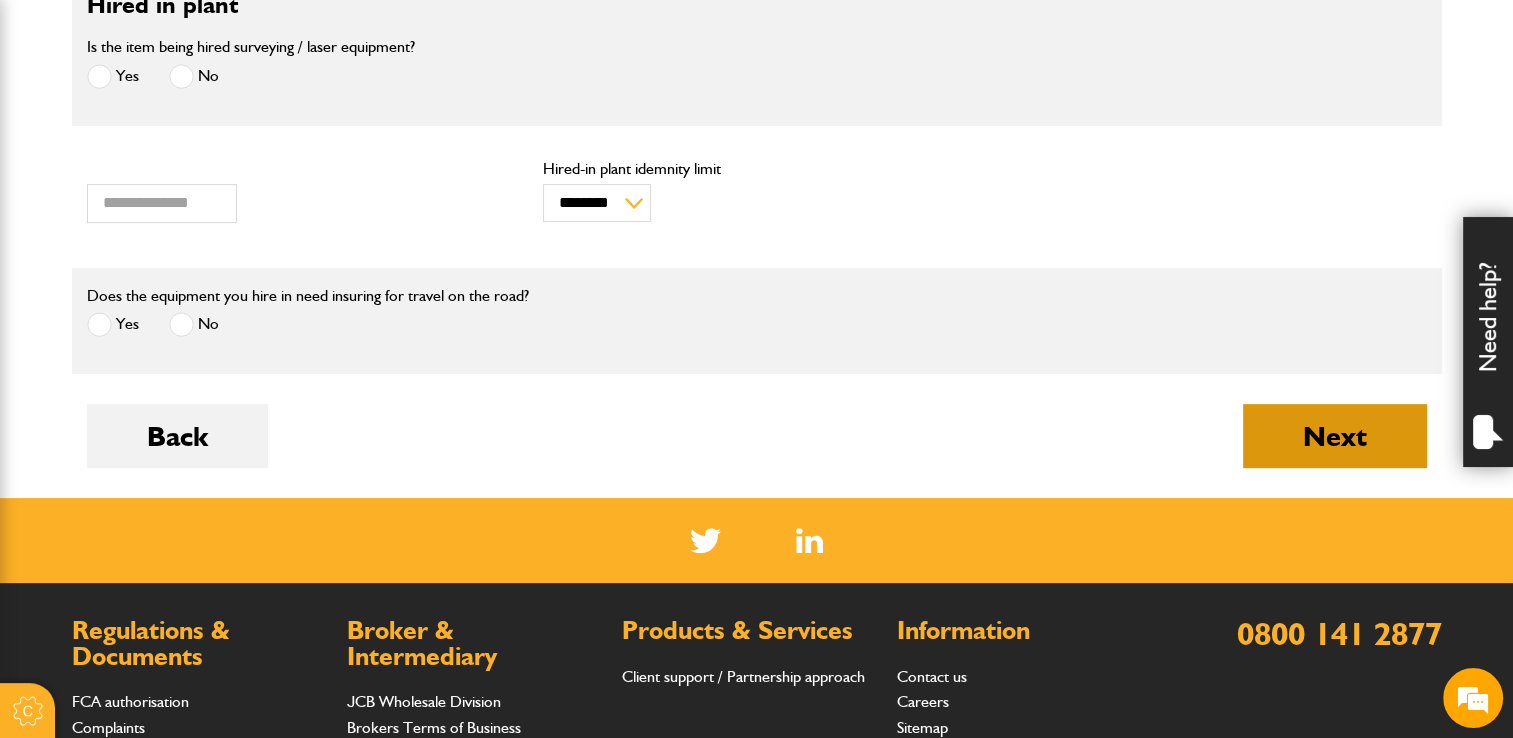 click on "Next" at bounding box center [1335, 436] 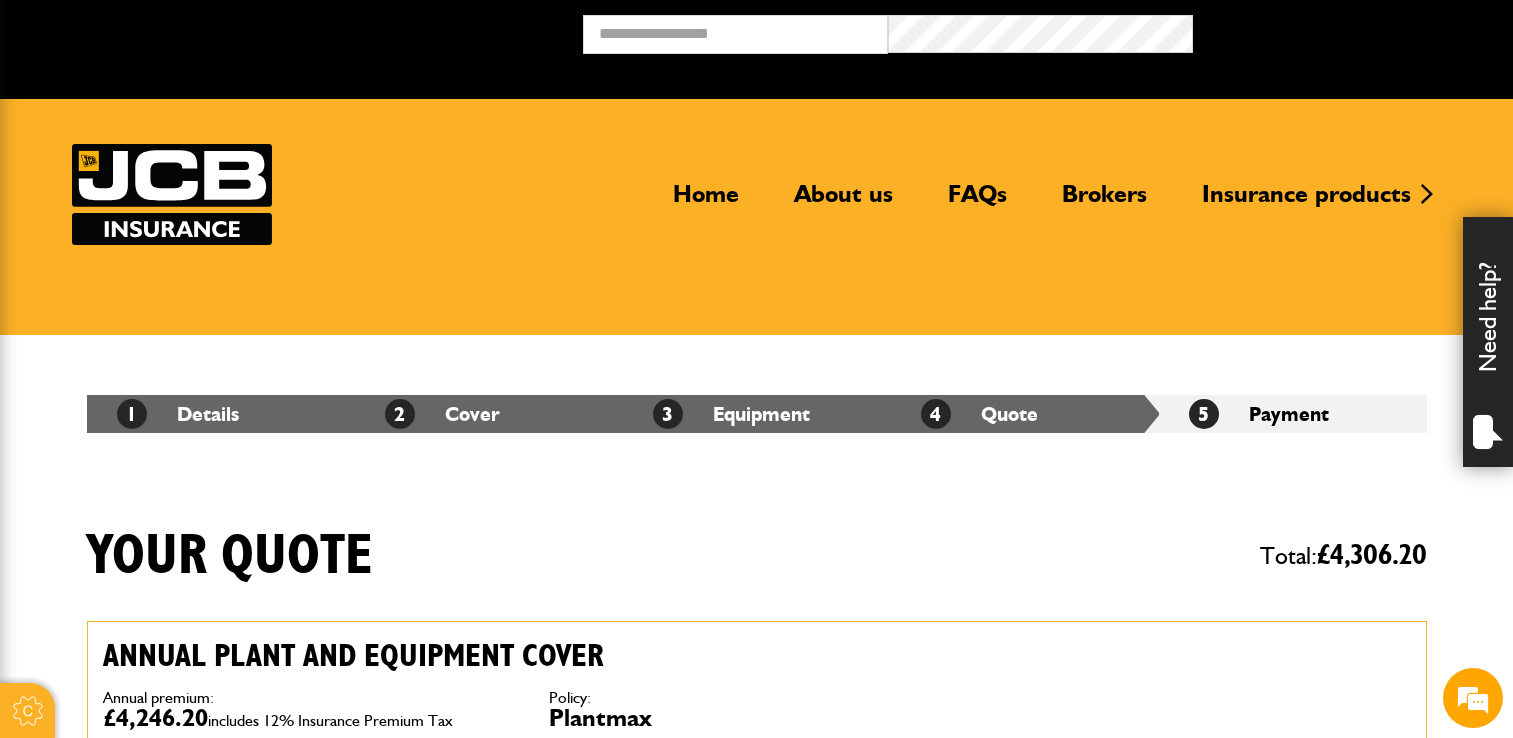 scroll, scrollTop: 0, scrollLeft: 0, axis: both 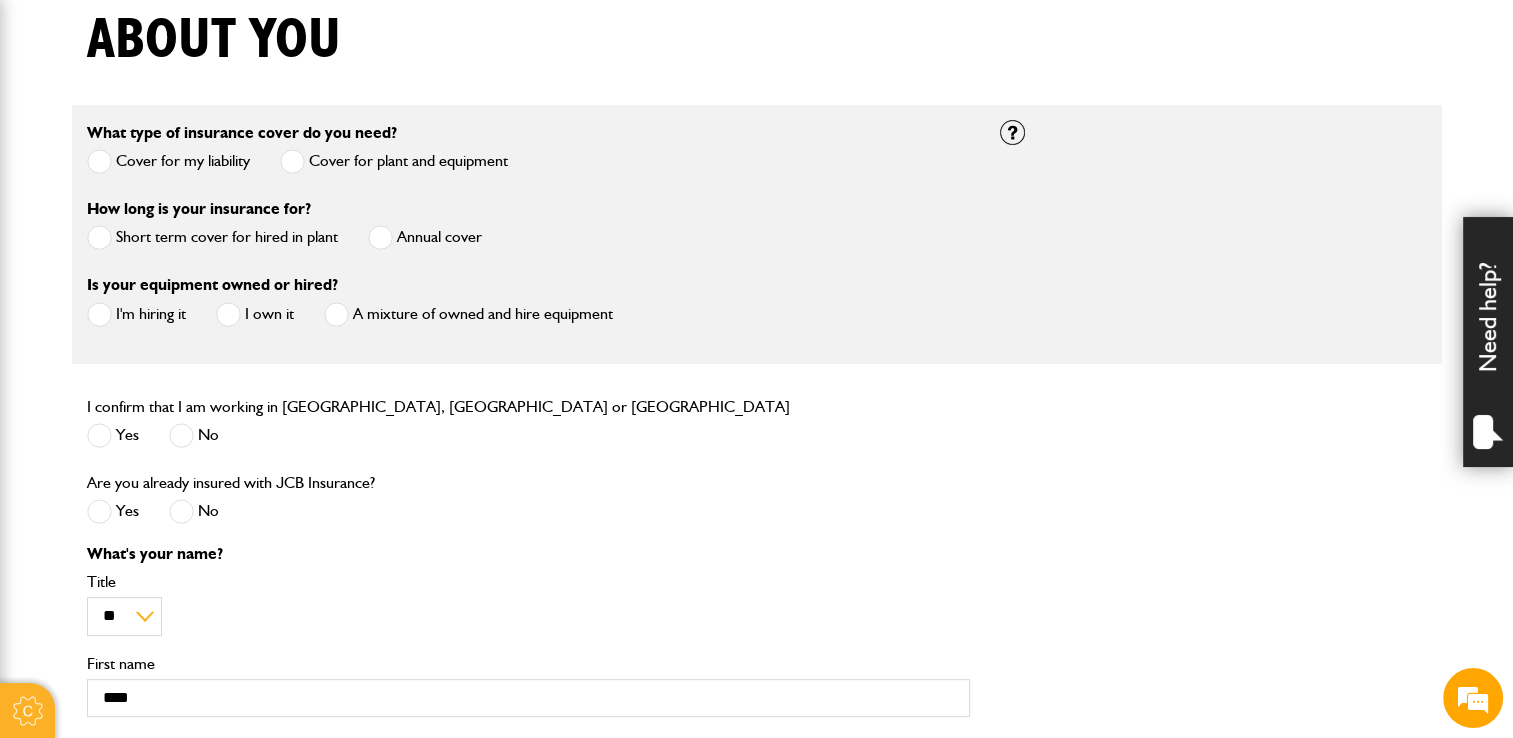 click at bounding box center [99, 237] 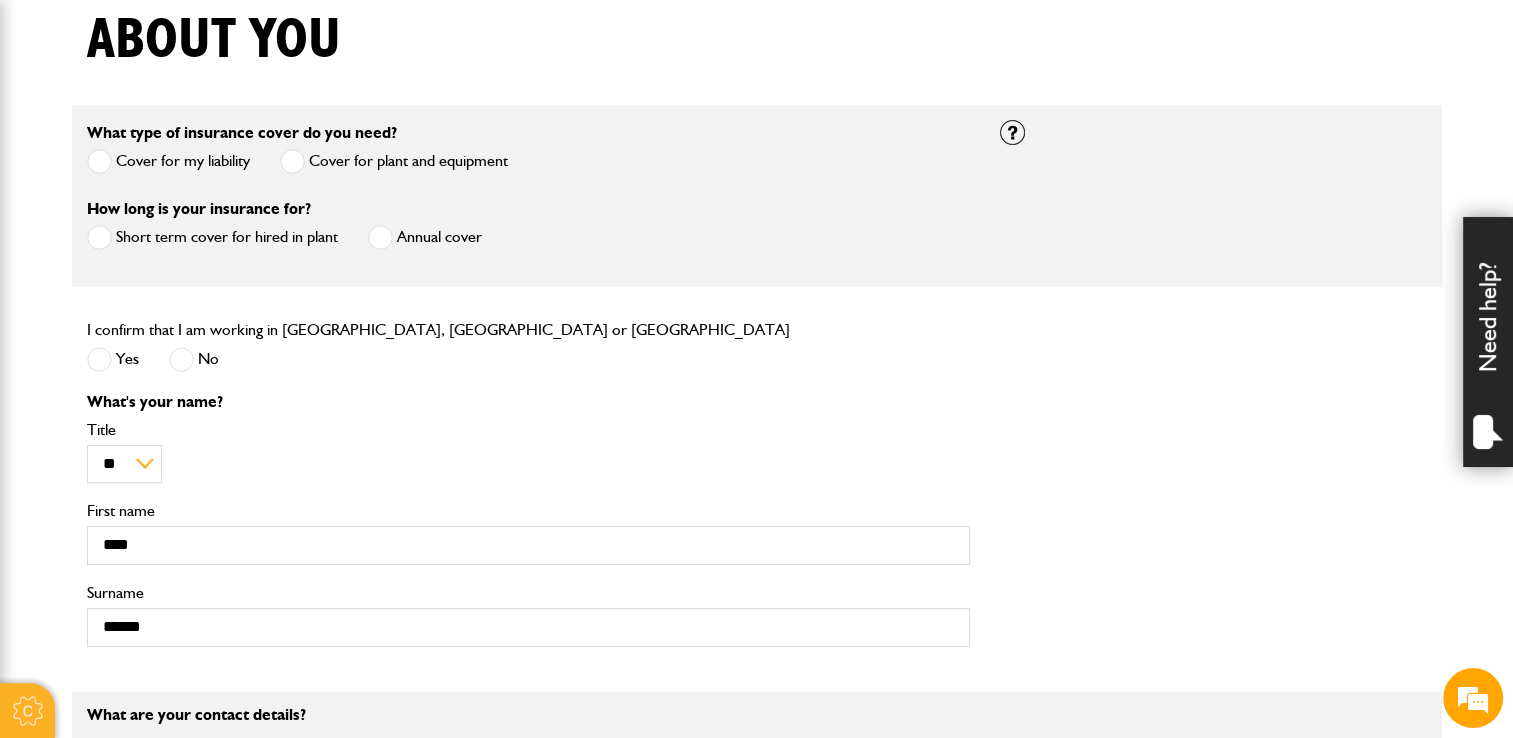 scroll, scrollTop: 1162, scrollLeft: 0, axis: vertical 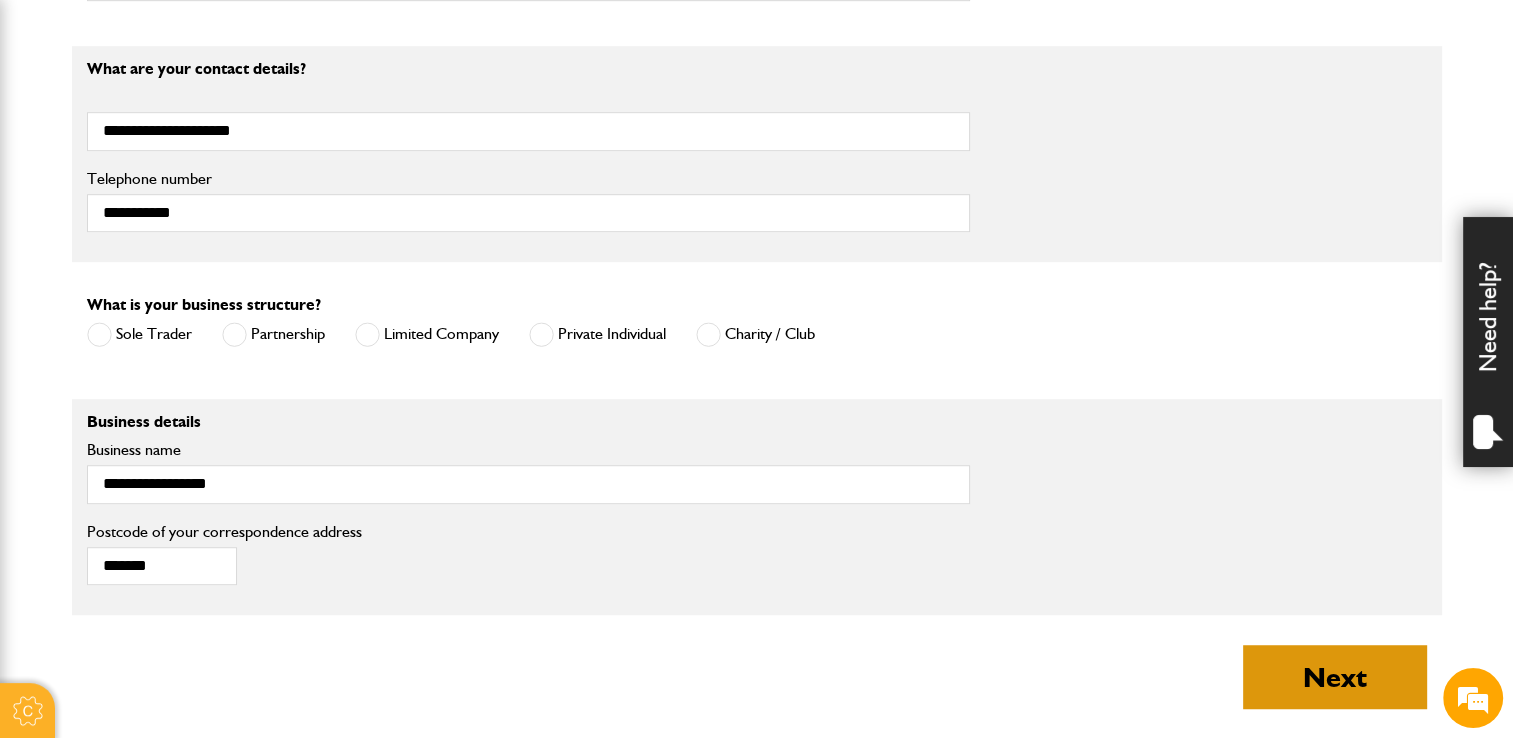 click on "Next" at bounding box center [1335, 677] 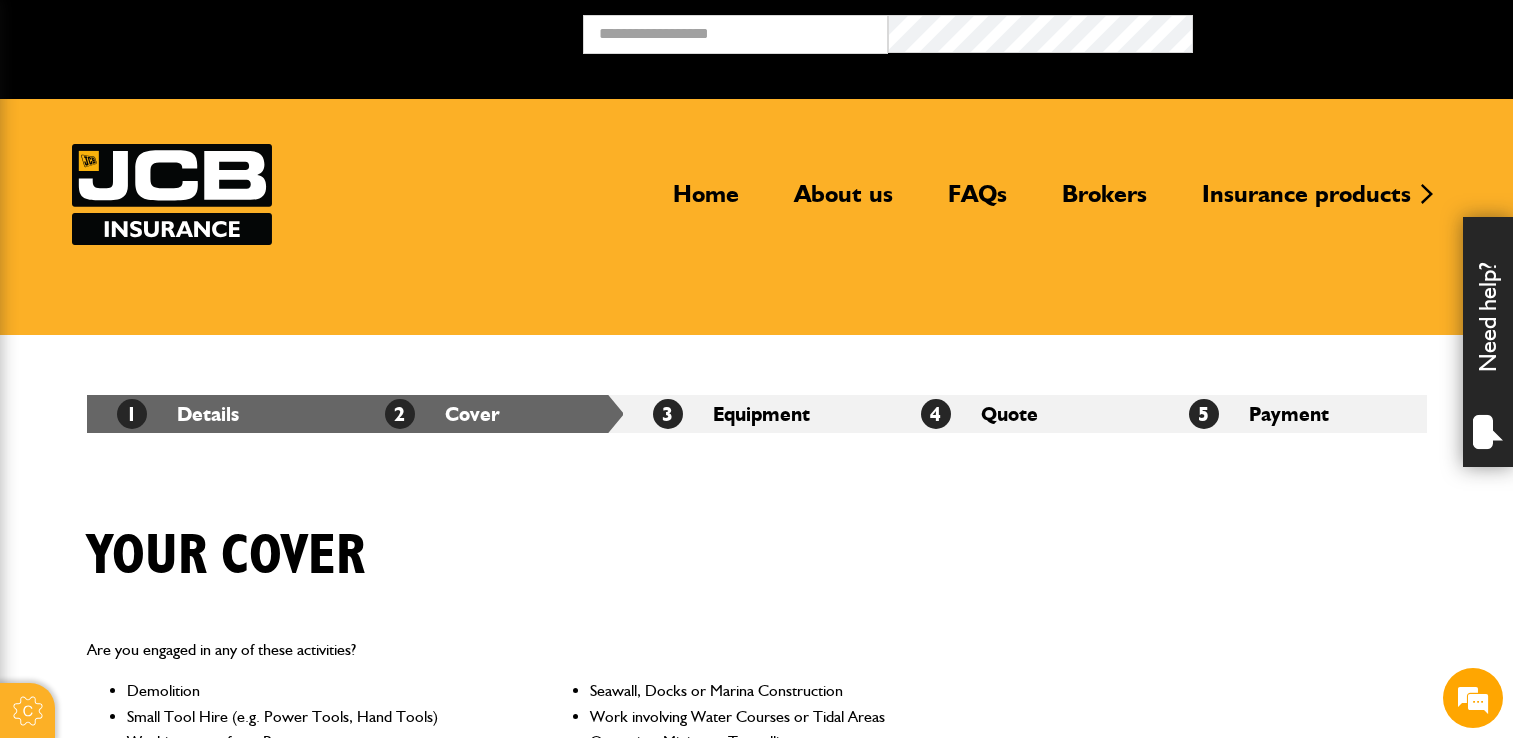 scroll, scrollTop: 0, scrollLeft: 0, axis: both 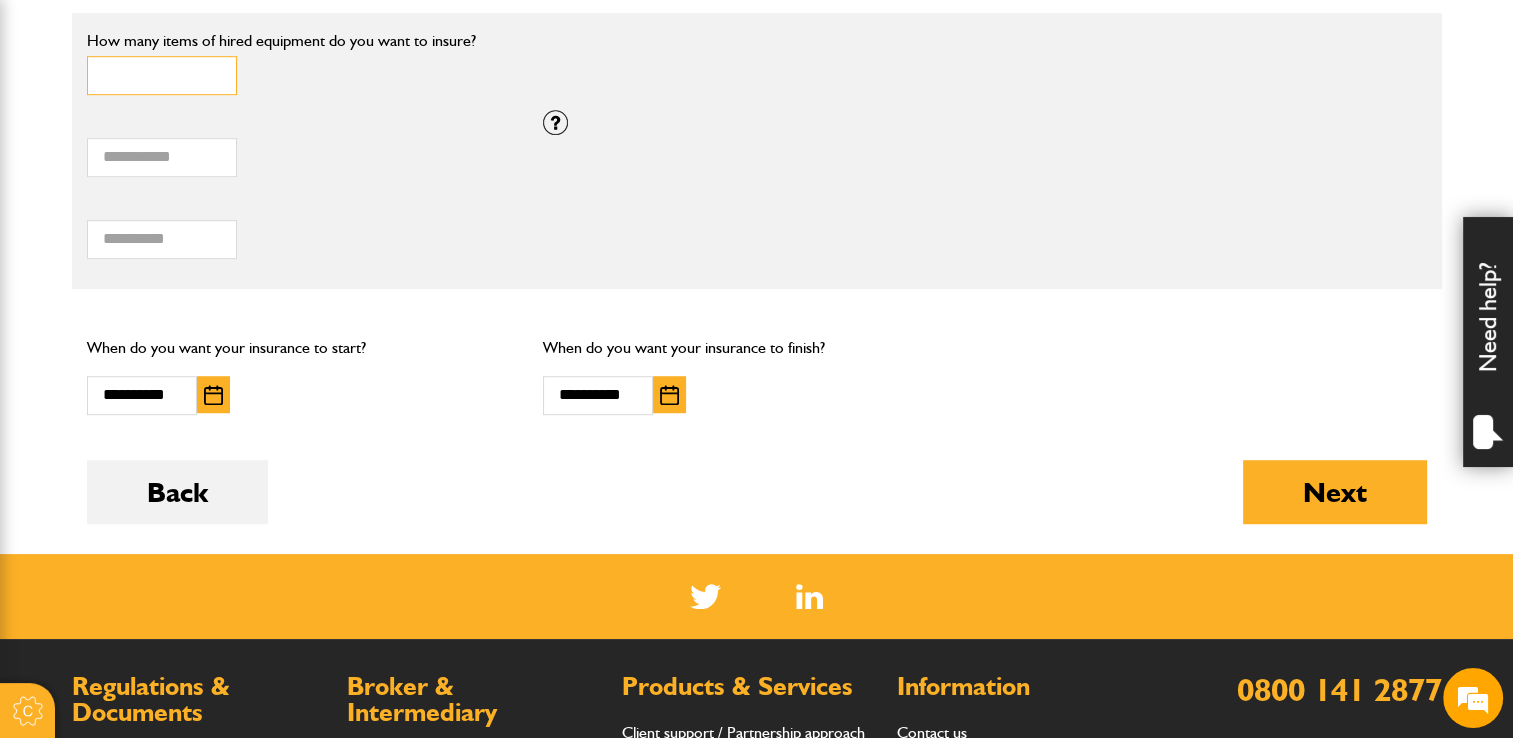 drag, startPoint x: 168, startPoint y: 72, endPoint x: -4, endPoint y: 70, distance: 172.01163 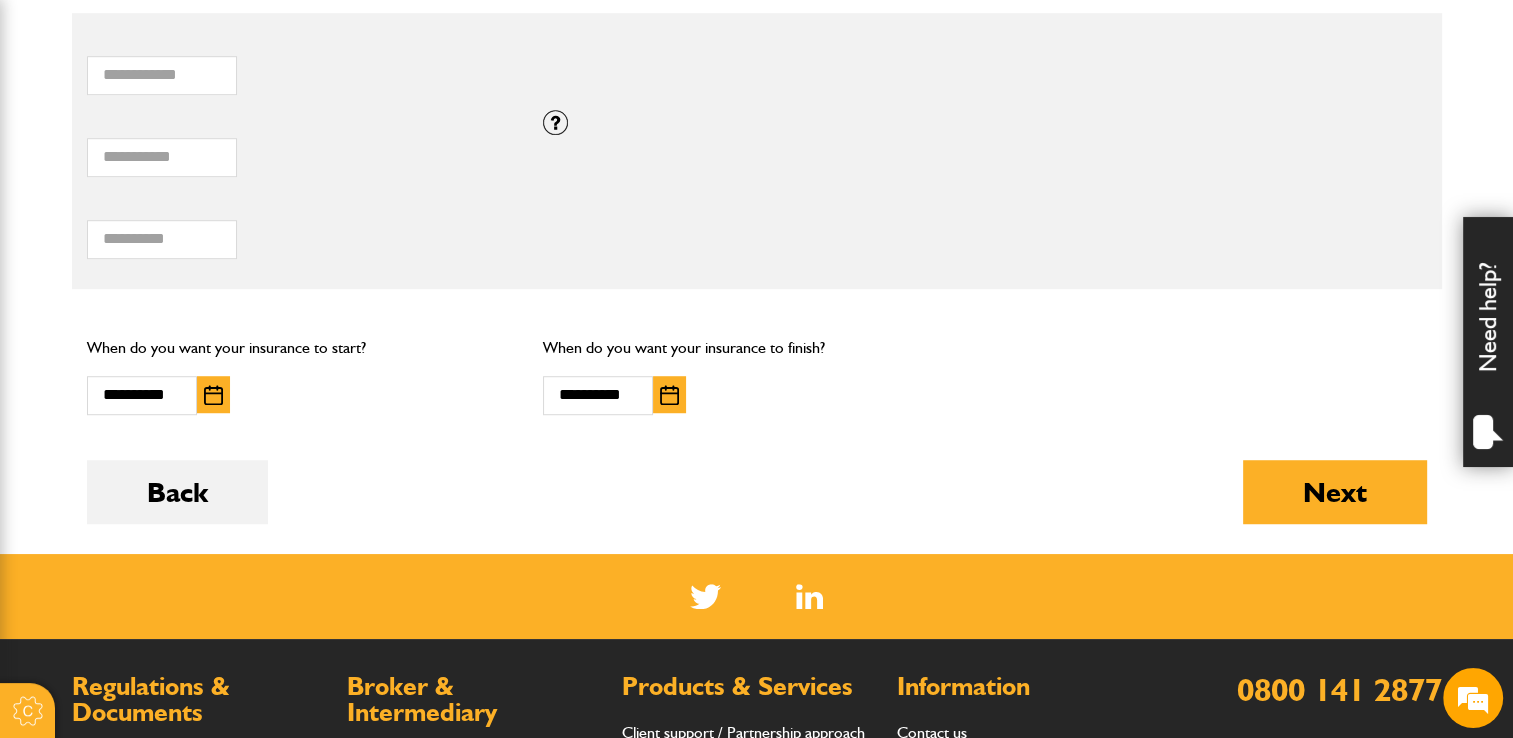 click on "****
Total hiring fees
Please enter a minimum value of 25 for total hiring fees." at bounding box center (300, 228) 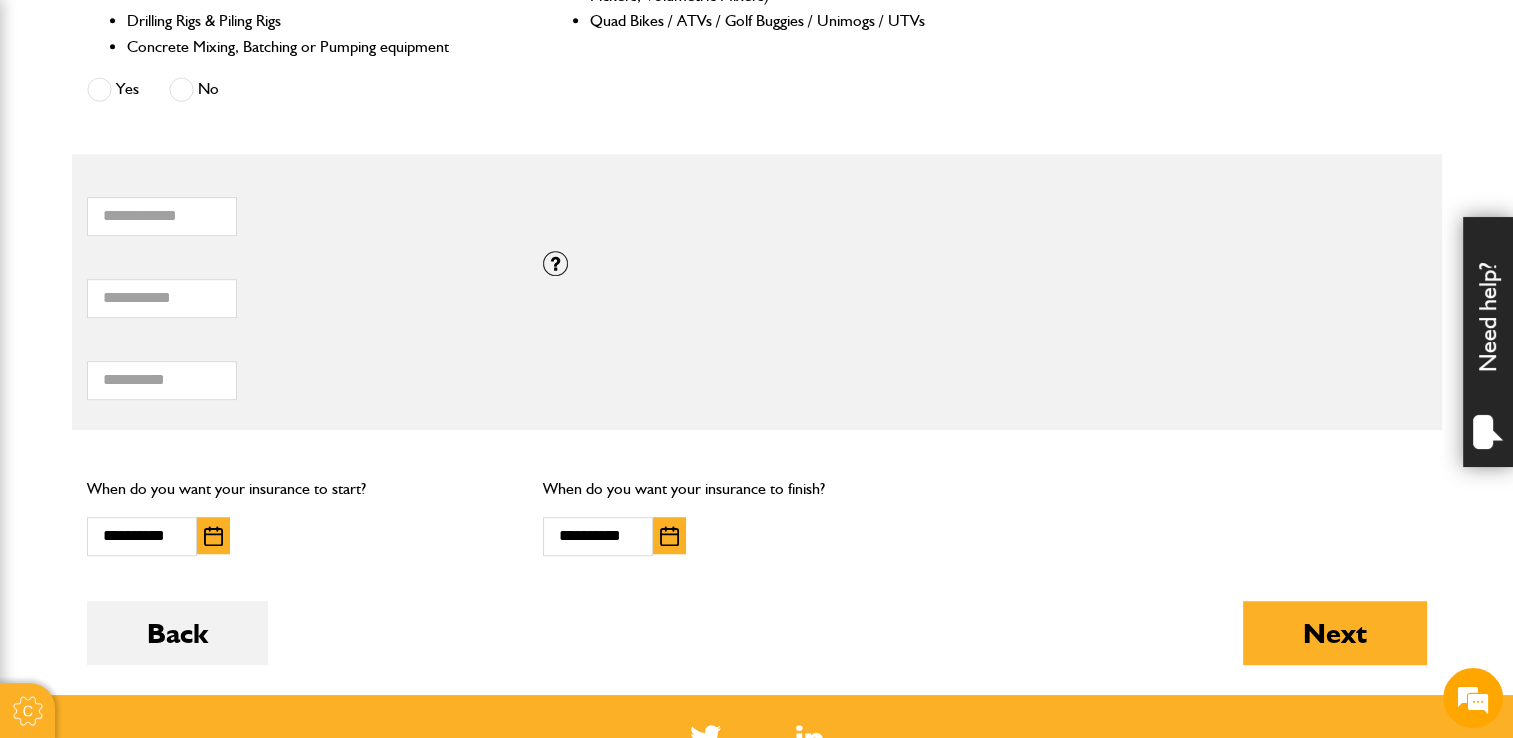 scroll, scrollTop: 1131, scrollLeft: 0, axis: vertical 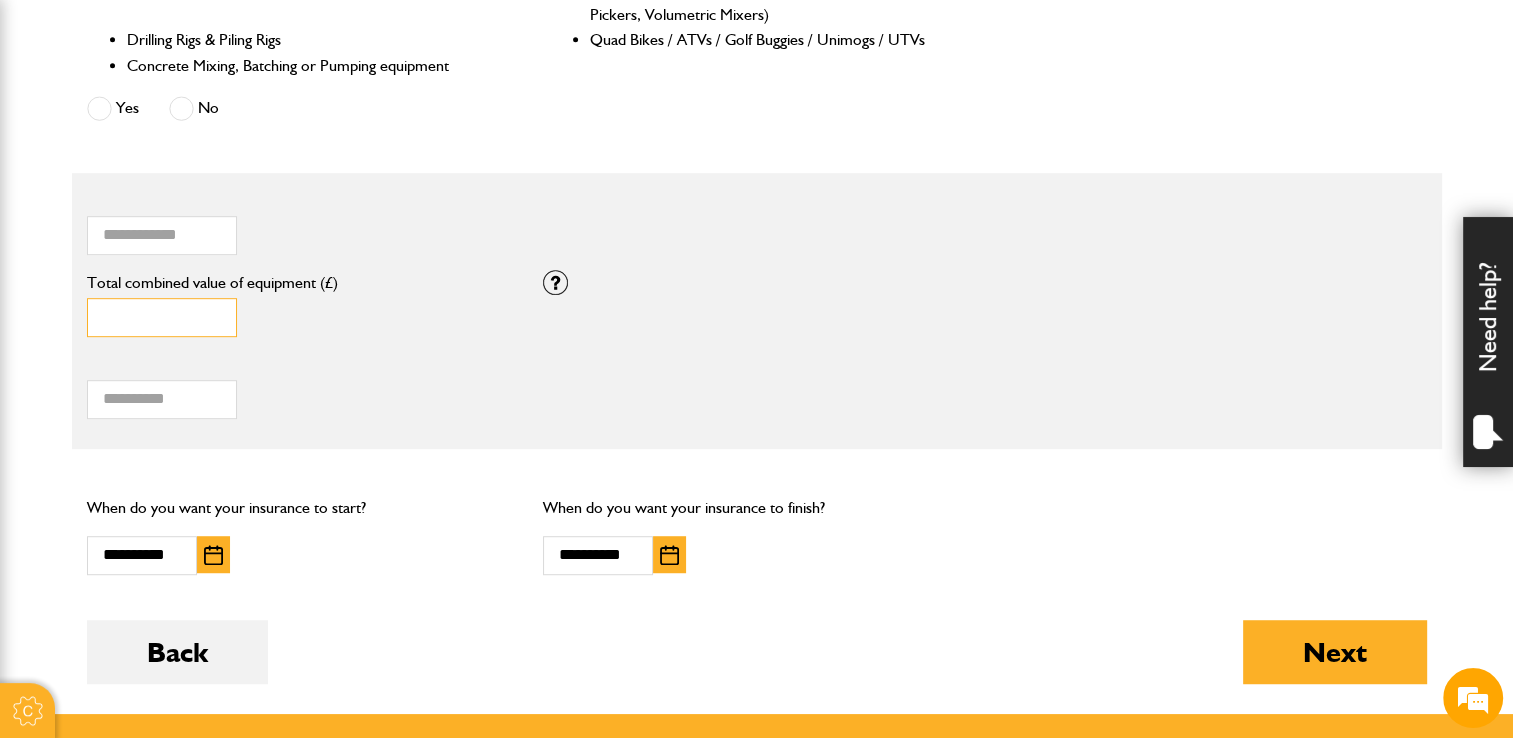 click on "*" at bounding box center [162, 317] 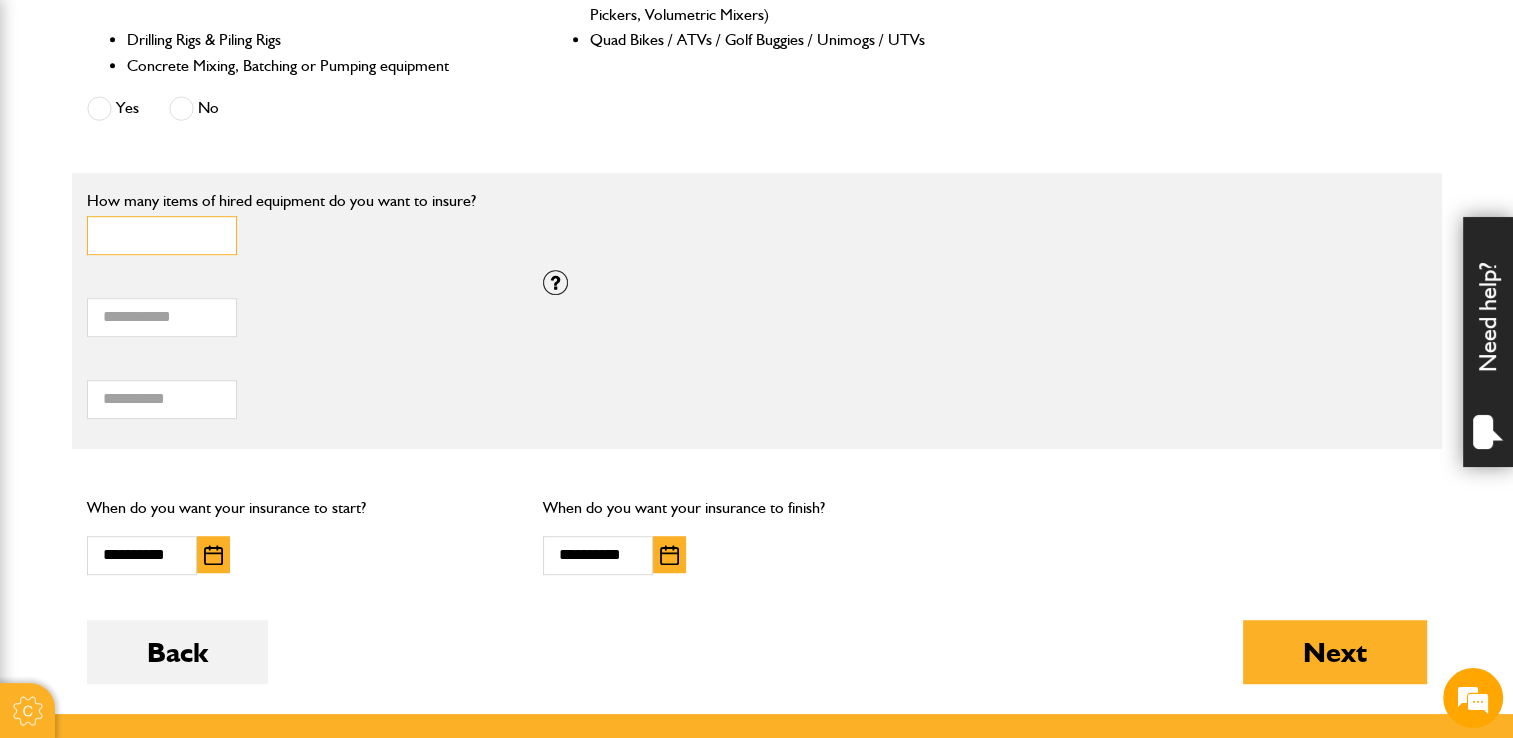 drag, startPoint x: 196, startPoint y: 238, endPoint x: -4, endPoint y: 258, distance: 200.99751 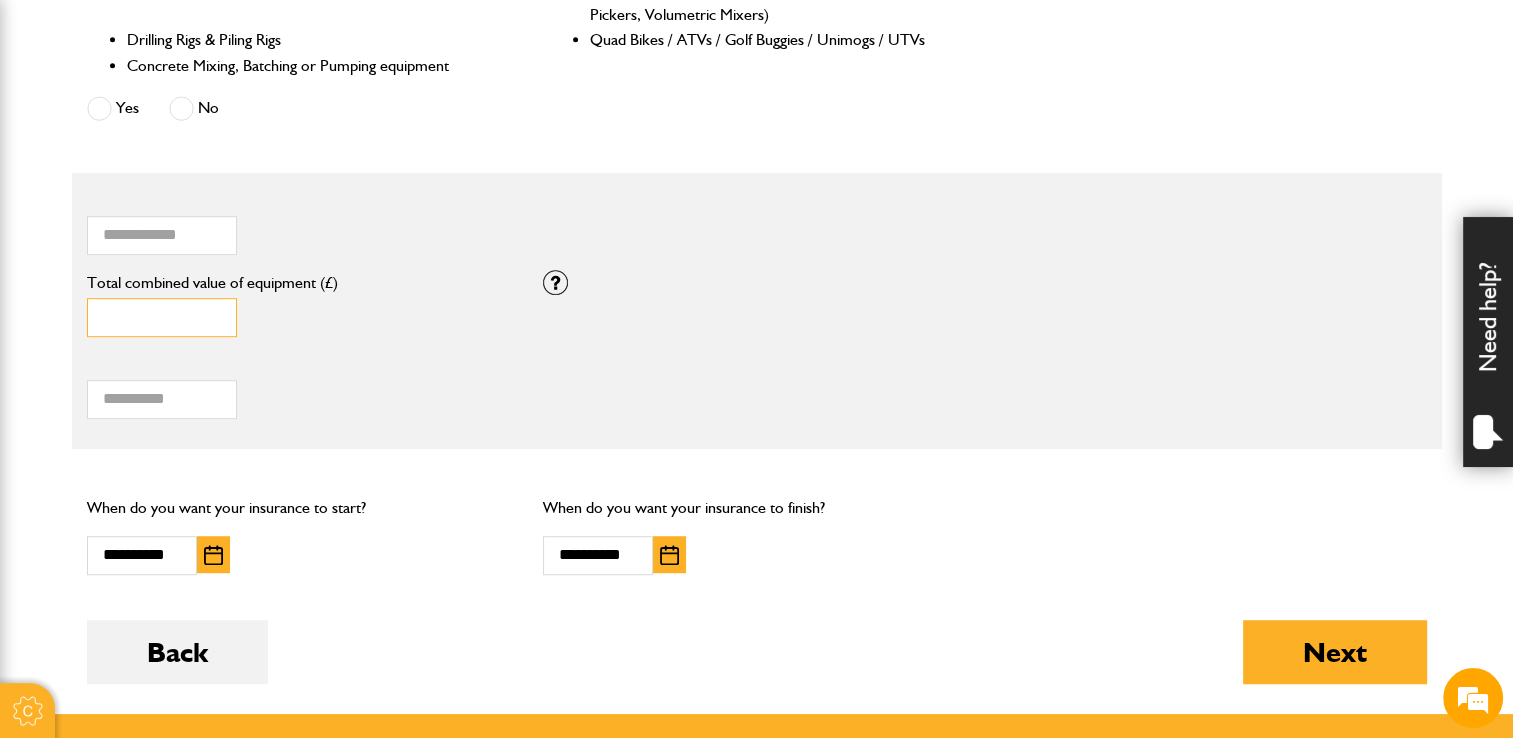 drag, startPoint x: 151, startPoint y: 318, endPoint x: 48, endPoint y: 316, distance: 103.01942 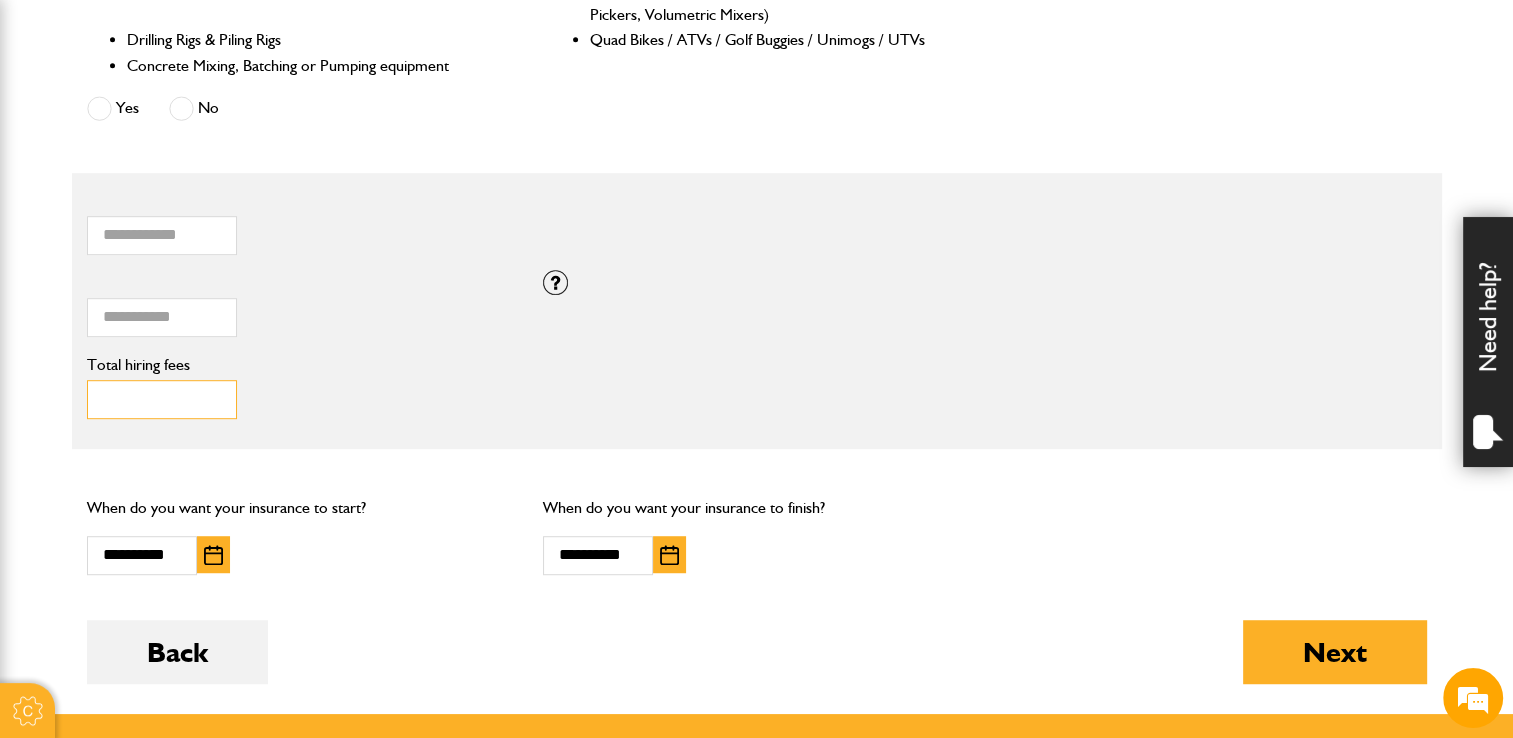 drag, startPoint x: 154, startPoint y: 409, endPoint x: 56, endPoint y: 400, distance: 98.4124 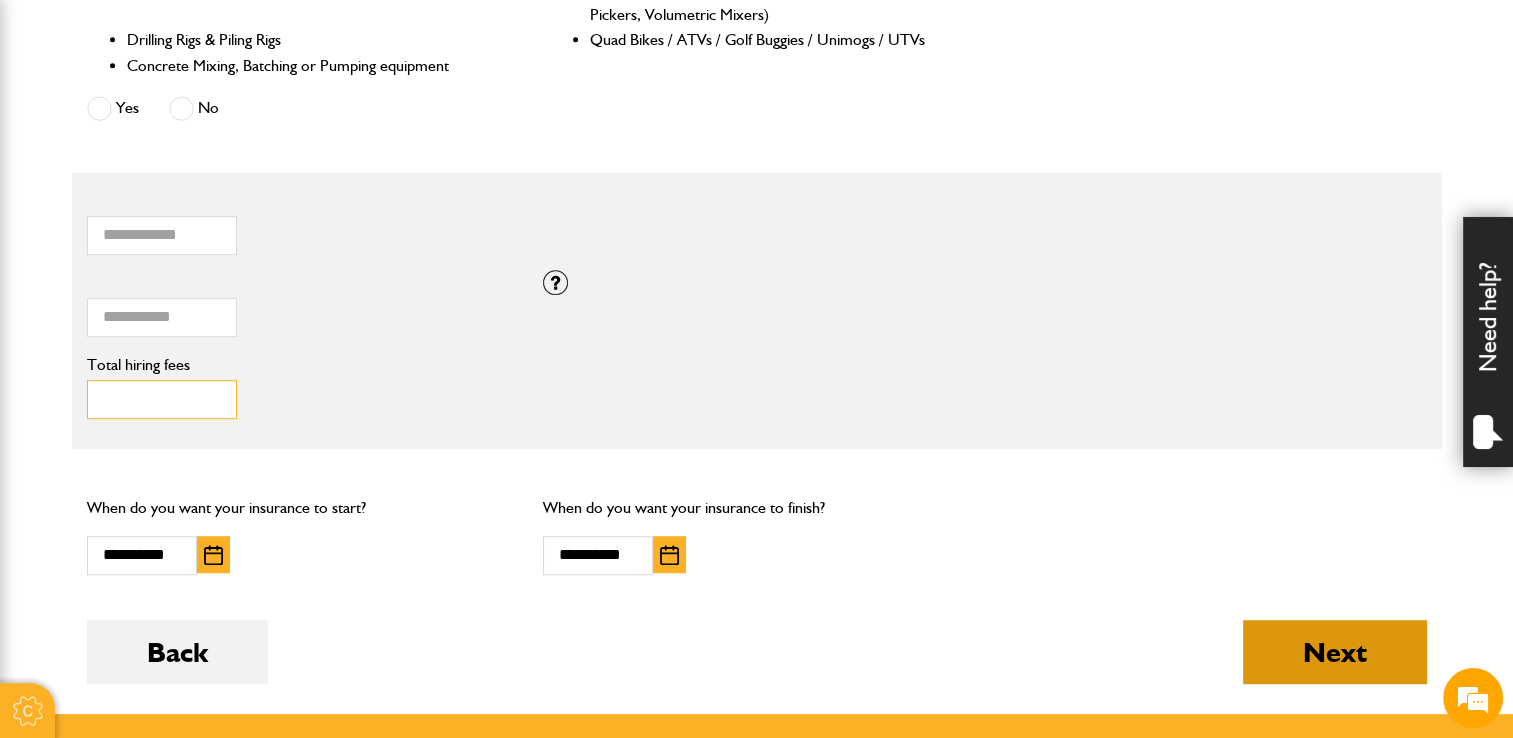 type on "****" 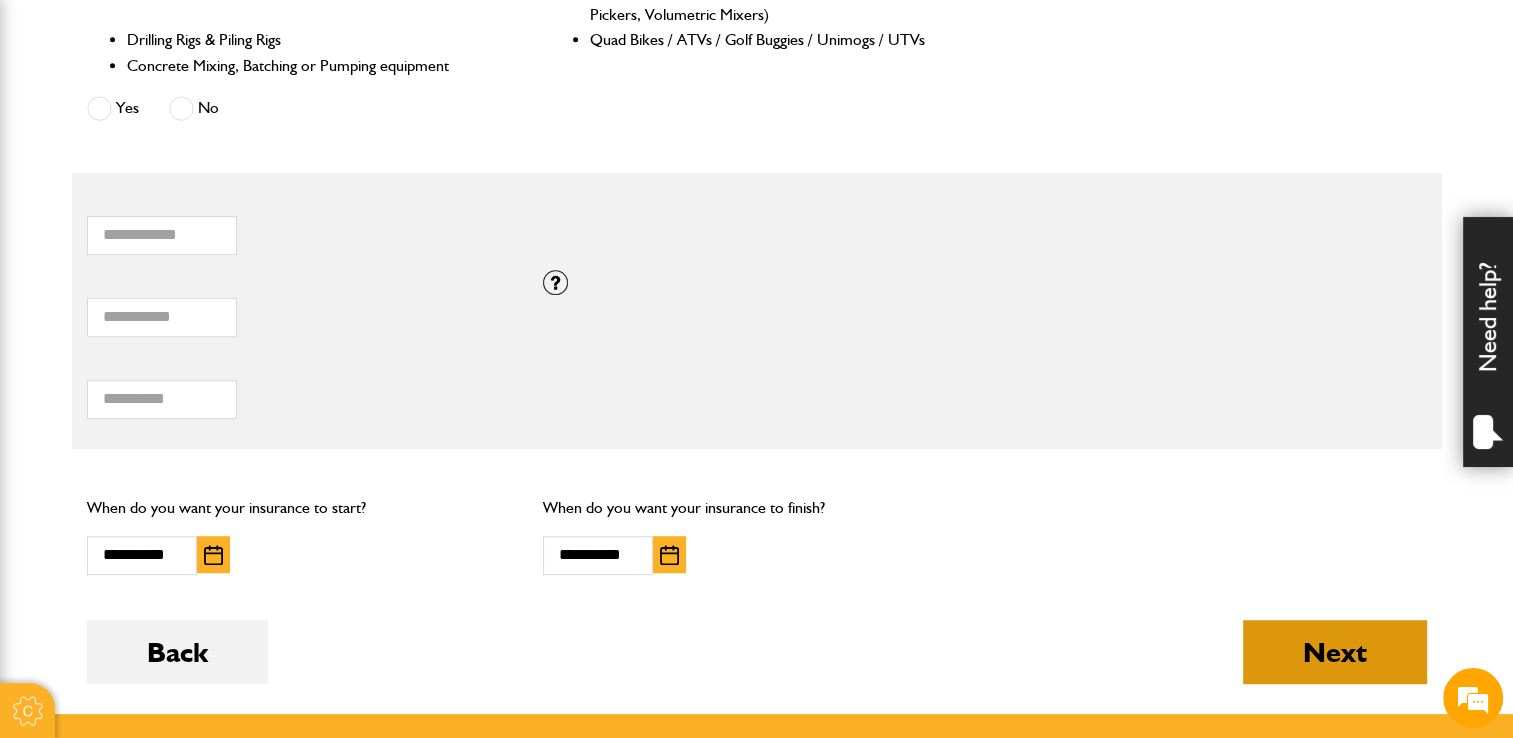 click on "Next" at bounding box center (1335, 652) 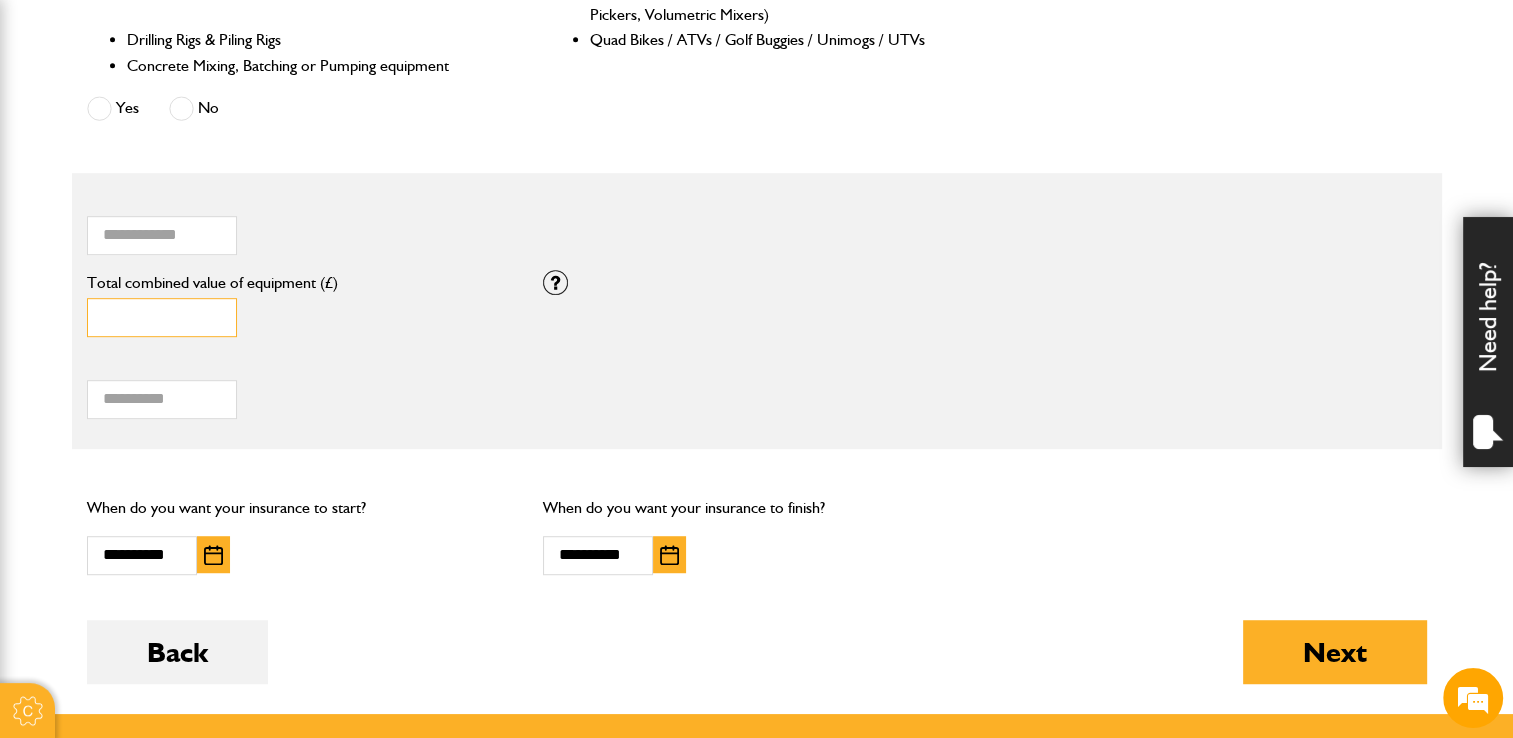 click on "******" at bounding box center [162, 317] 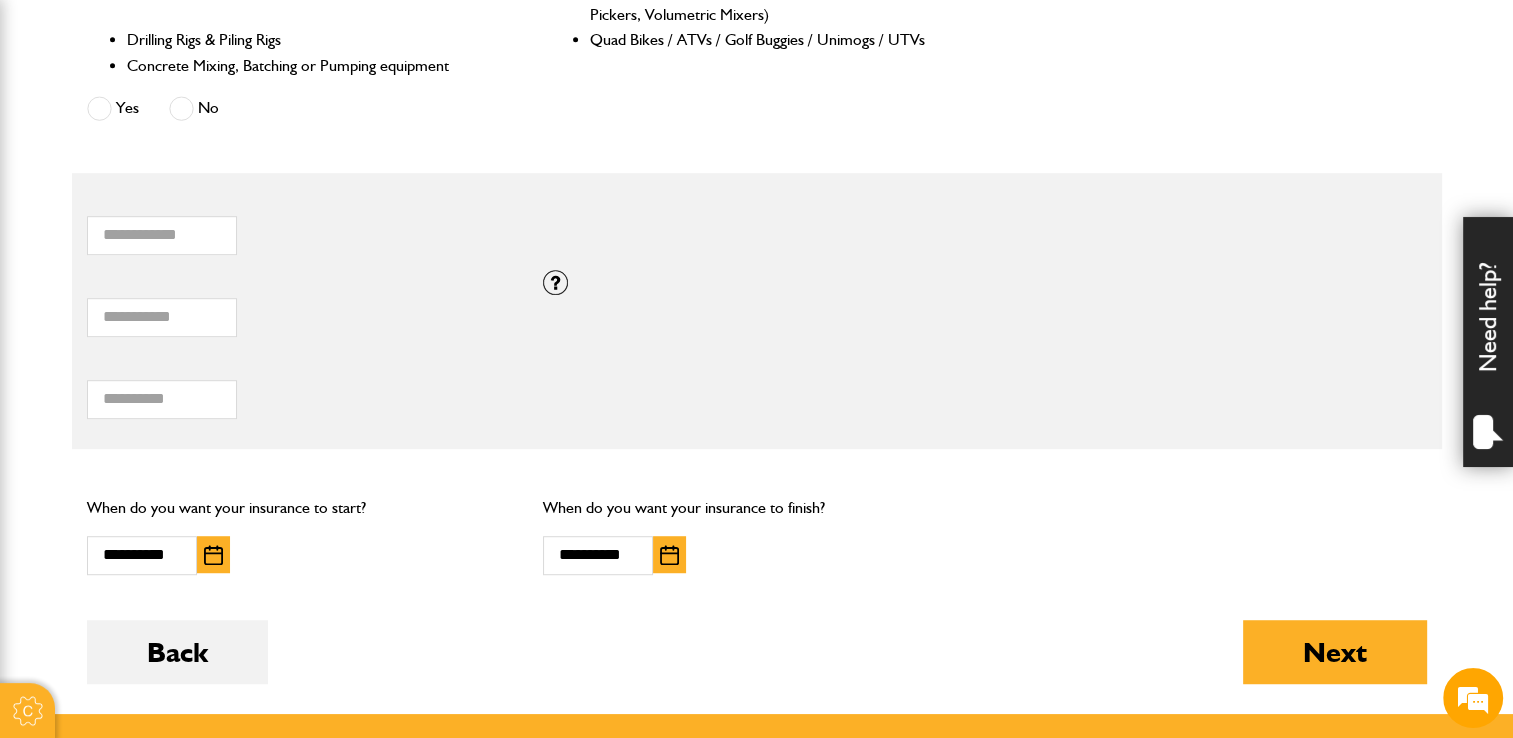 click at bounding box center [213, 555] 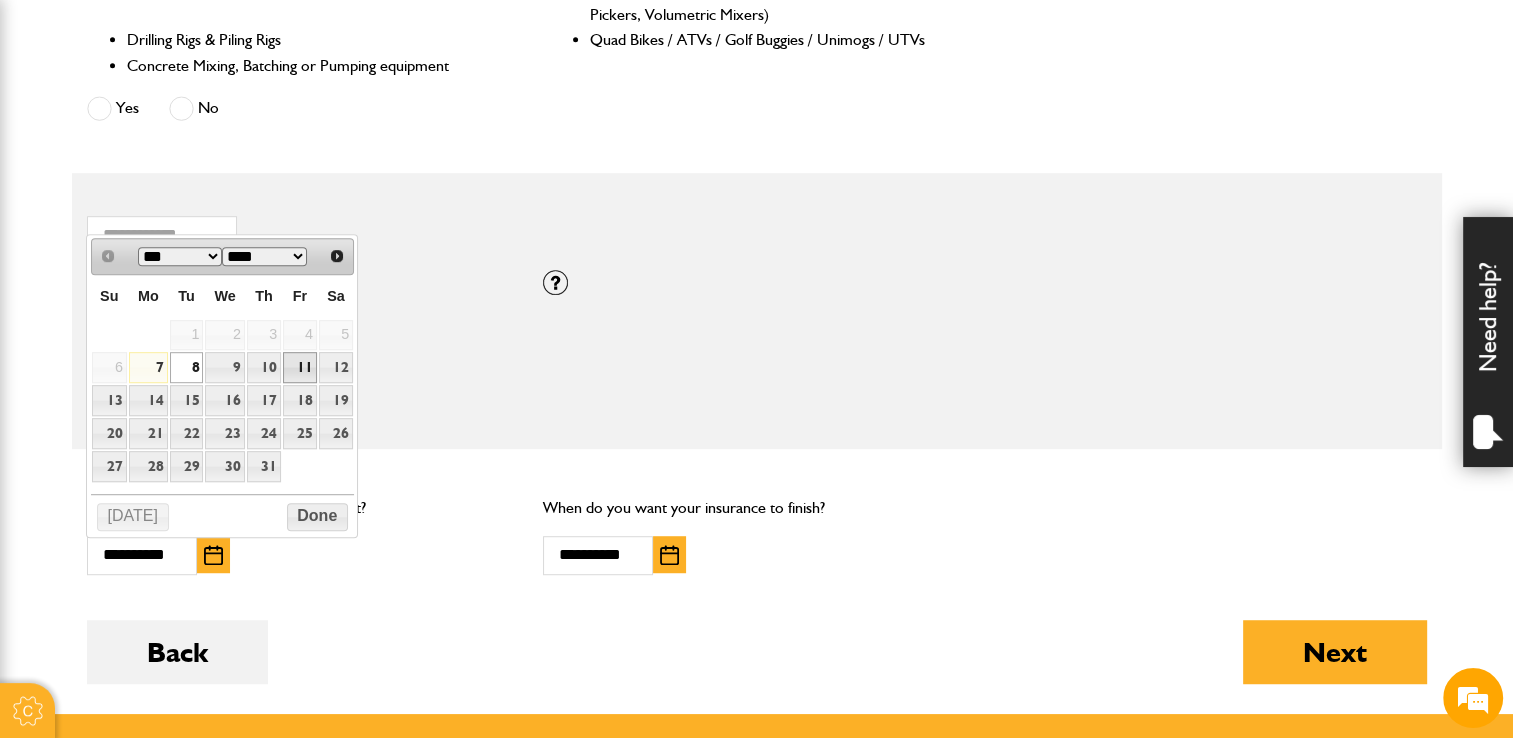 click on "11" at bounding box center [300, 367] 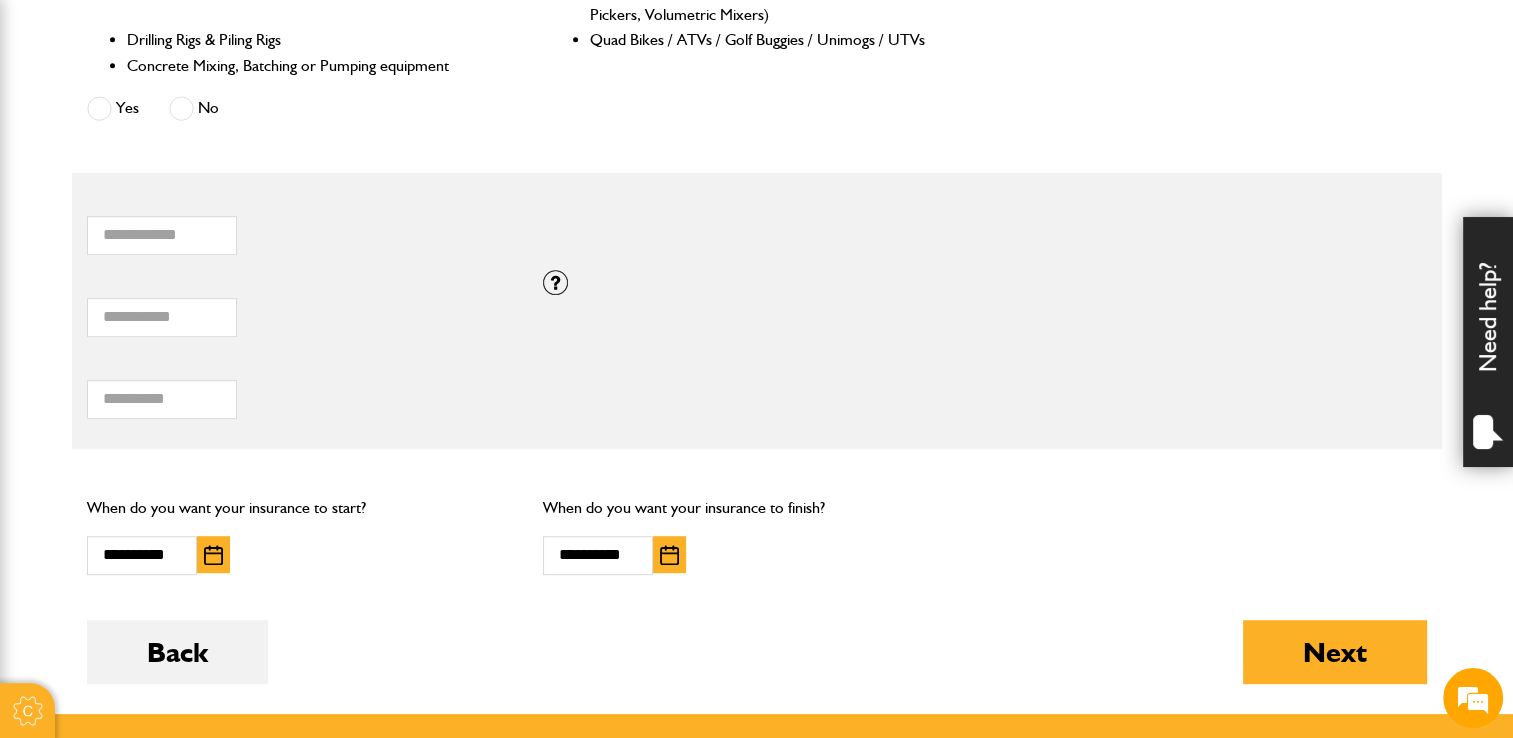 click at bounding box center [669, 555] 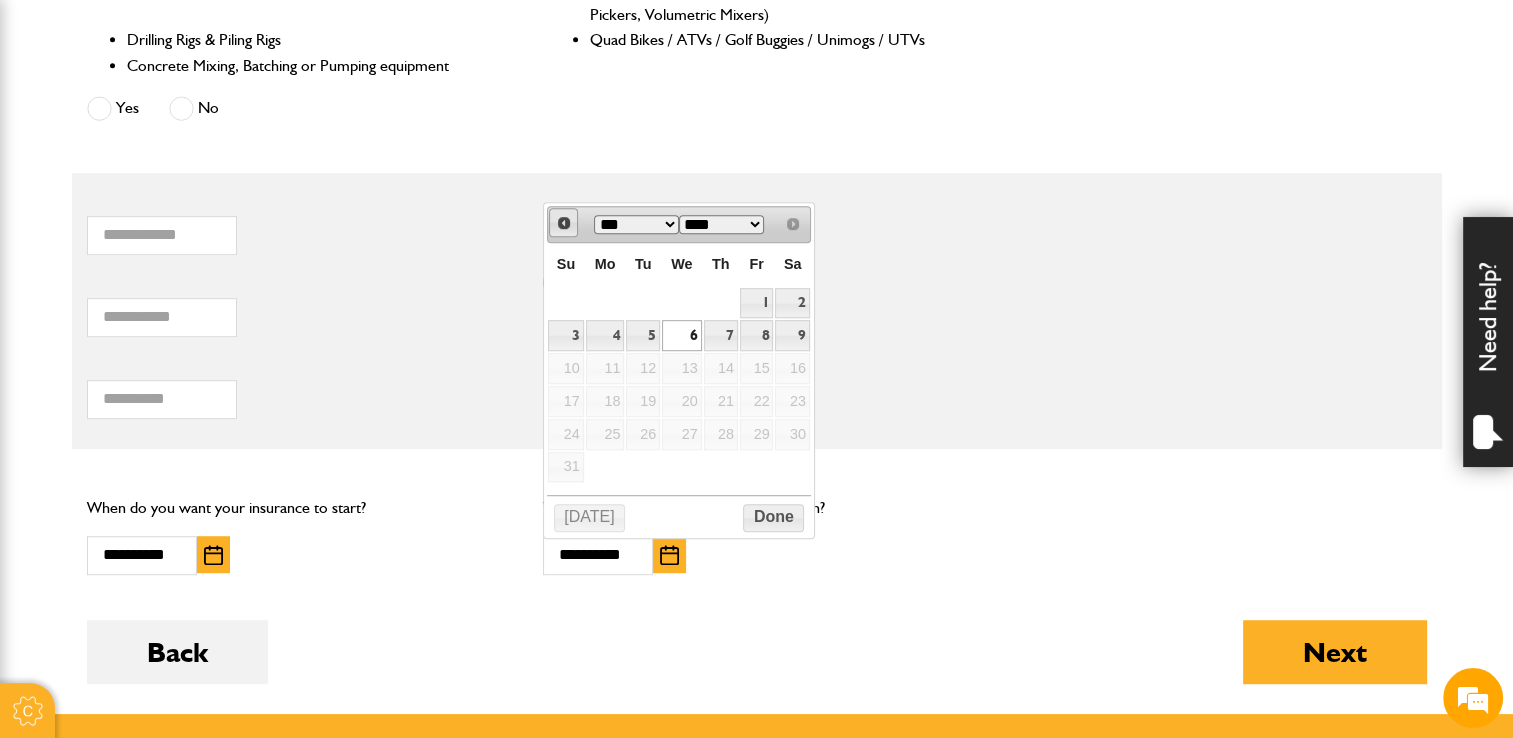 click on "Prev" at bounding box center [564, 223] 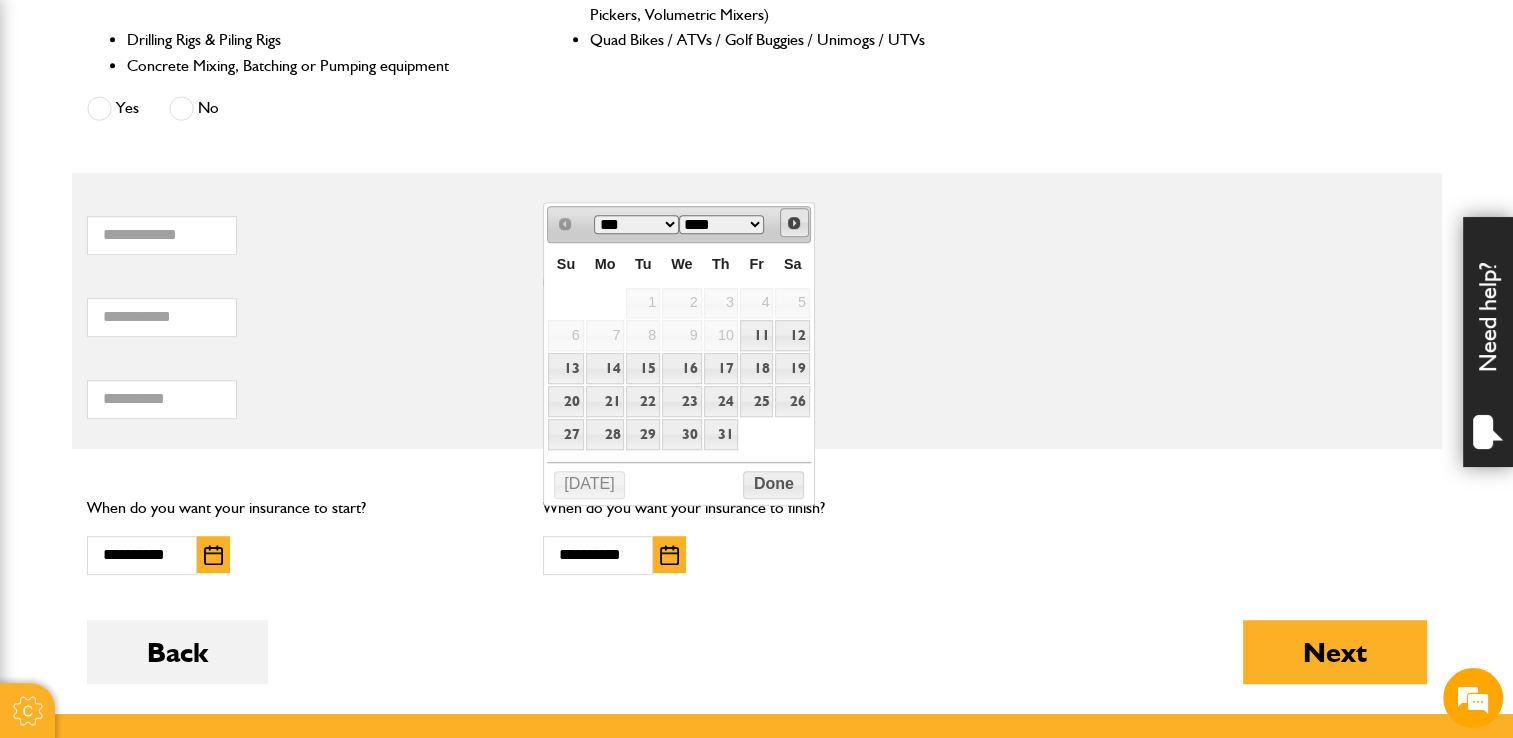 click on "Next" at bounding box center [794, 223] 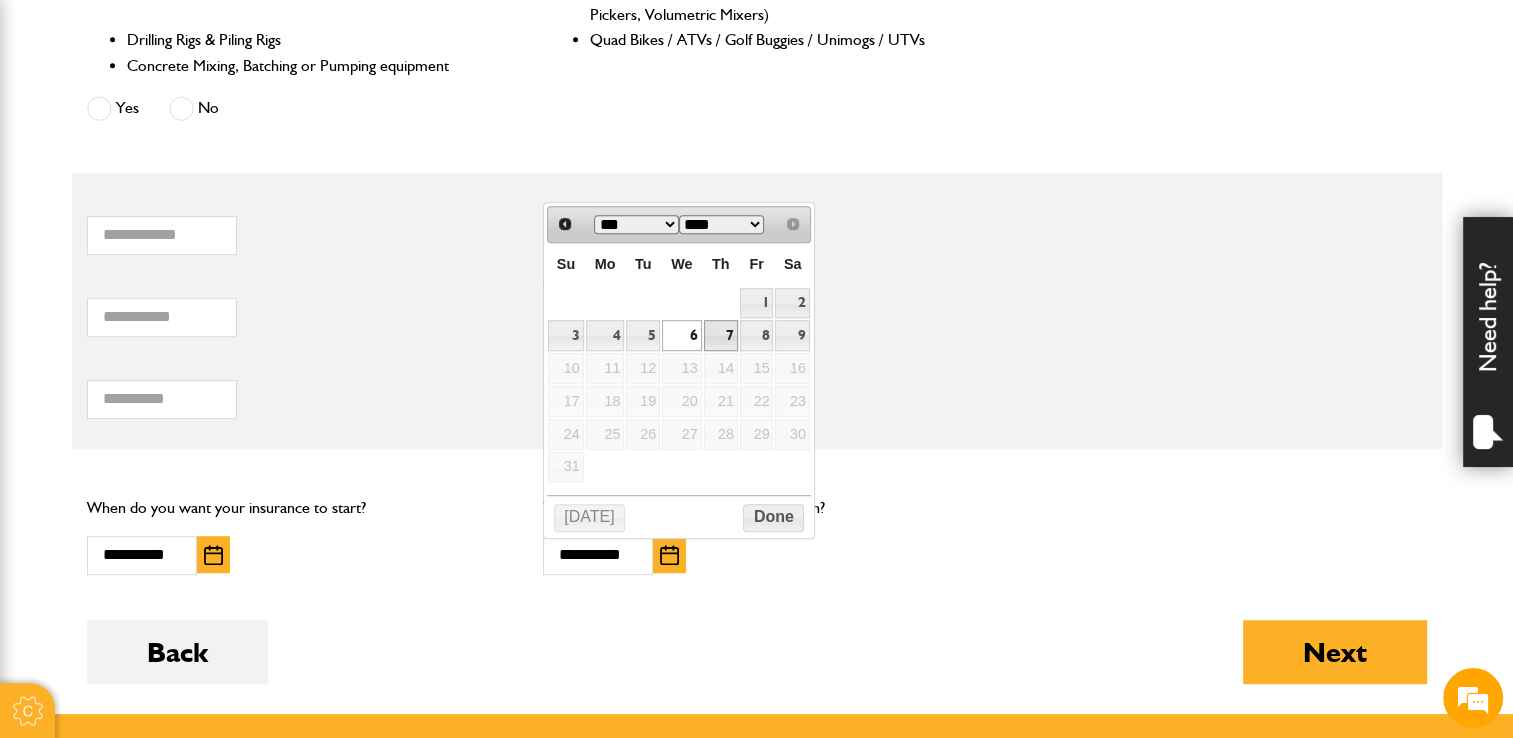 click on "7" at bounding box center [721, 335] 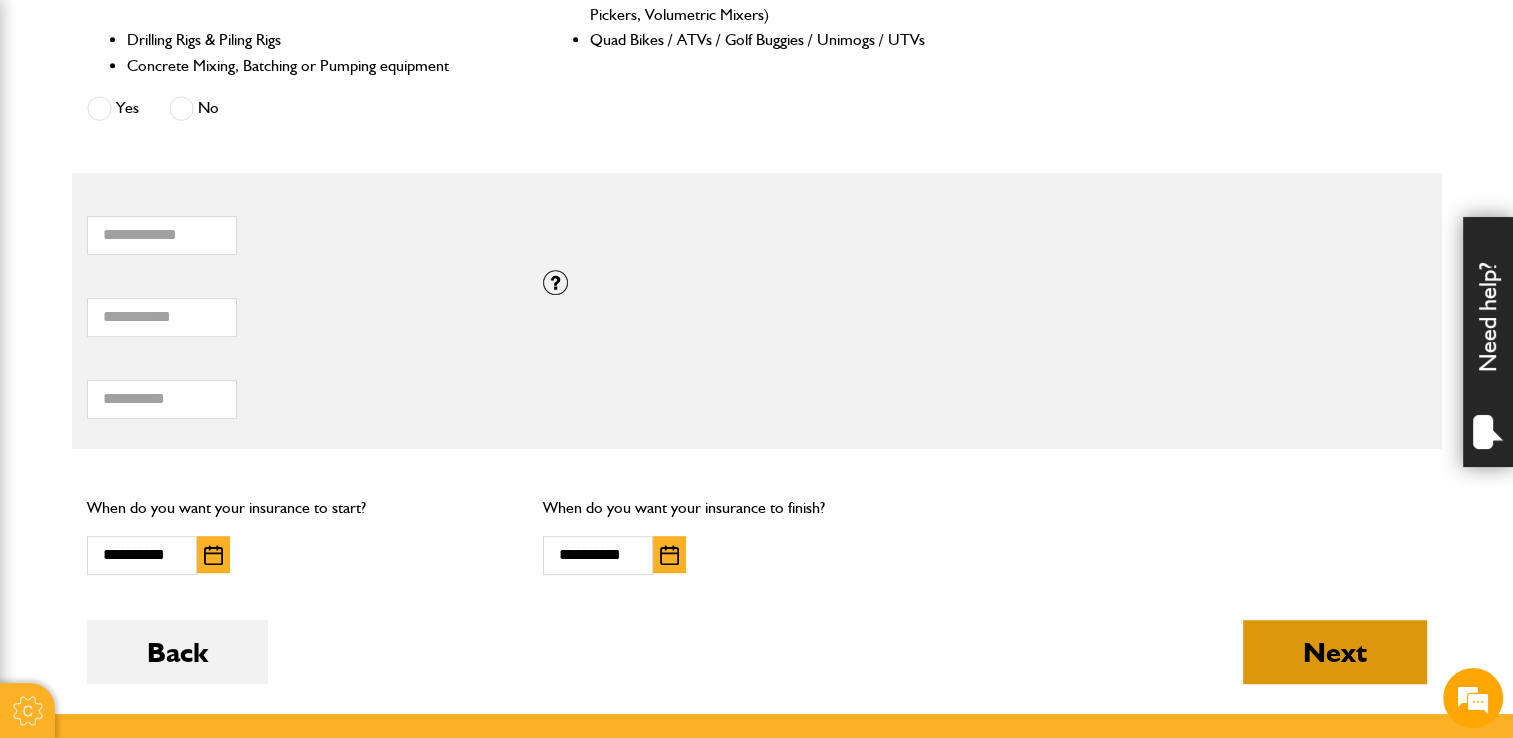 click on "Next" at bounding box center [1335, 652] 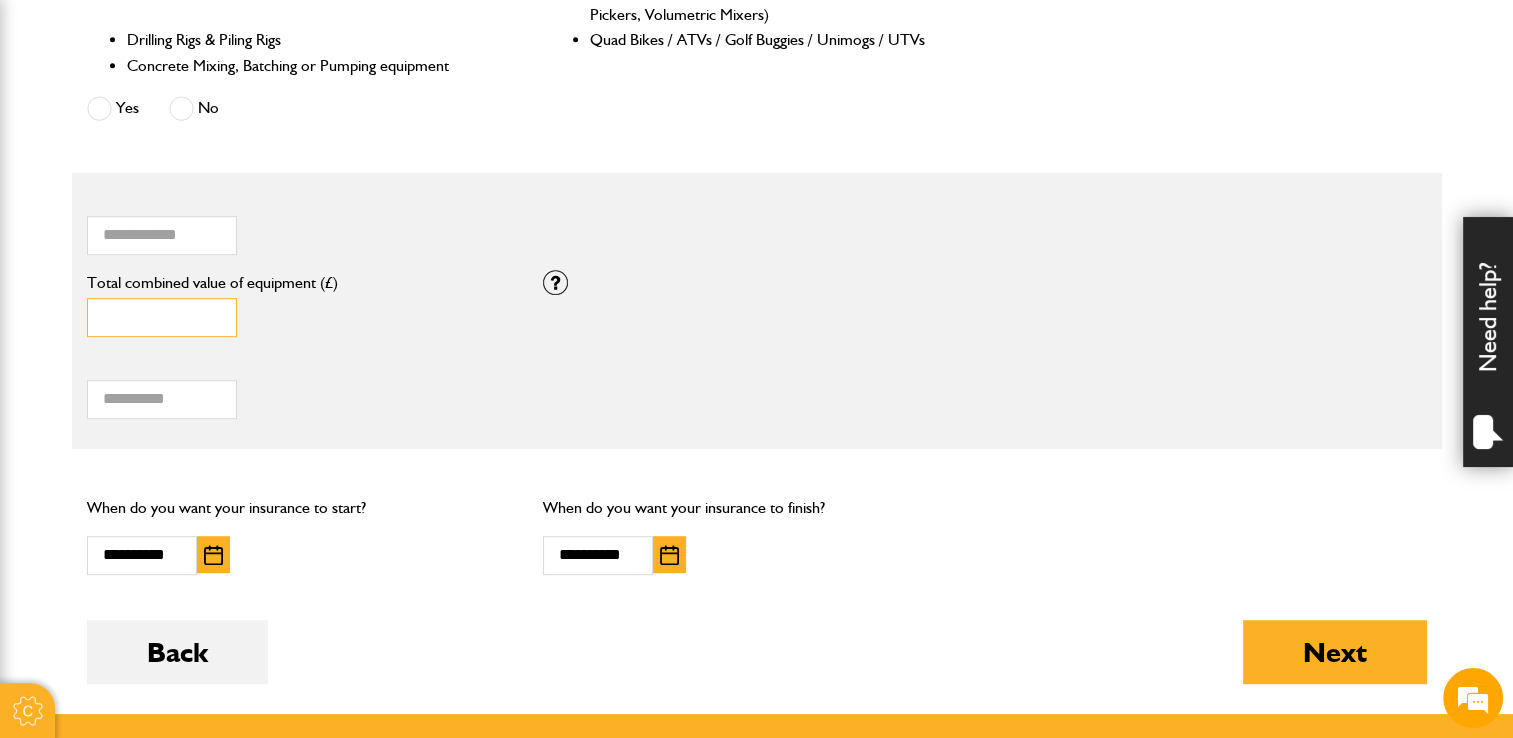 click on "******" at bounding box center (162, 317) 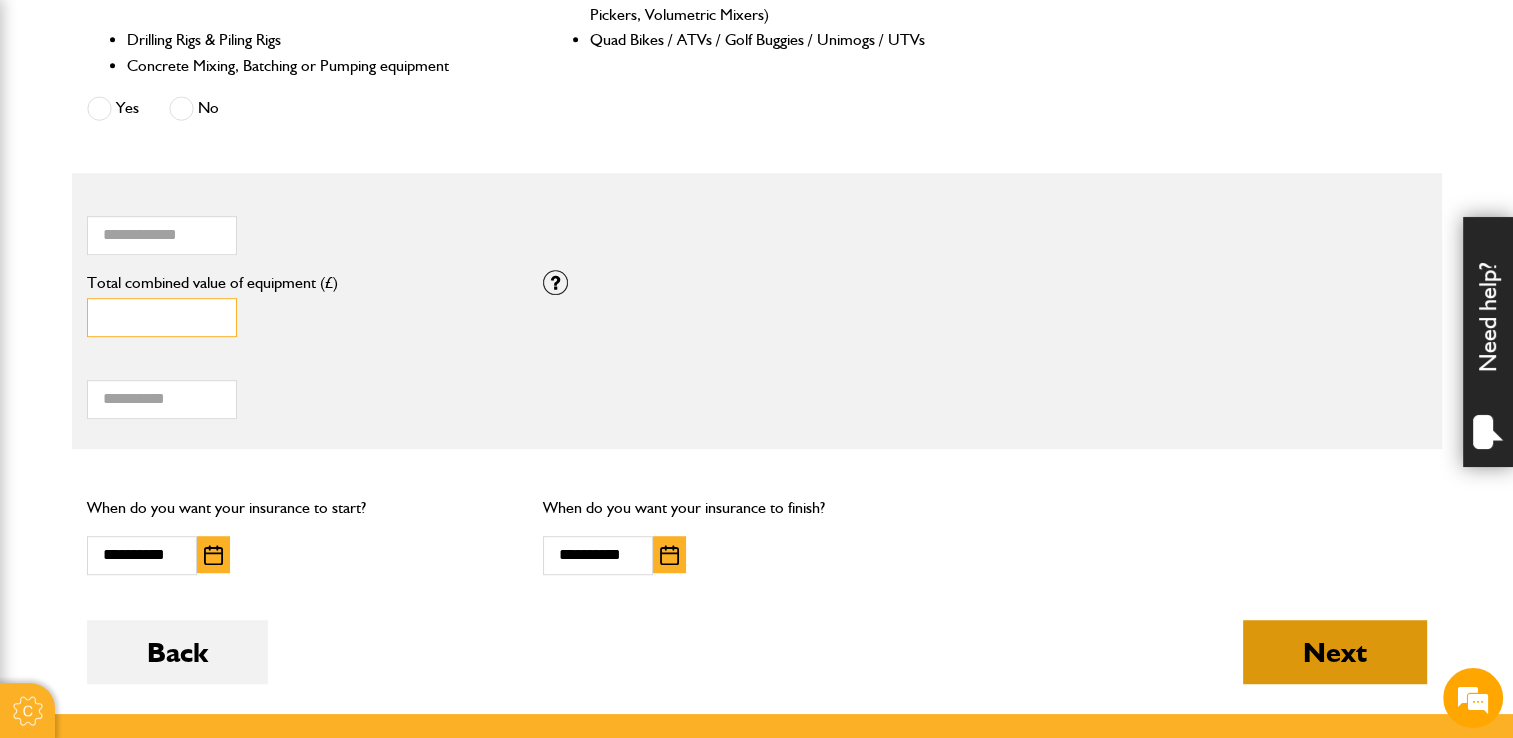 type on "******" 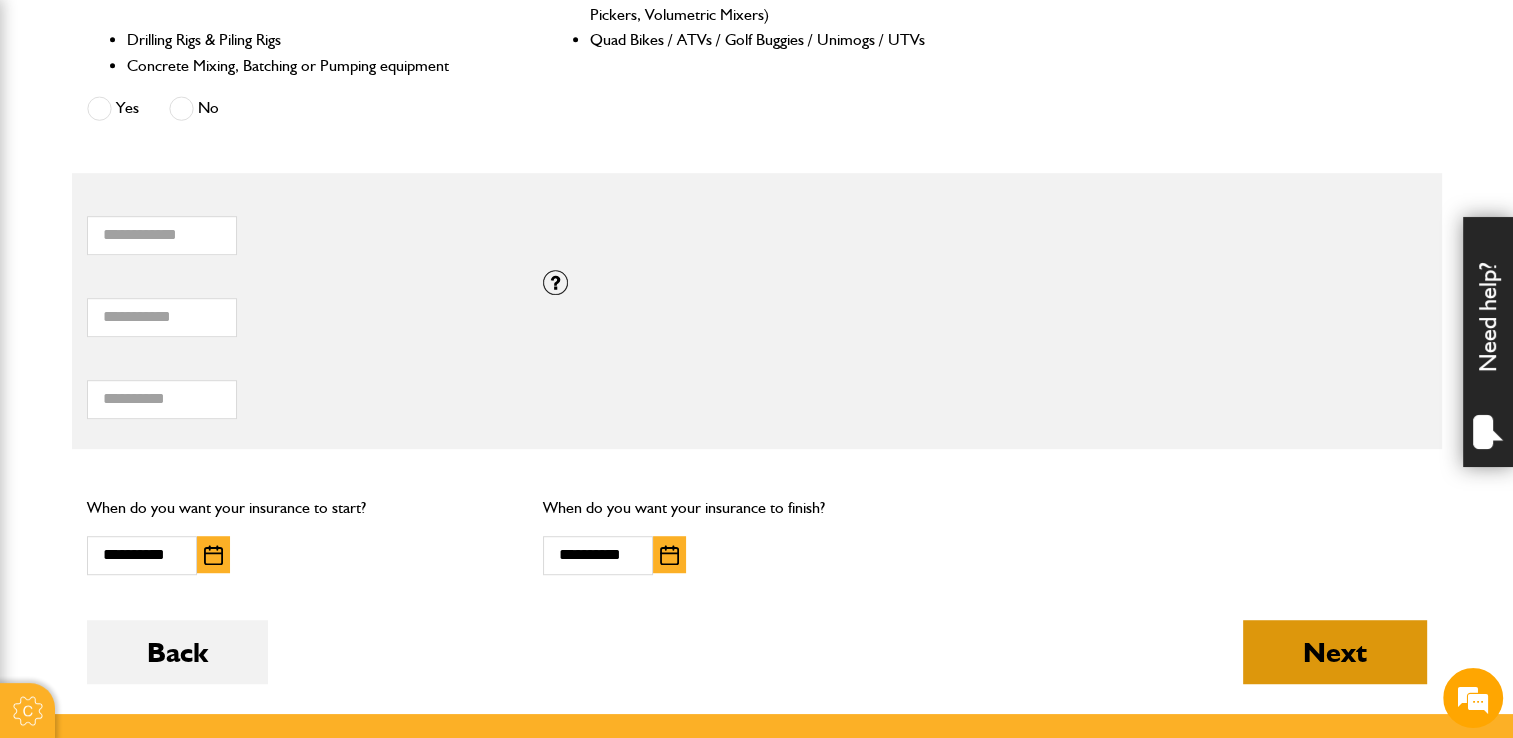 click on "Next" at bounding box center [1335, 652] 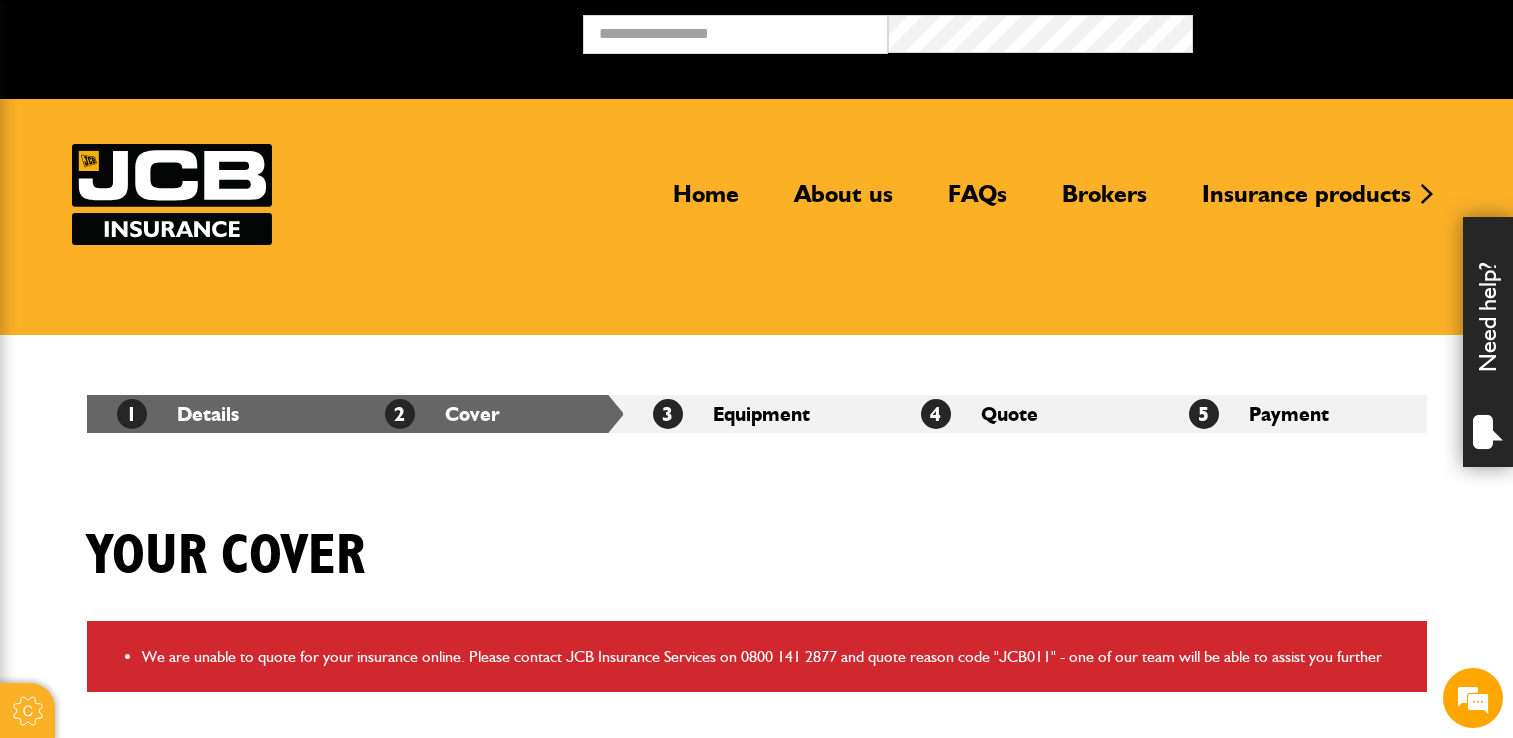 scroll, scrollTop: 0, scrollLeft: 0, axis: both 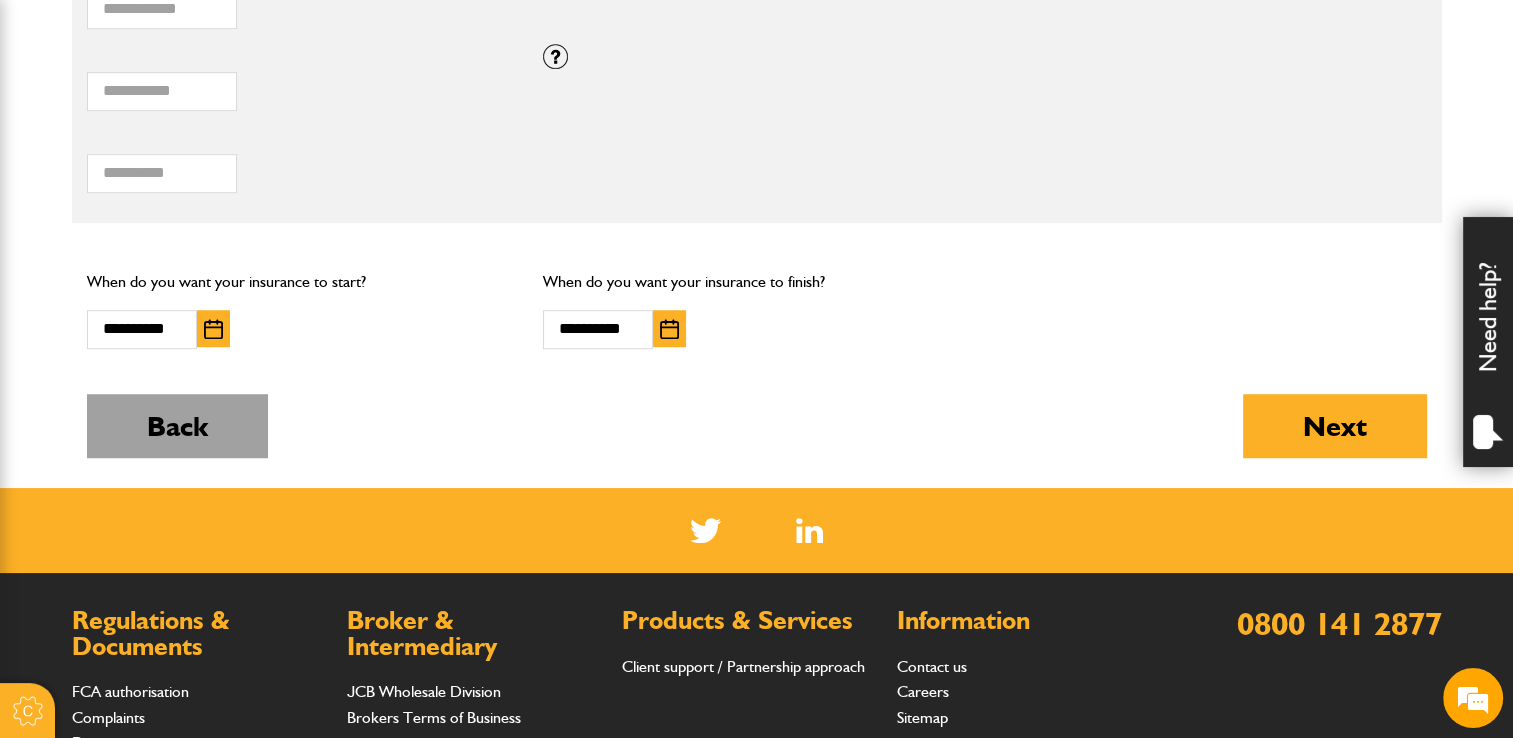 click on "Back" at bounding box center [177, 426] 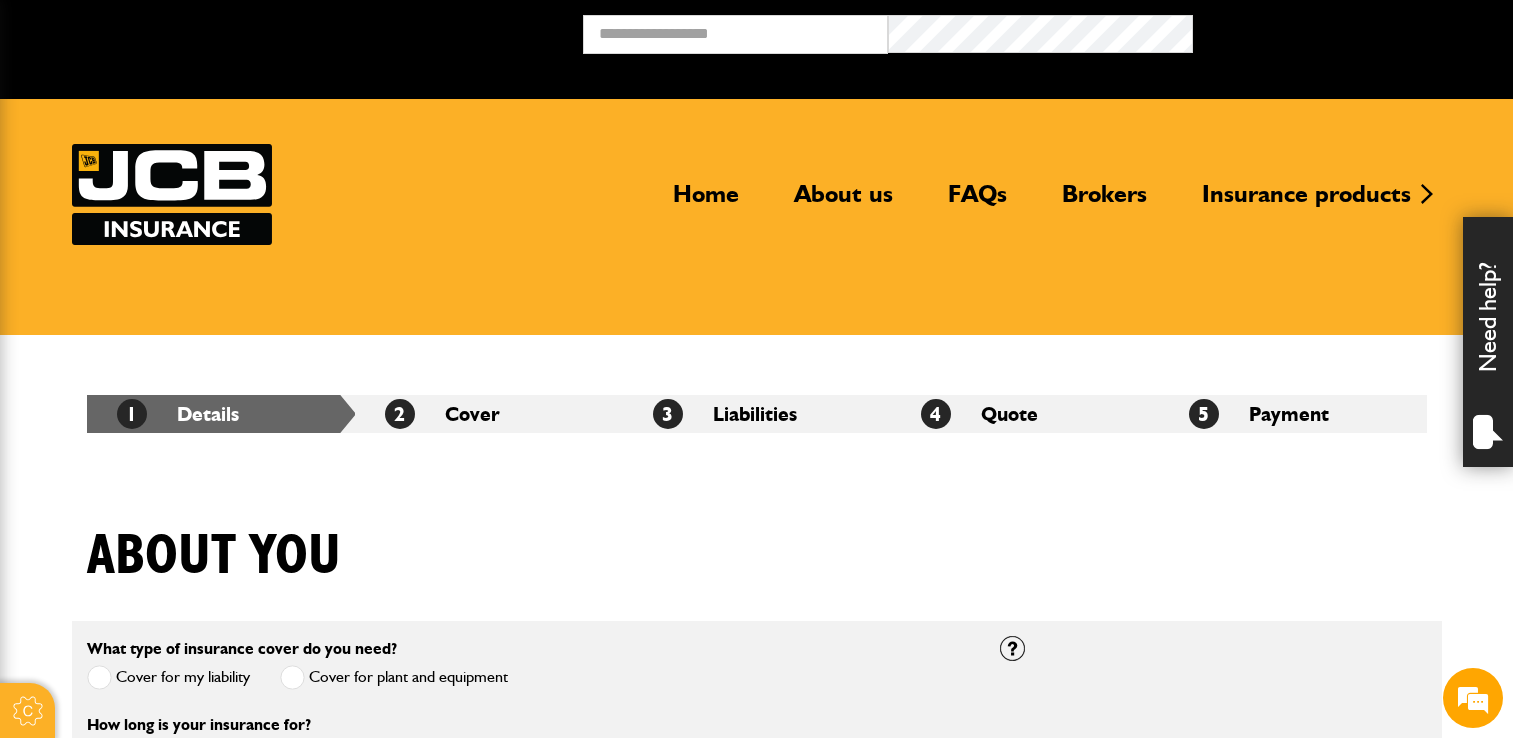 scroll, scrollTop: 0, scrollLeft: 0, axis: both 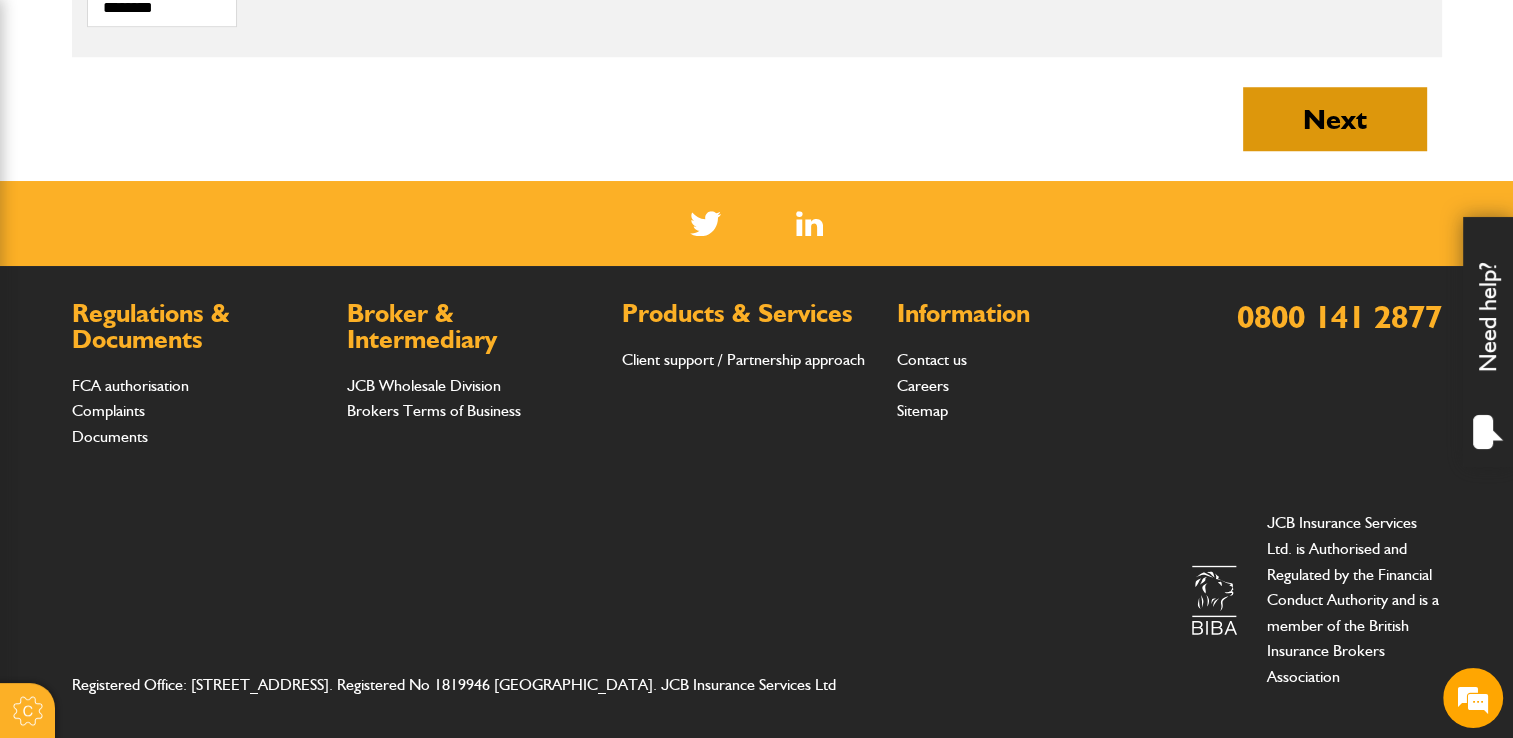 click on "Next" at bounding box center (1335, 119) 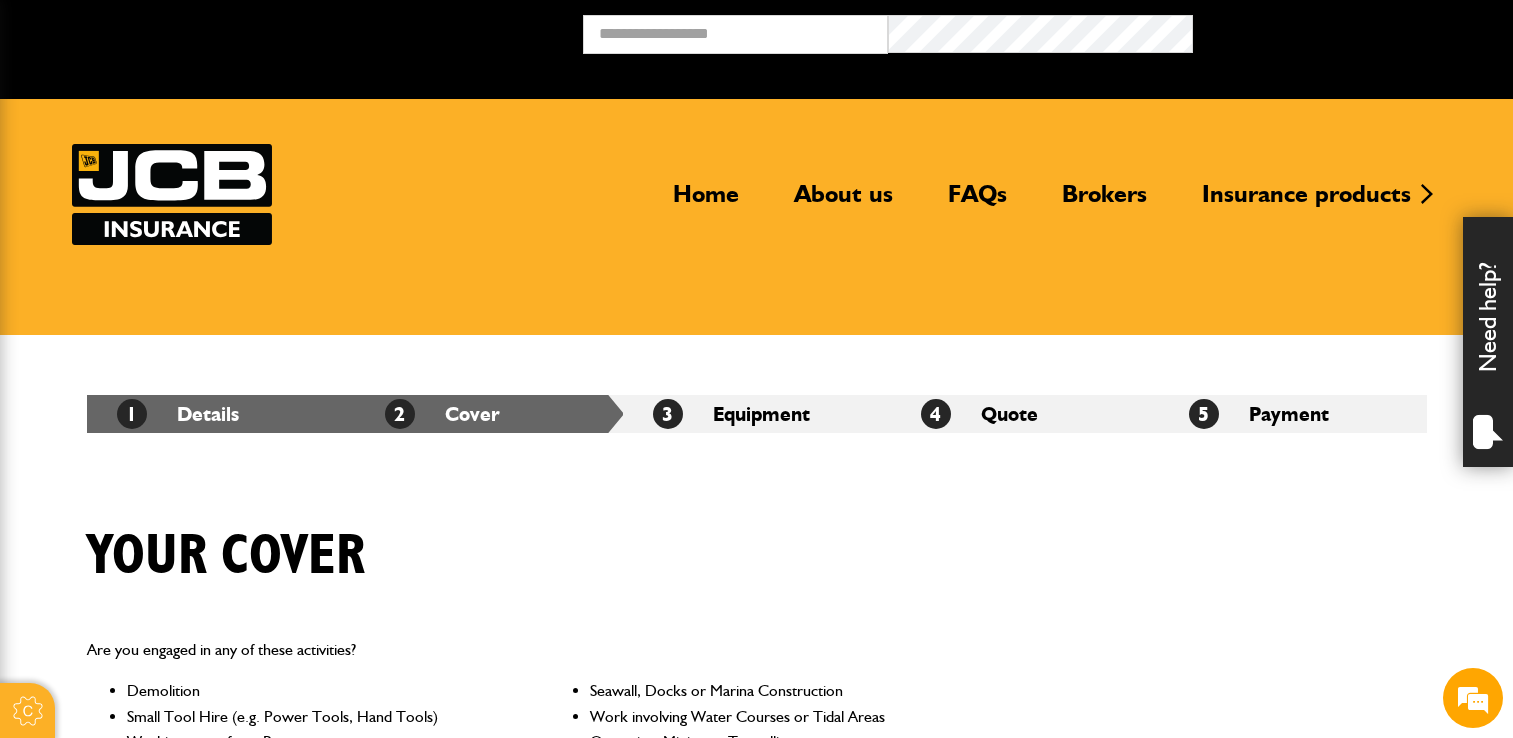 scroll, scrollTop: 0, scrollLeft: 0, axis: both 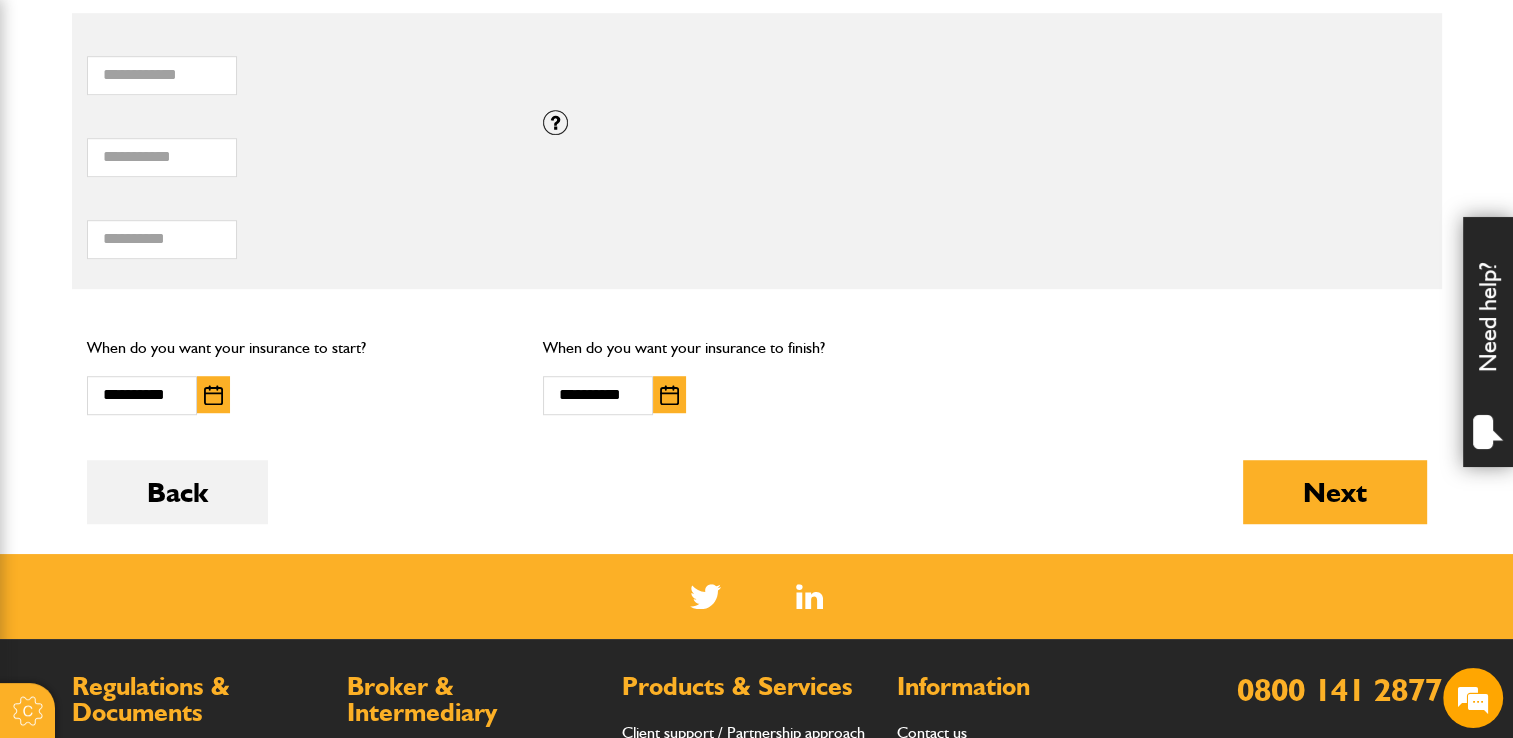 click at bounding box center (213, 395) 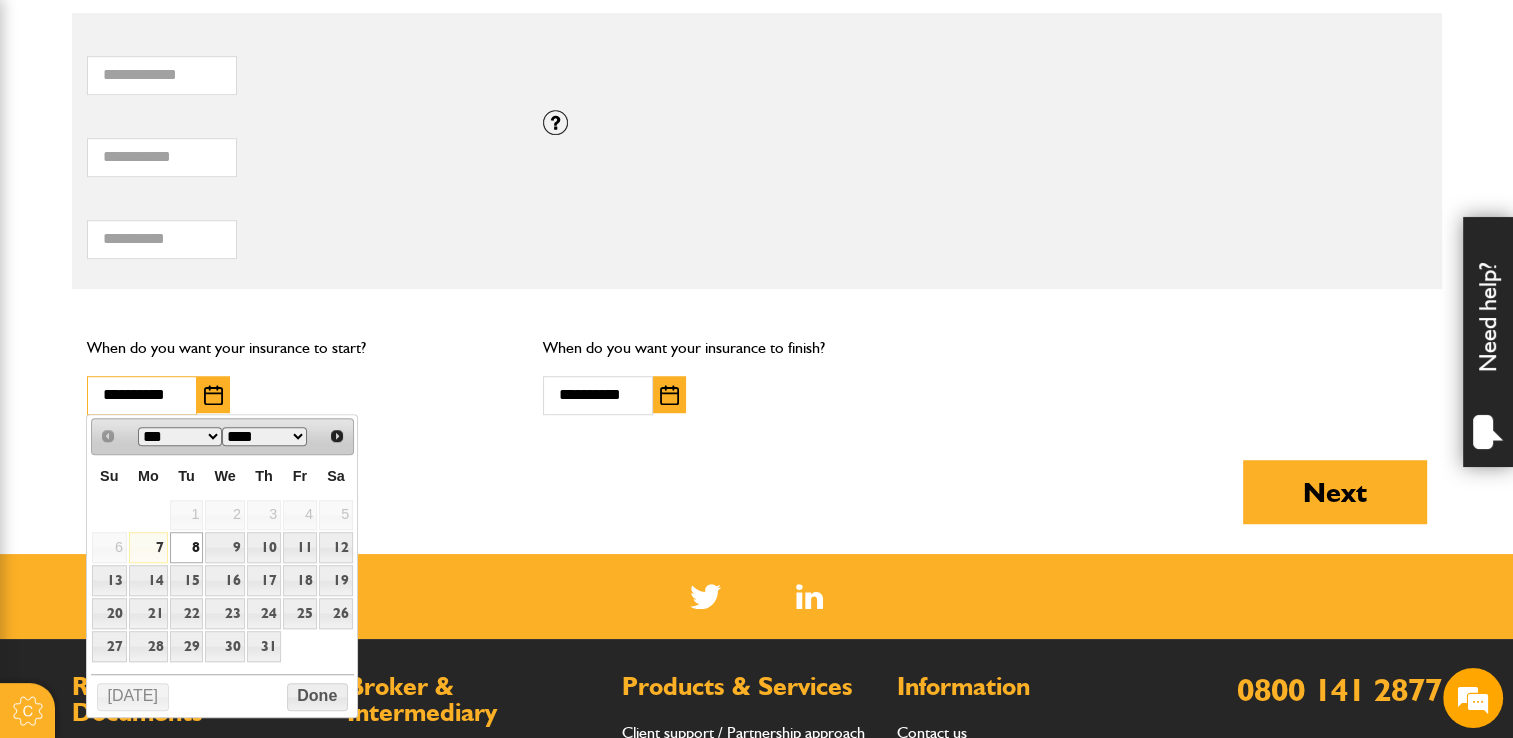 scroll, scrollTop: 0, scrollLeft: 0, axis: both 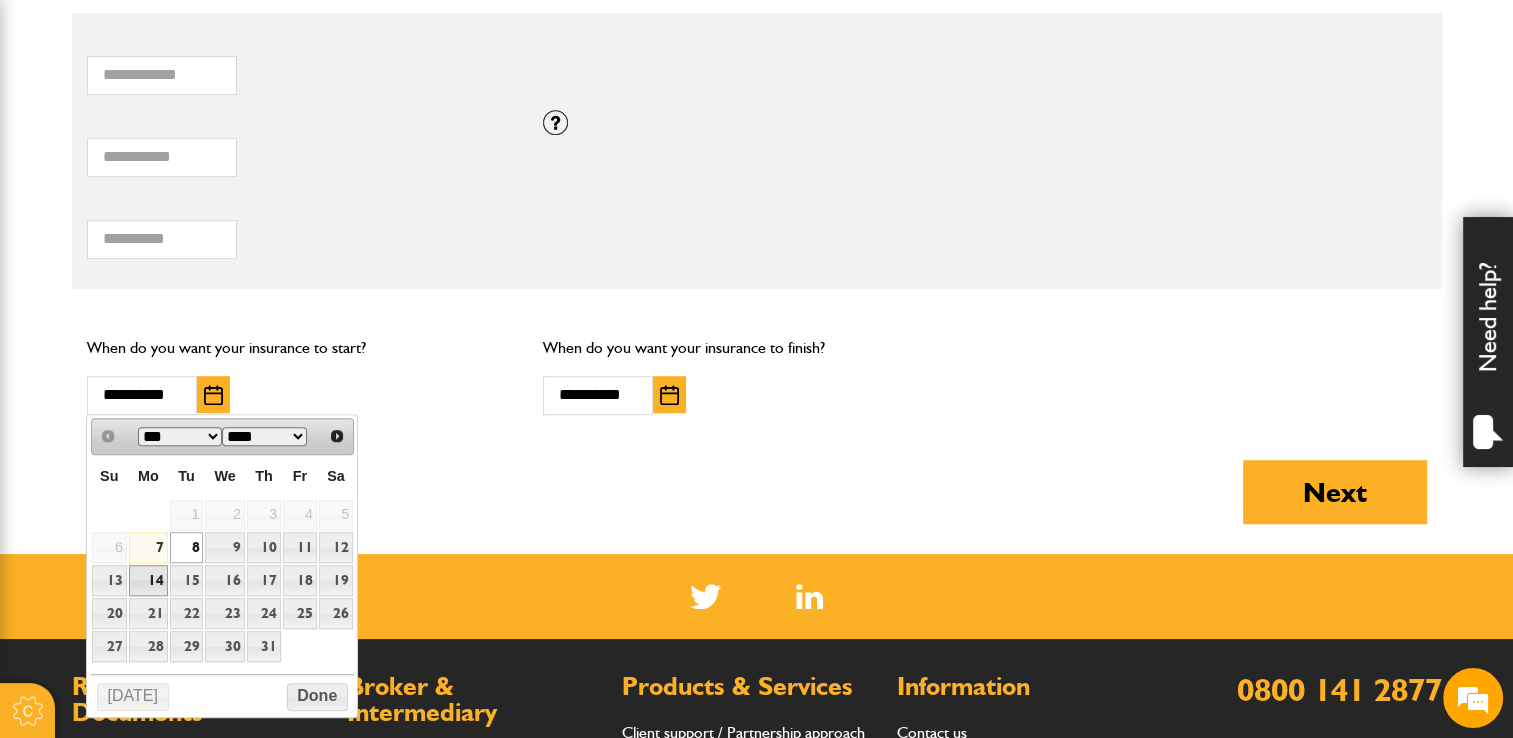 click on "14" at bounding box center (148, 580) 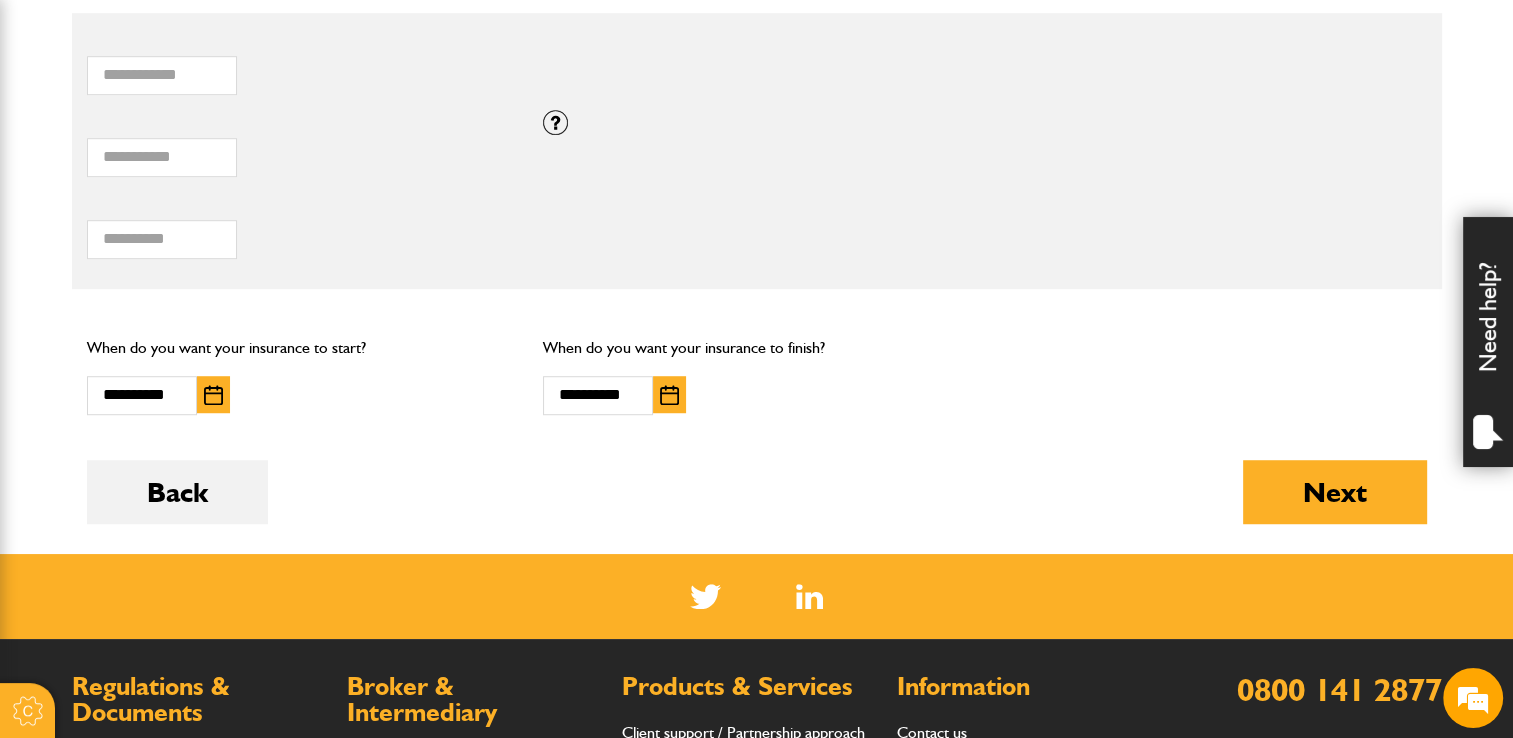 click at bounding box center [669, 394] 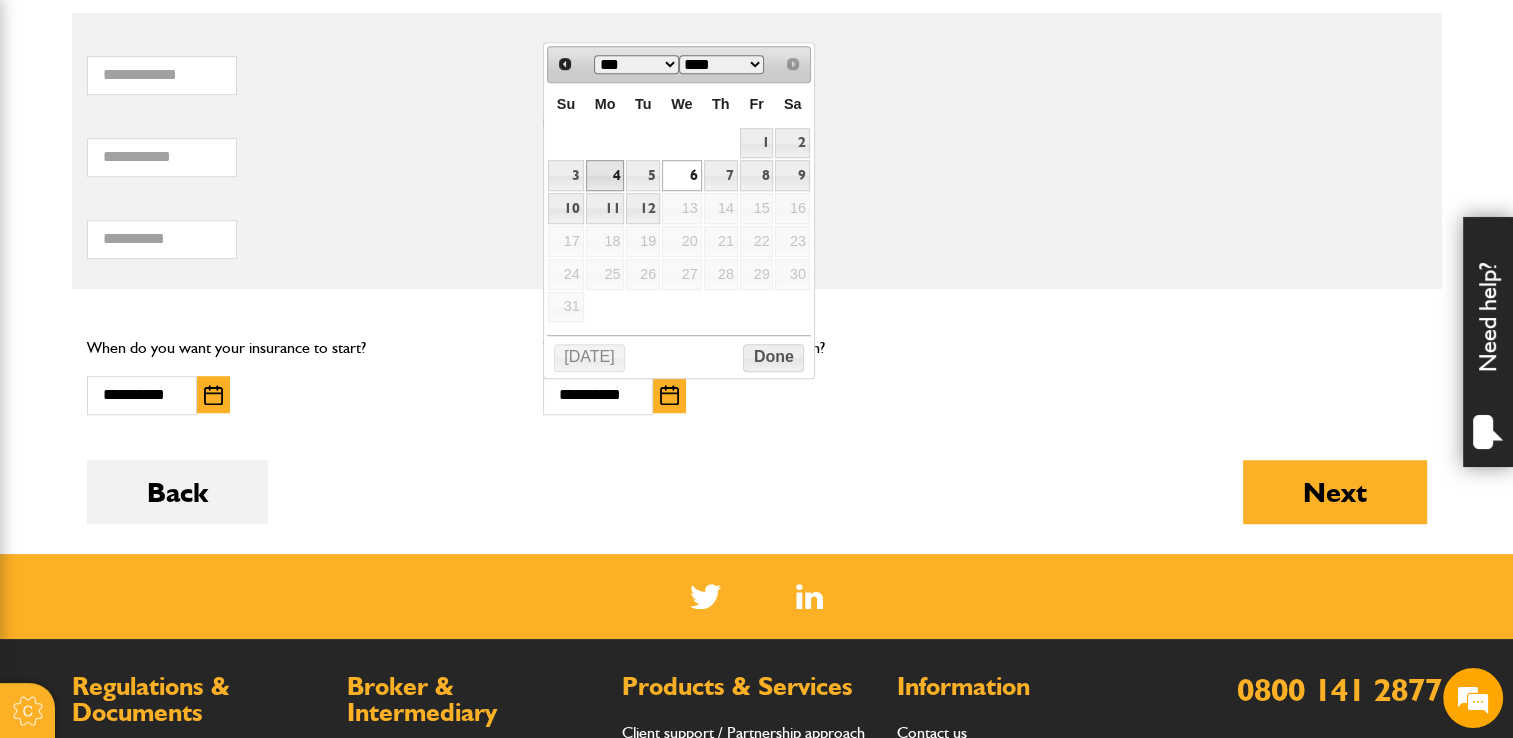 click on "4" at bounding box center (605, 175) 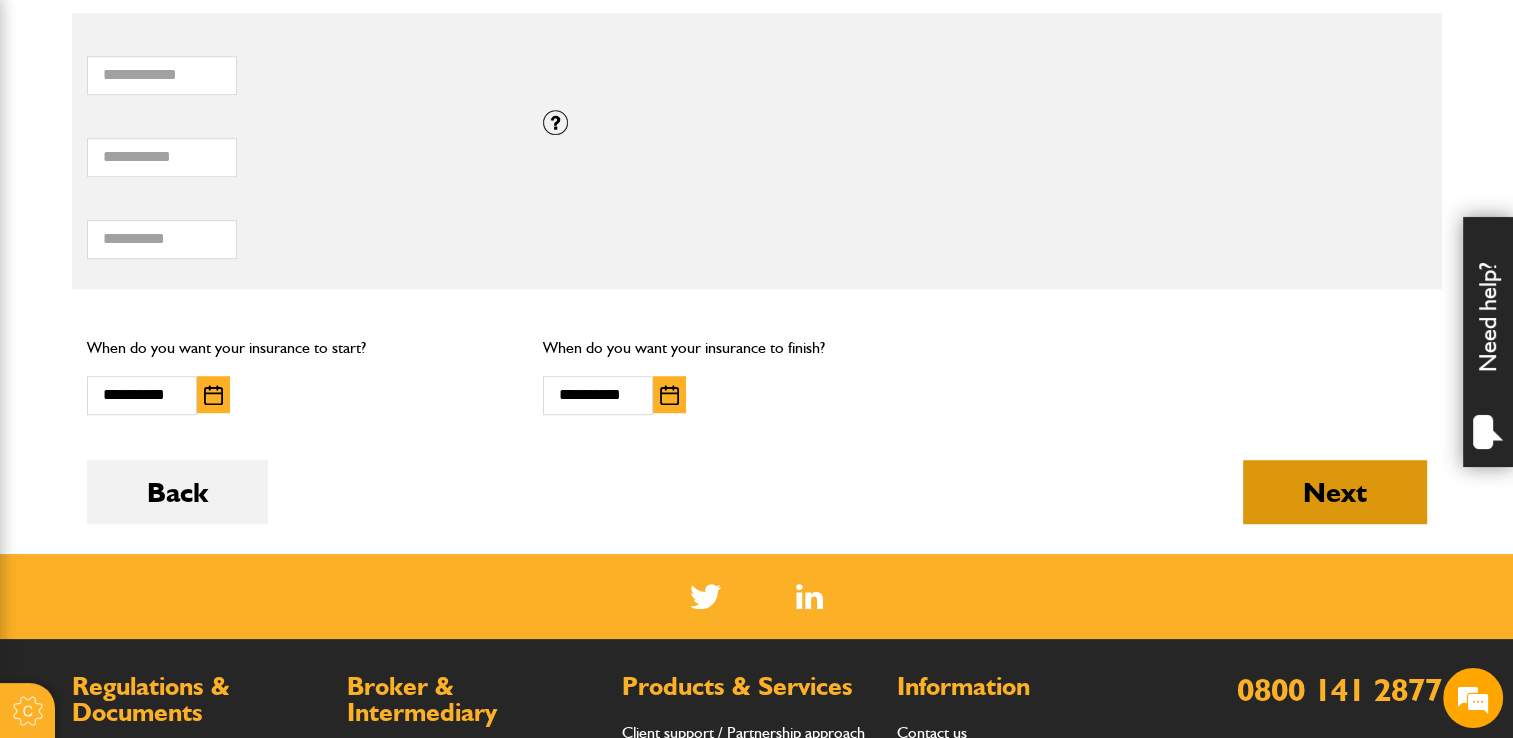 click on "Next" at bounding box center (1335, 492) 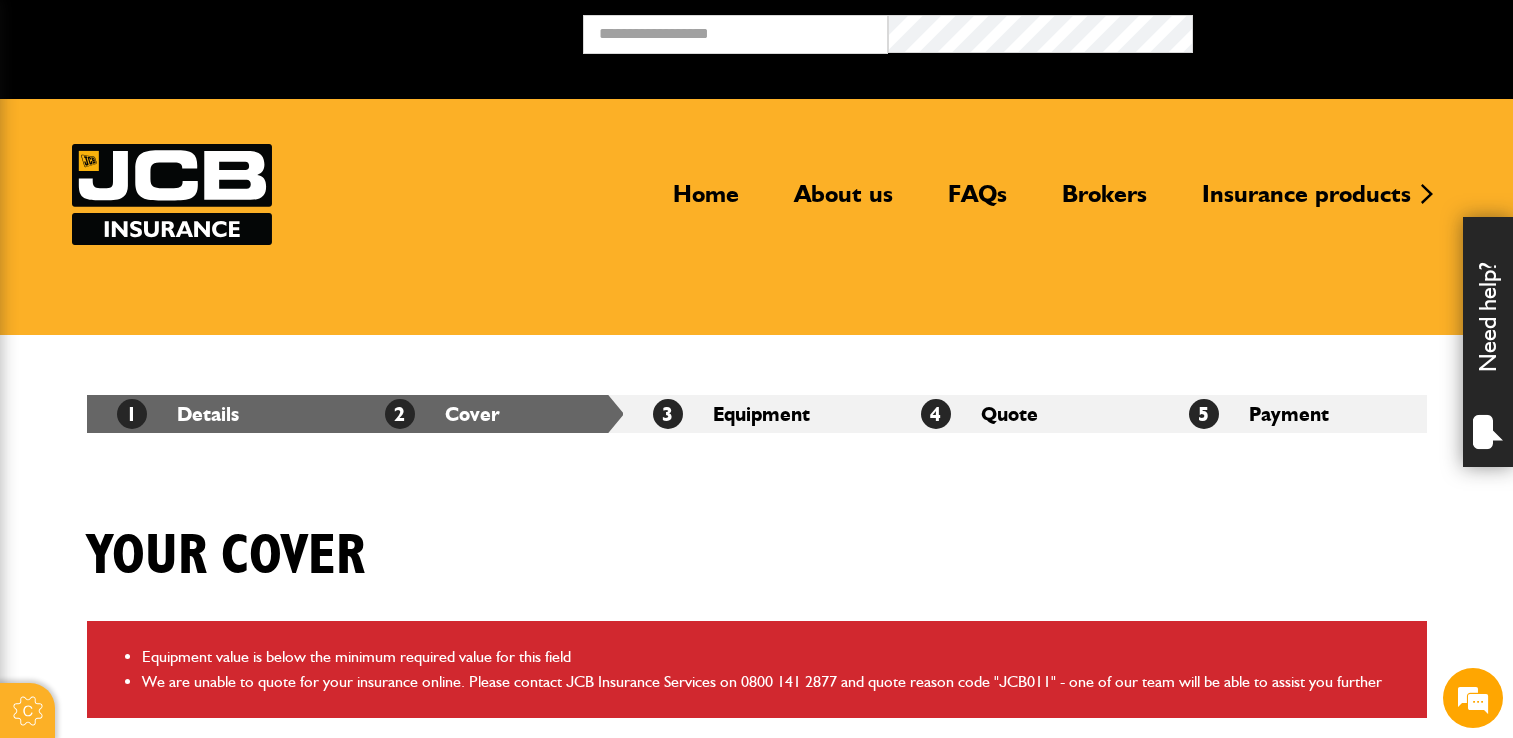 scroll, scrollTop: 0, scrollLeft: 0, axis: both 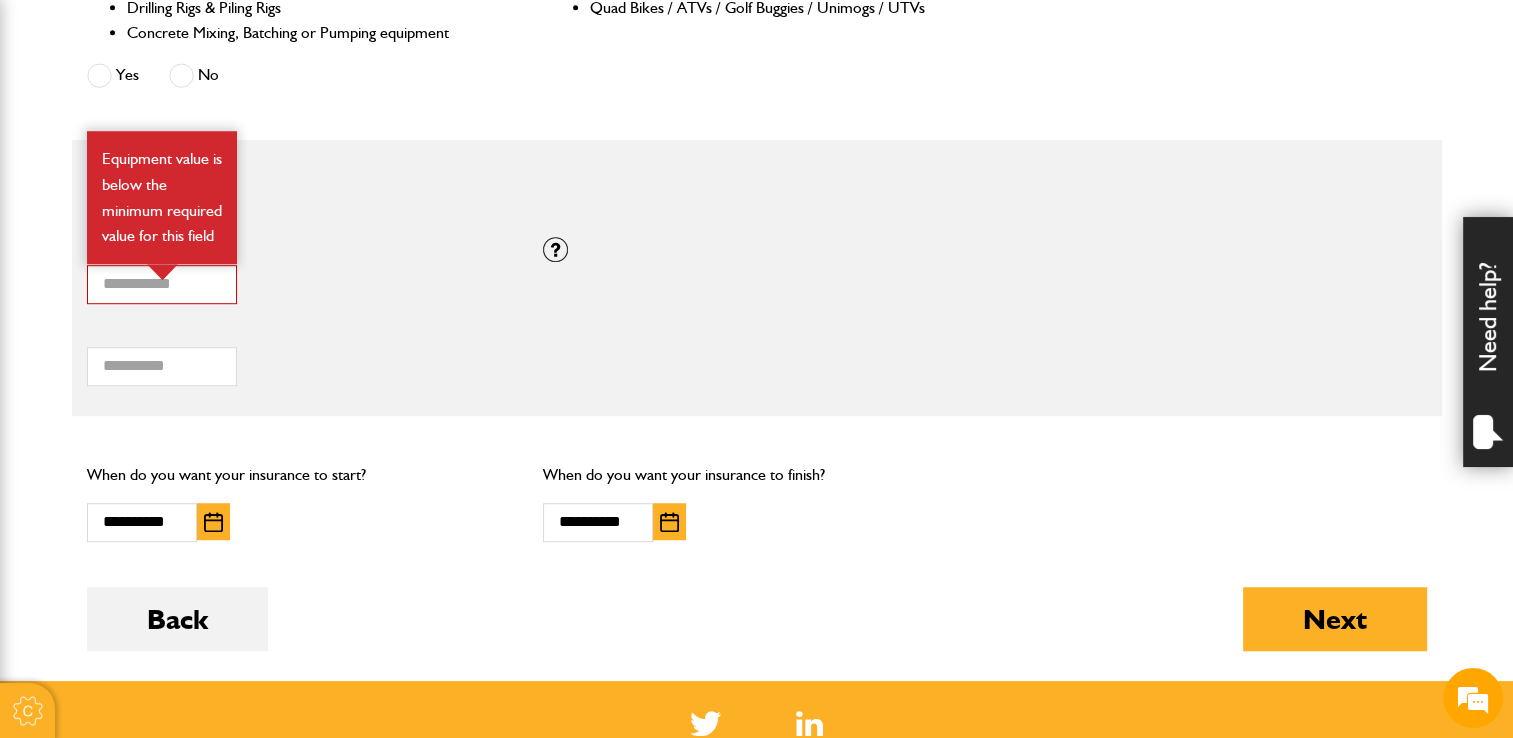 click on "****
Total hiring fees
Please enter a minimum value of 25 for total hiring fees." at bounding box center (300, 360) 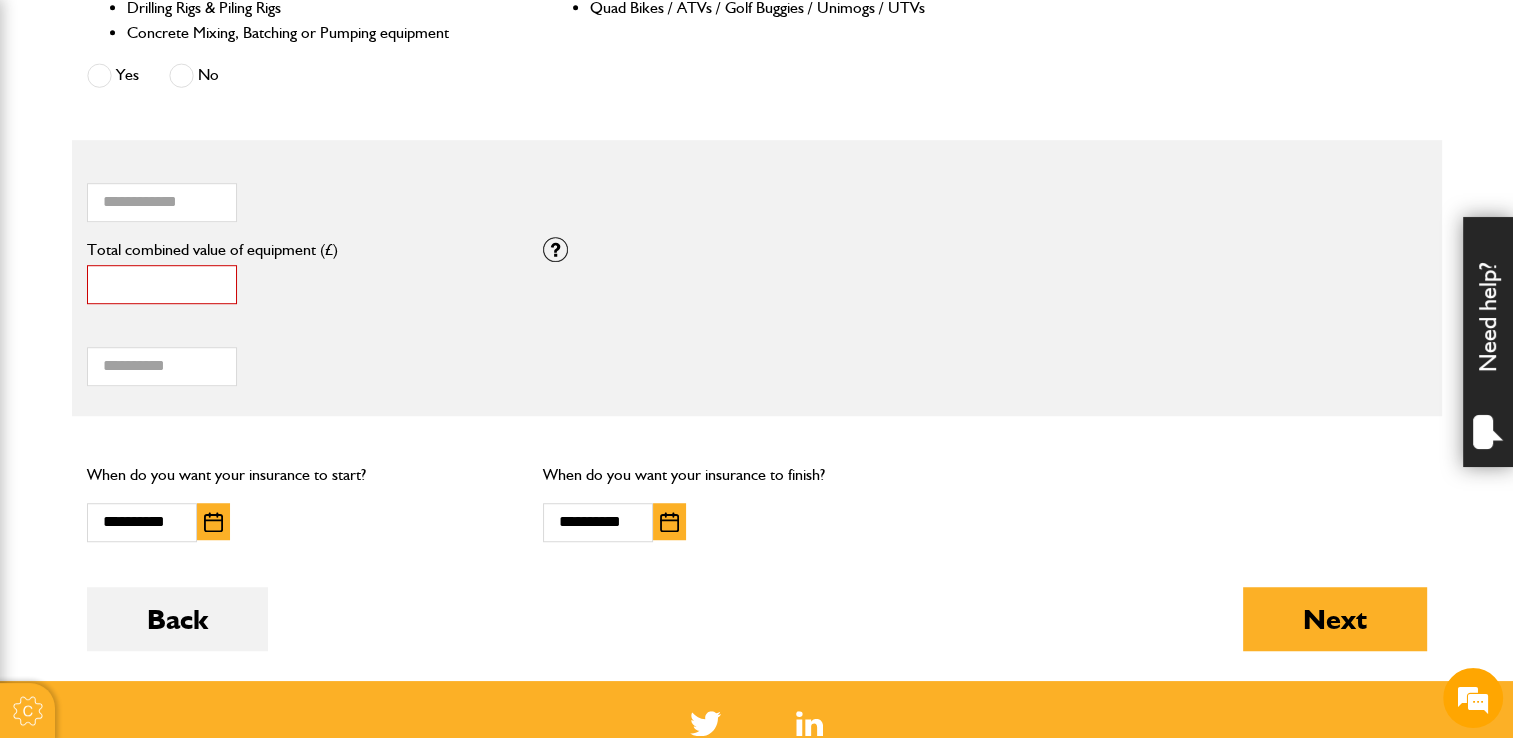 click on "*" at bounding box center (162, 284) 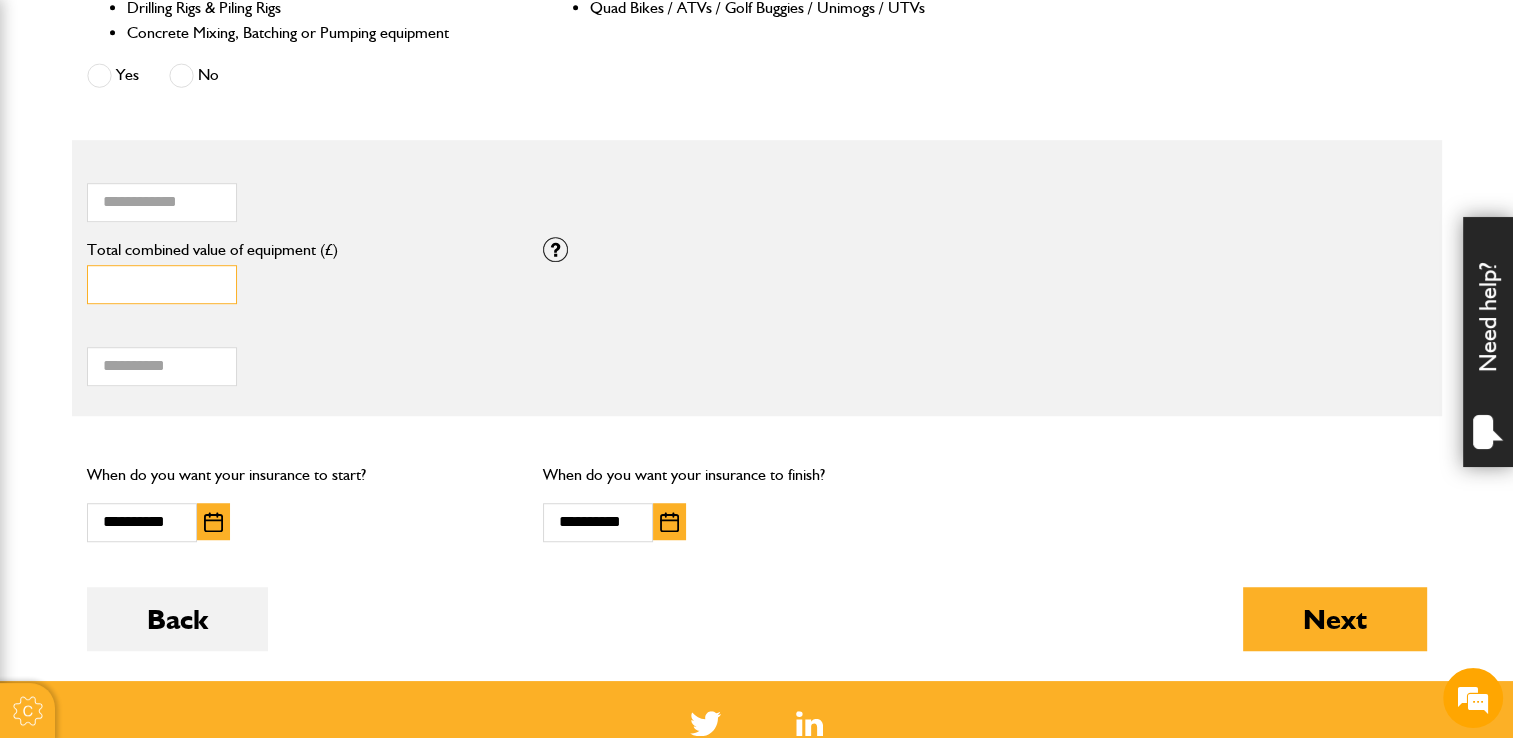 type on "******" 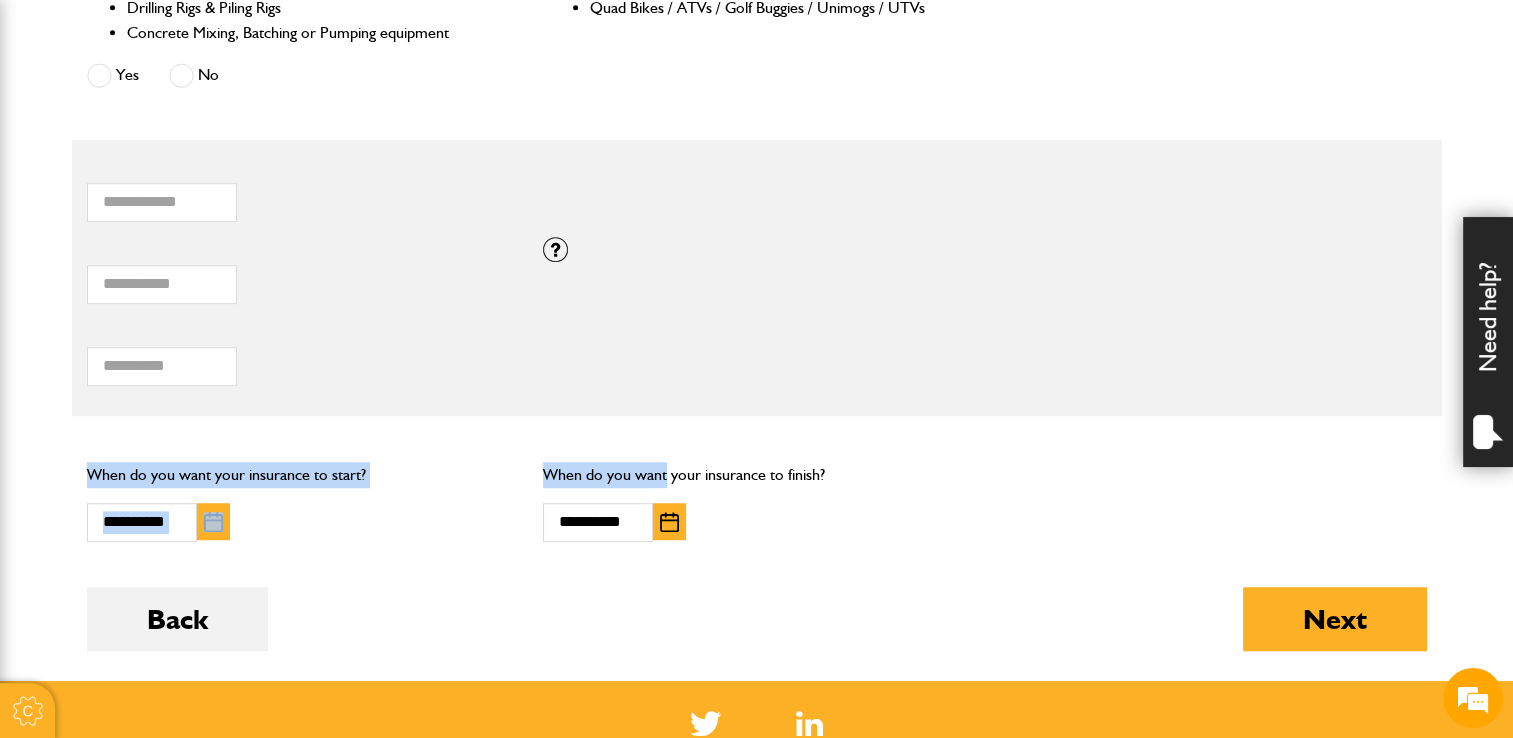 drag, startPoint x: 614, startPoint y: 413, endPoint x: 391, endPoint y: 385, distance: 224.75098 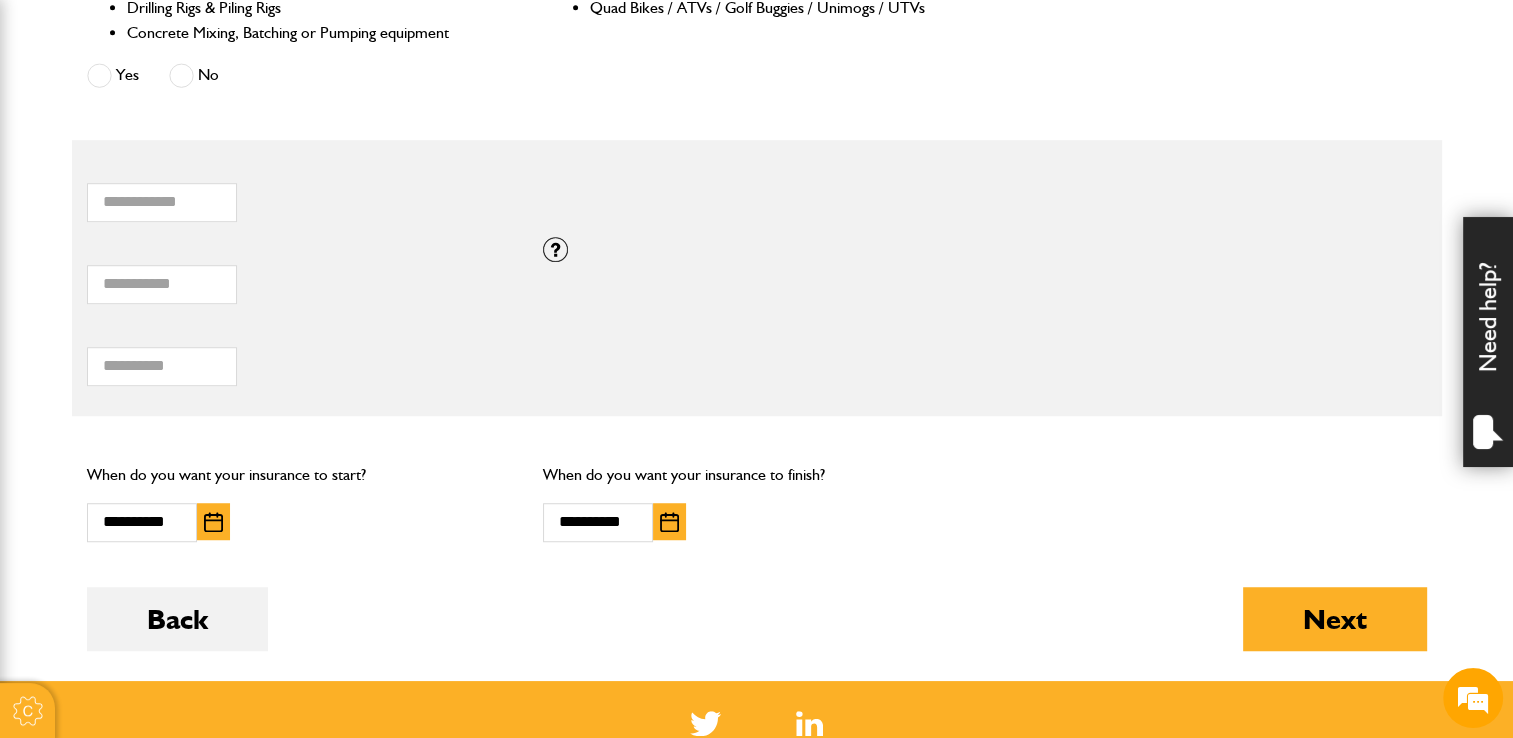 click on "Do you need more than £5,000,000 of liability cover?
Yes
No
Which of these activities are you involved with?
Plant hire only
Groundworks only
Plant hire and groundworks
Please indicate the proportion of time typically spent on ground works and plant hire:
Ground works
100%
0%   Plant hire
Are you engaged in any of these activities?
Demolition
Seawall, Docks or Marina Construction
Small Tool Hire (e.g. Power Tools, Hand Tools)
Work involving Water Courses or Tidal Areas
Working on or from Barges
Quarrying, Mining or Tunnelling
Forestry or Tree Felling
Scaffolding
Dredging
Scrap Metal / Waste Recycling / Waste Transfer / Skip Hire or Landfill
Road Surfacing including the use of Hot Tar or Asphalt
Yes
No
Is the equipment you want to insure any of the following?
Timber and Forestry Plant (including Forwarders, Harvesters, Chippers and Shredders)
Cranes" at bounding box center (757, 69) 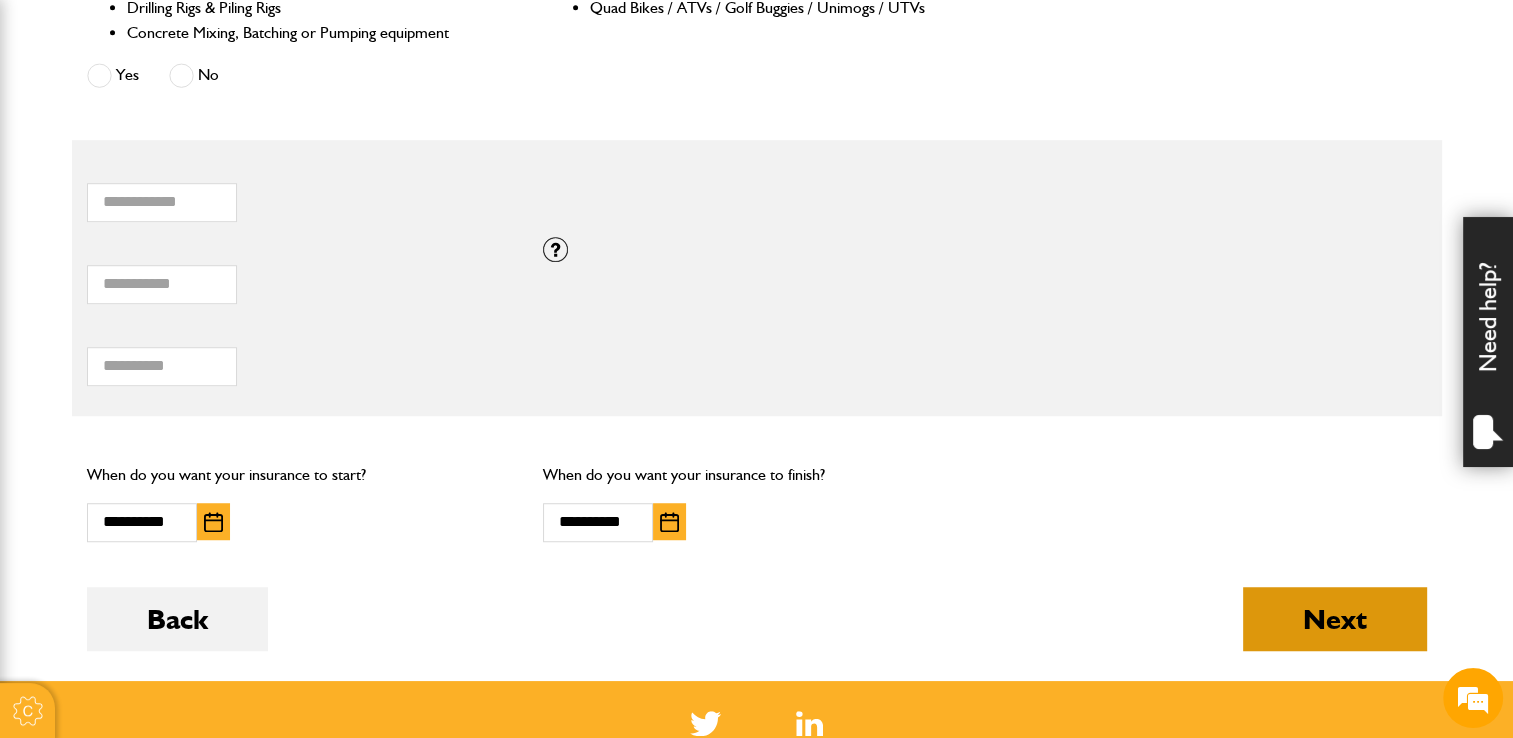 click on "Next" at bounding box center [1335, 619] 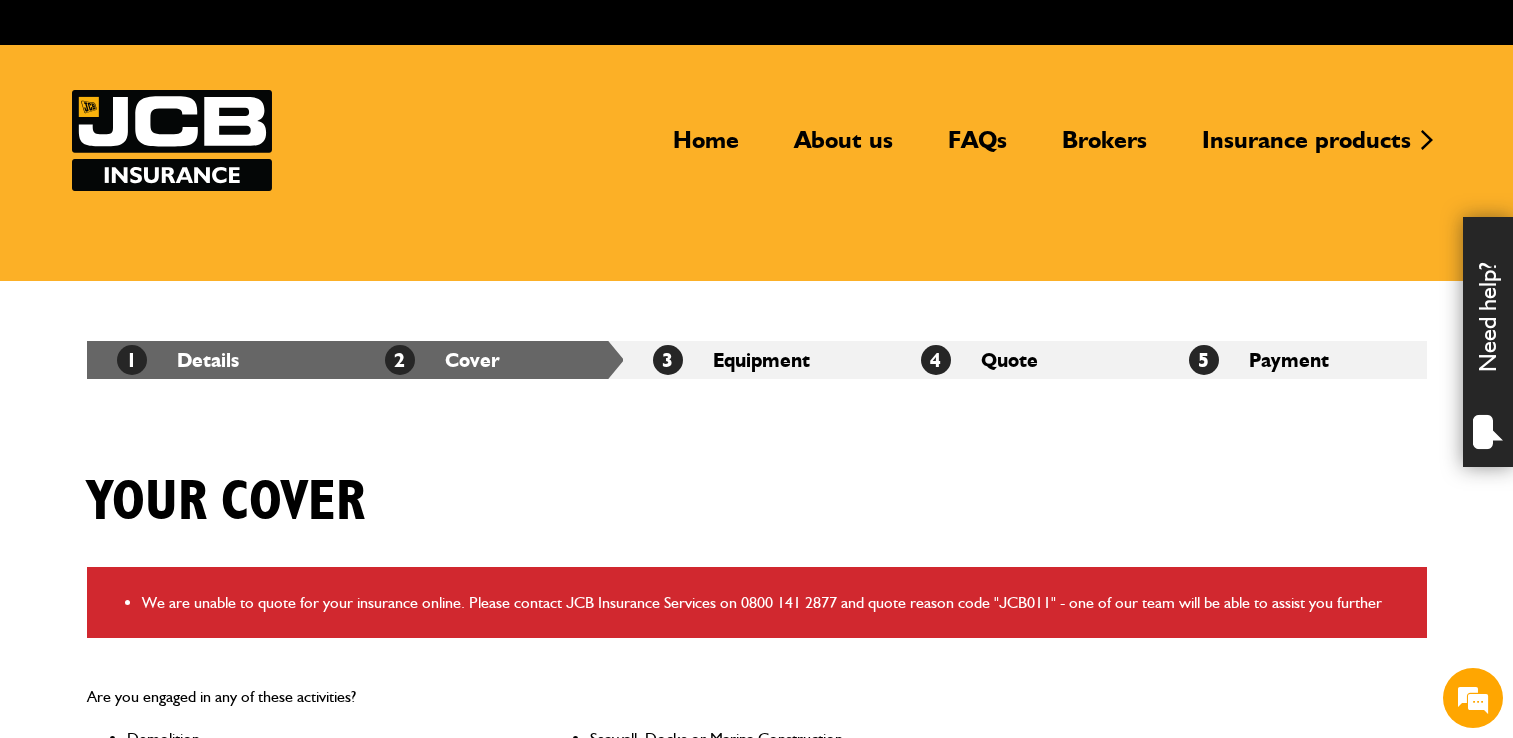 scroll, scrollTop: 0, scrollLeft: 0, axis: both 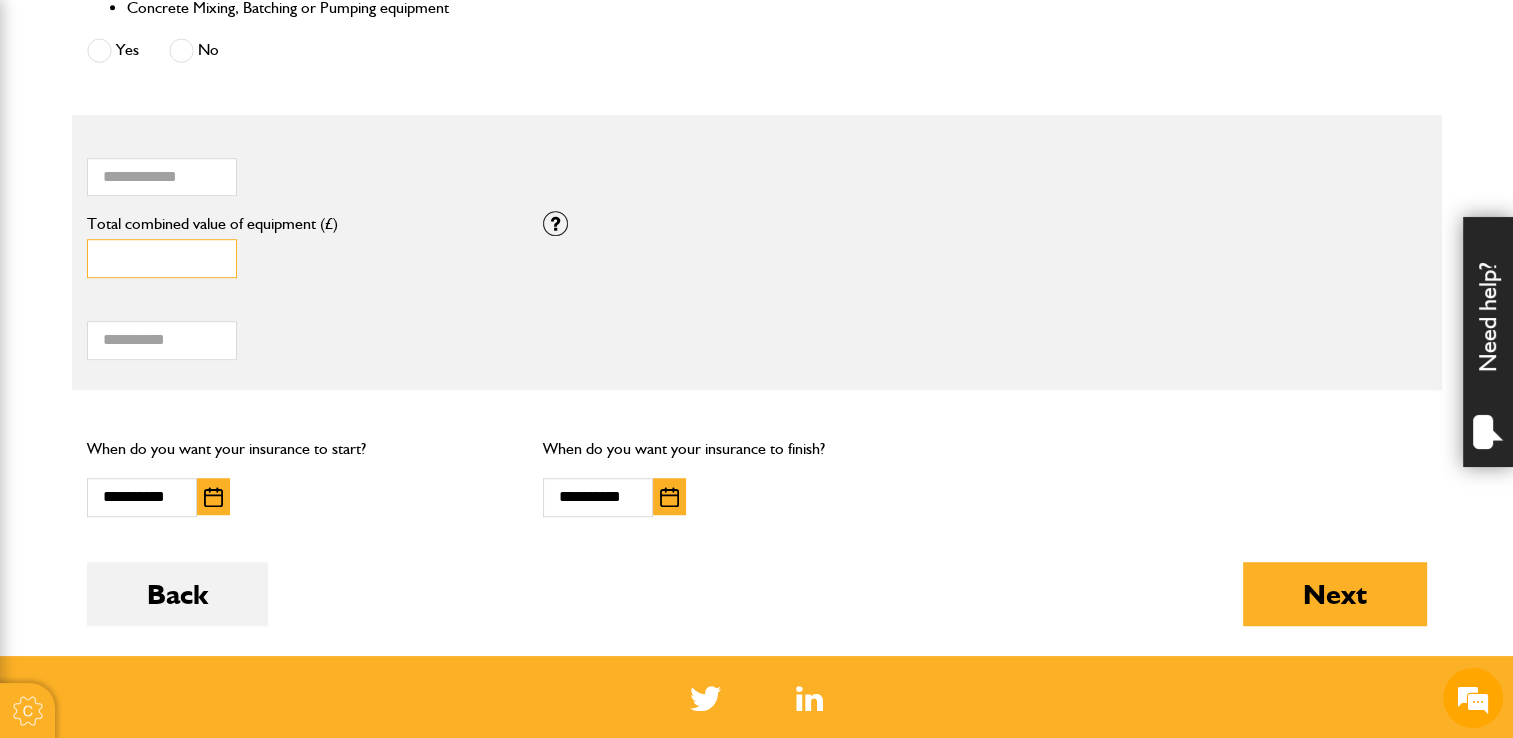 click on "******" at bounding box center (162, 258) 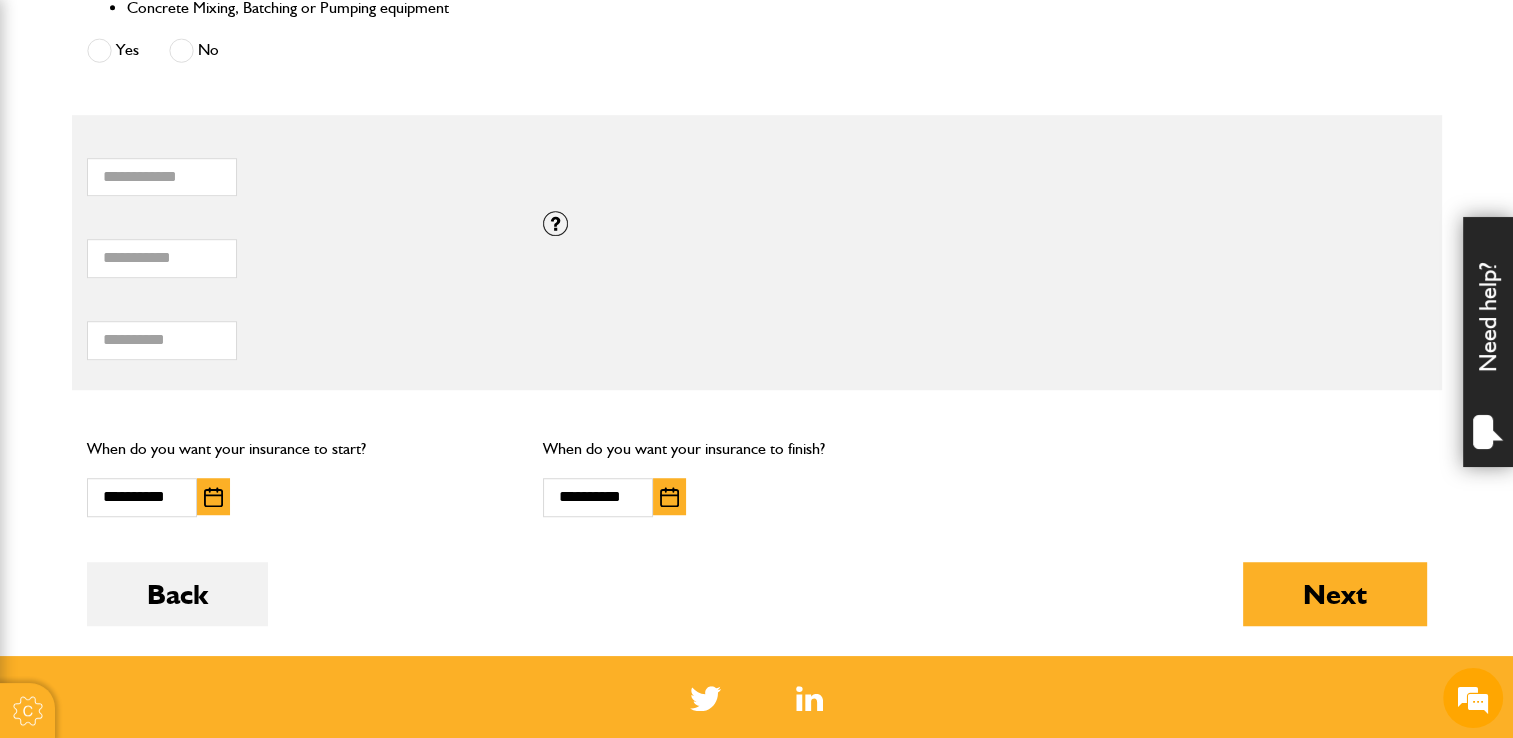 click on "*
How many items of hired equipment do you want to insure?" at bounding box center [528, 171] 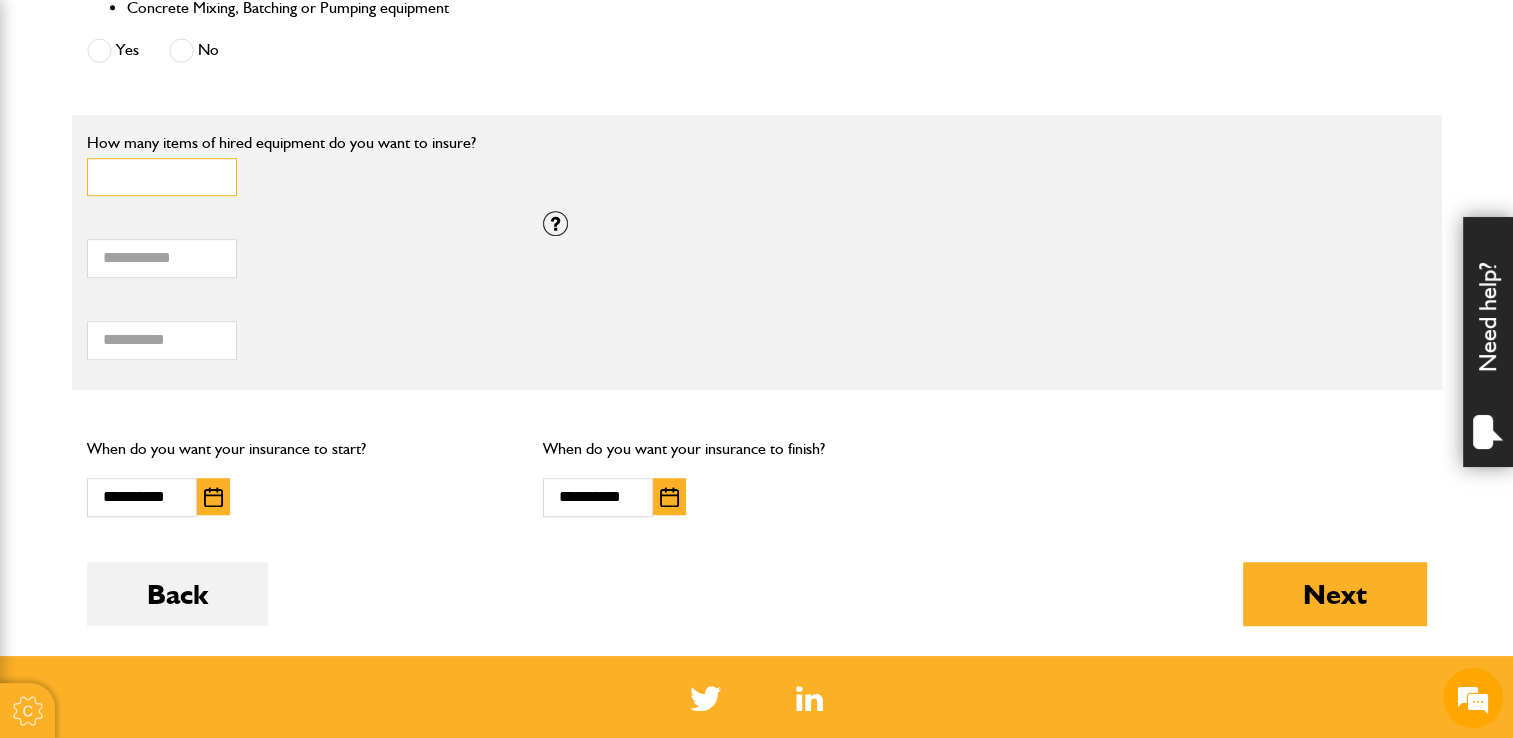 click on "*" at bounding box center (162, 177) 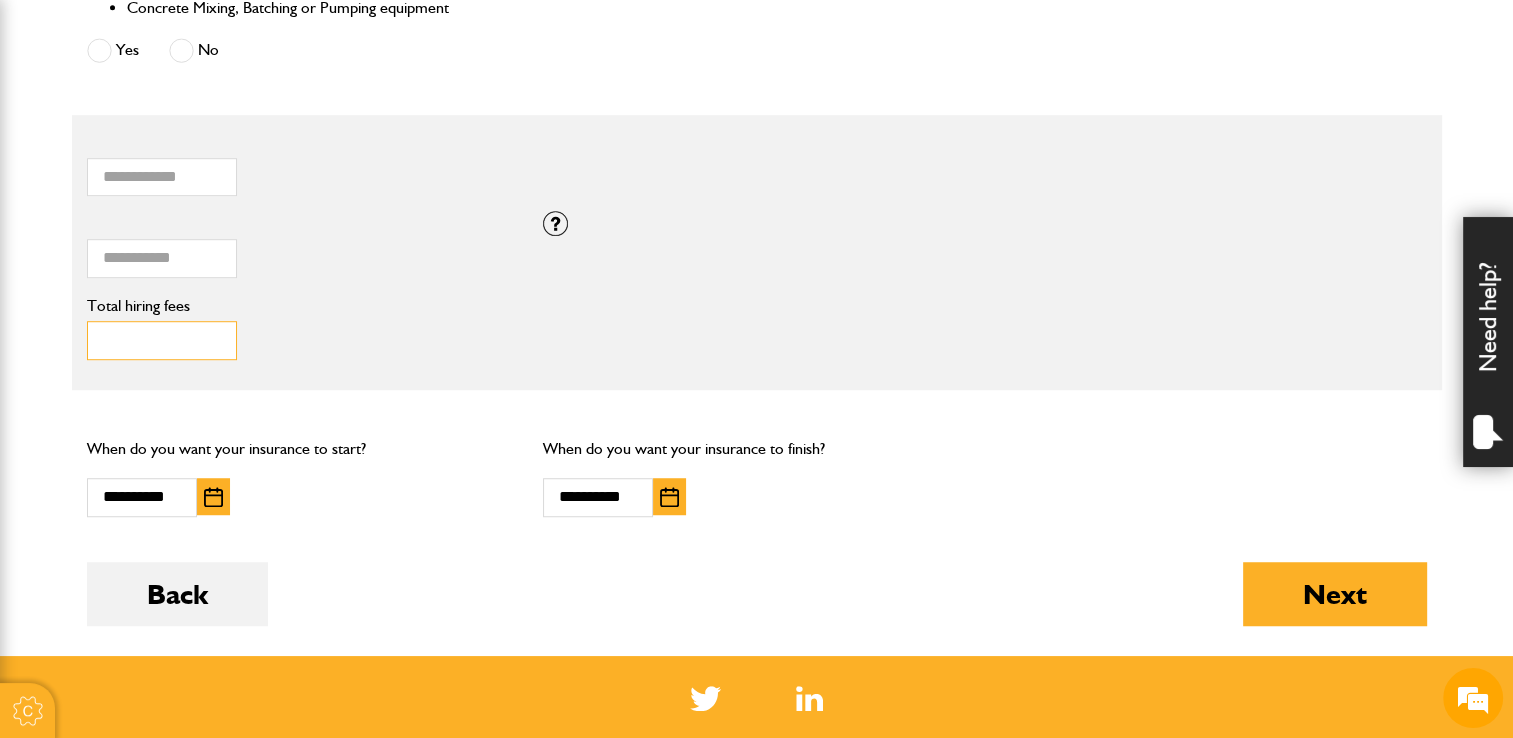 click on "****" at bounding box center [162, 340] 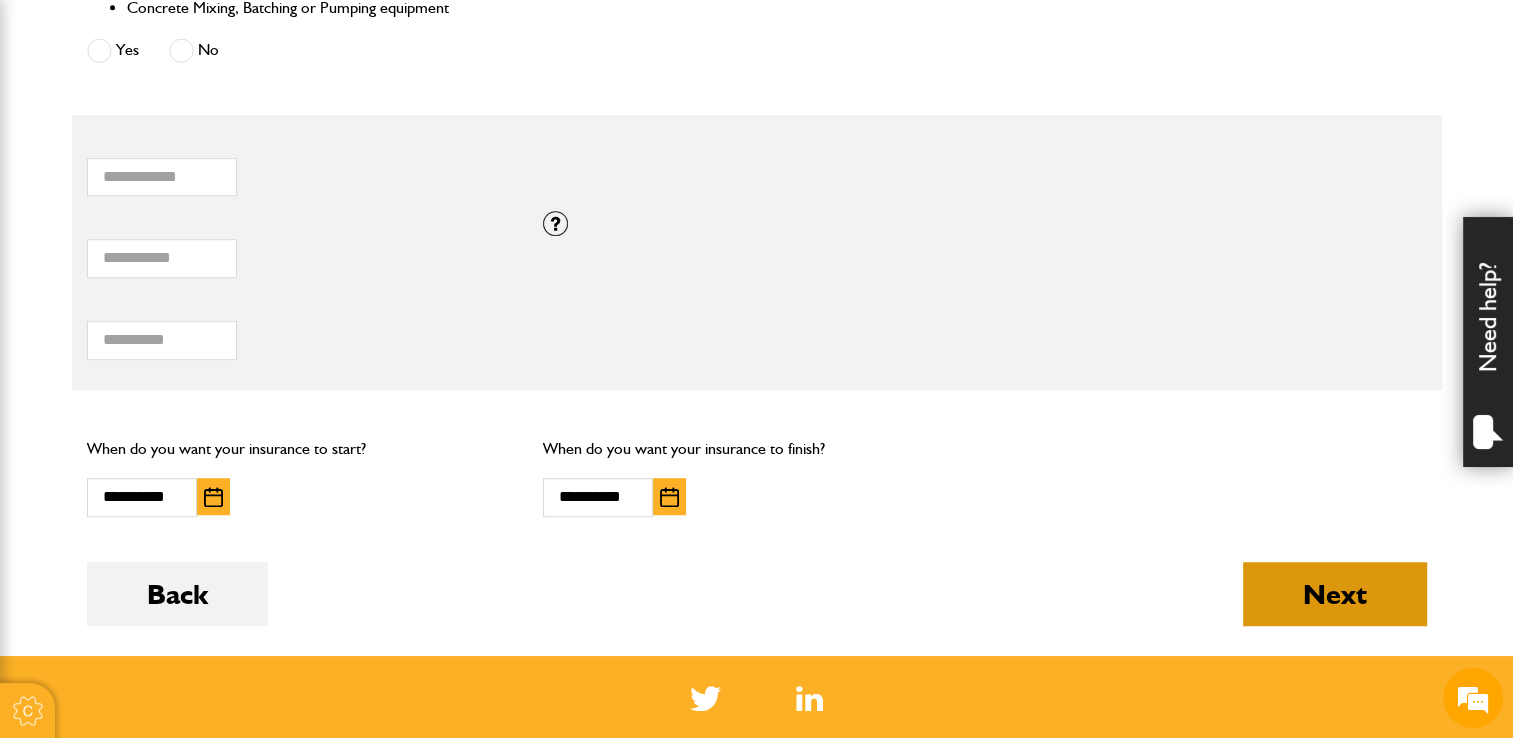 click on "Next" at bounding box center [1335, 594] 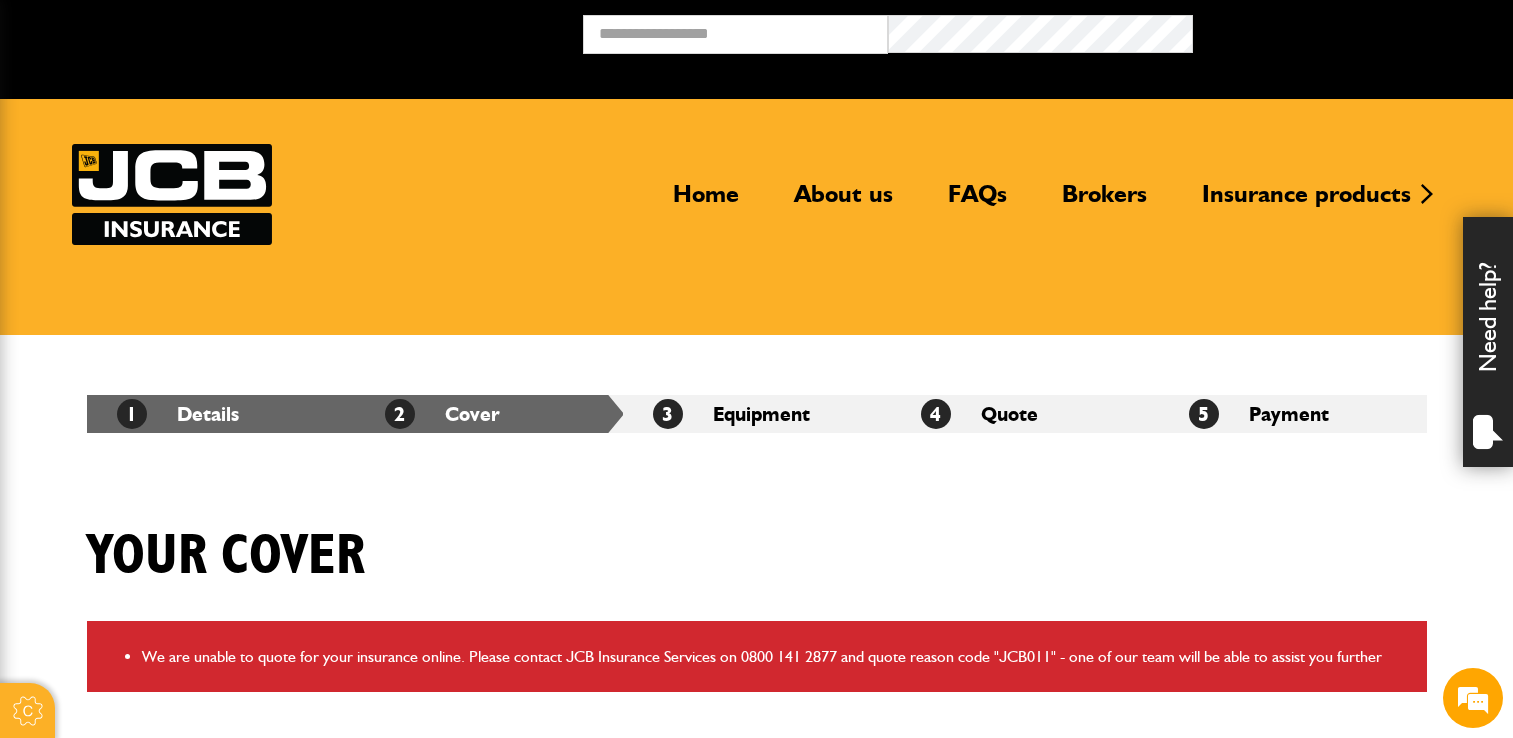 scroll, scrollTop: 0, scrollLeft: 0, axis: both 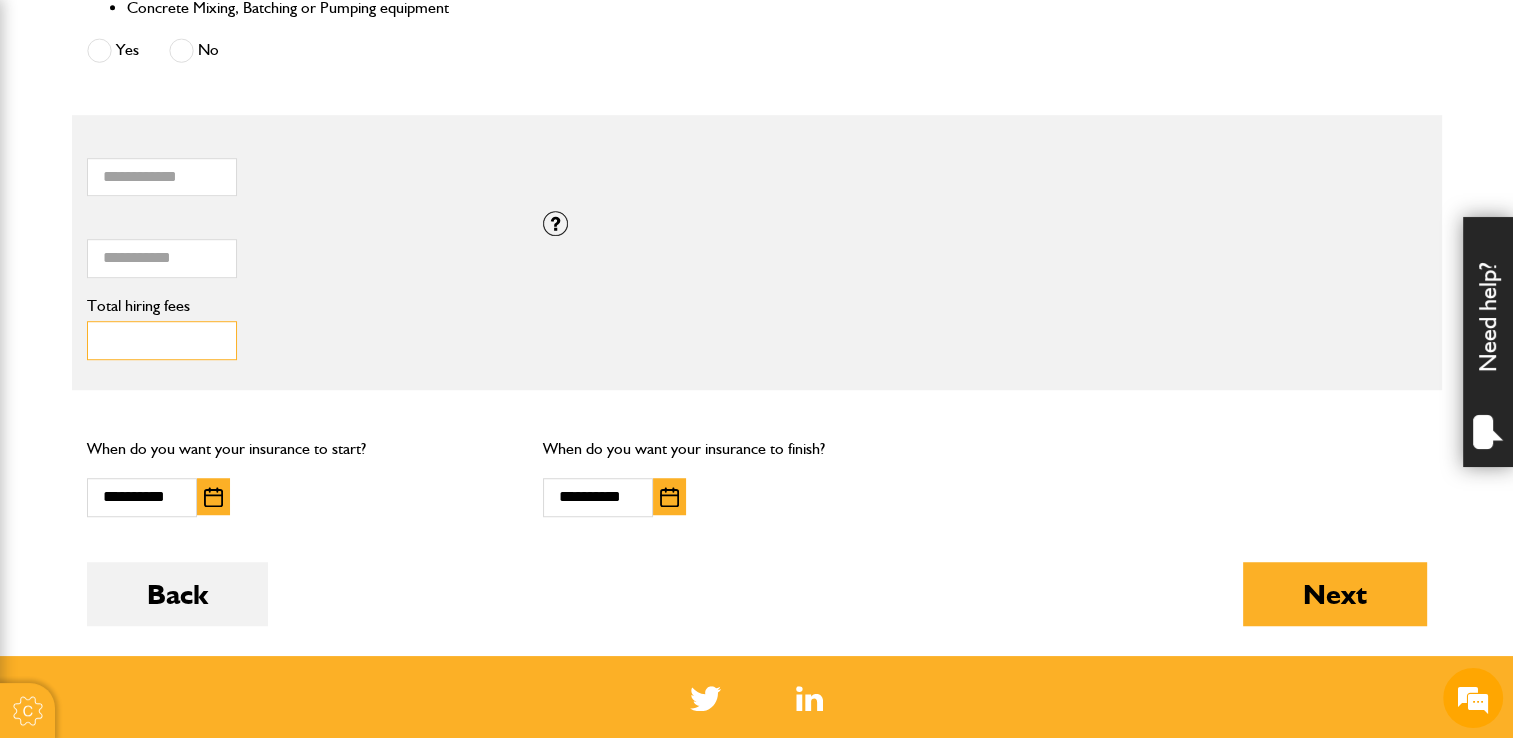 drag, startPoint x: 158, startPoint y: 345, endPoint x: -4, endPoint y: 350, distance: 162.07715 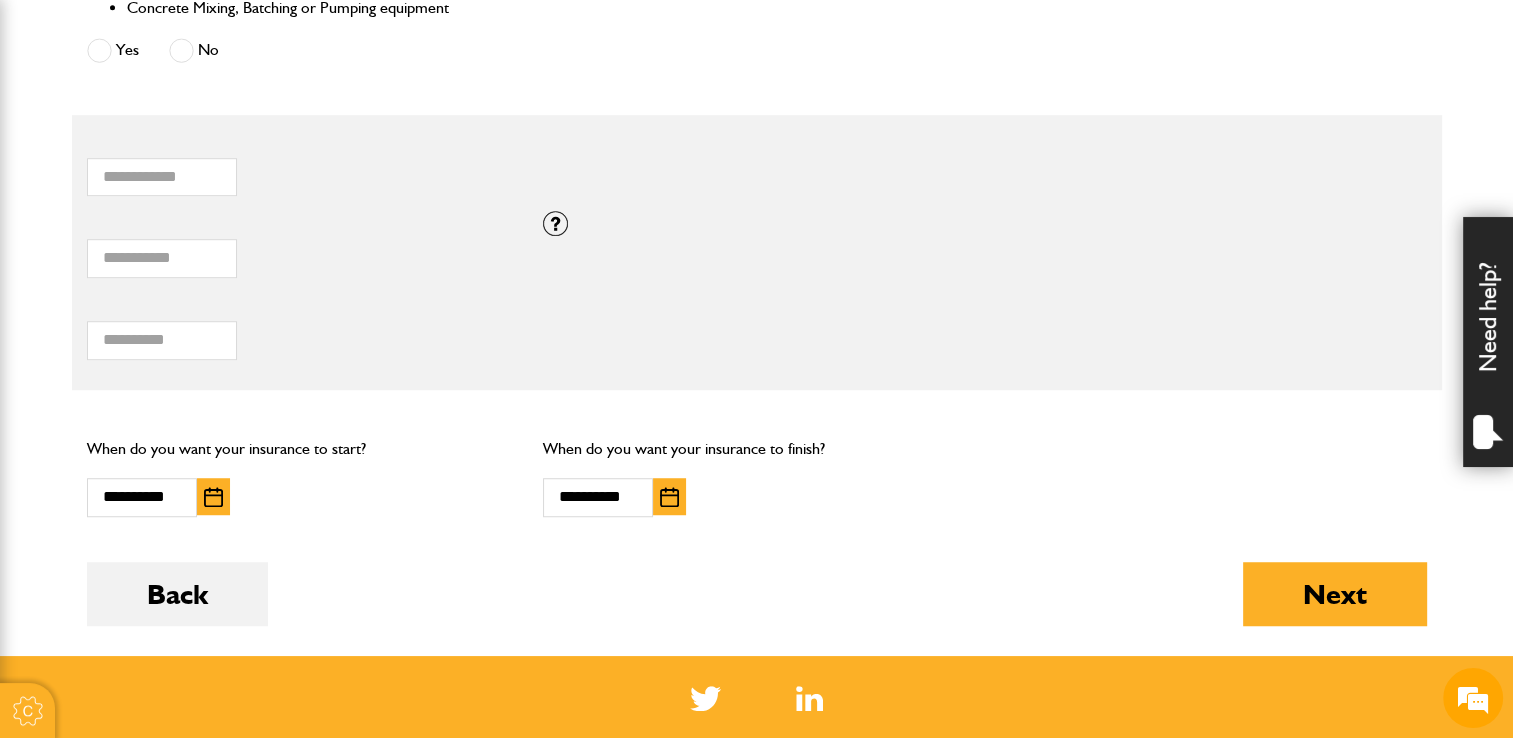 click at bounding box center [669, 496] 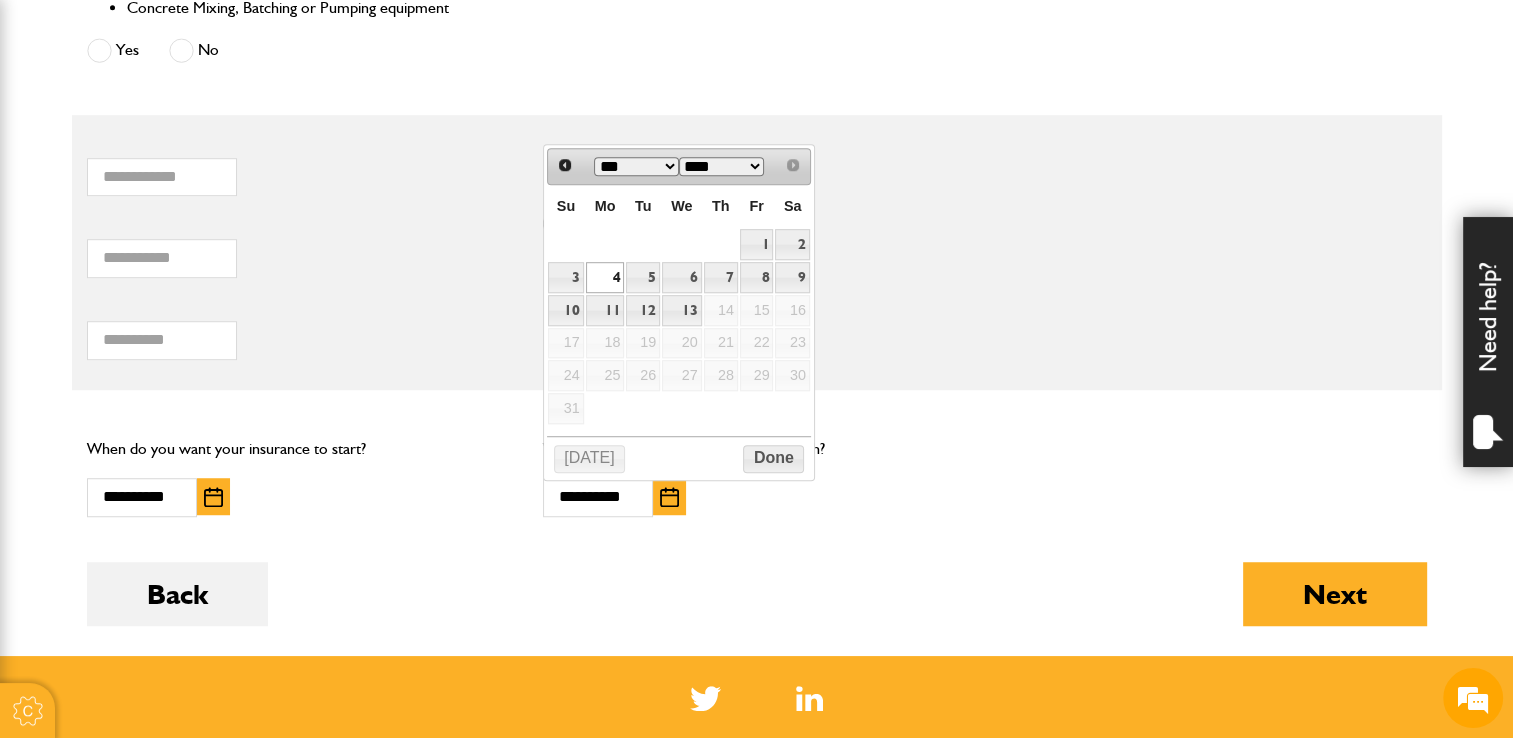 click on "Su Mo Tu We Th Fr Sa           1 2 3 4 5 6 7 8 9 10 11 12 13 14 15 16 17 18 19 20 21 22 23 24 25 26 27 28 29 30 31" at bounding box center (679, 305) 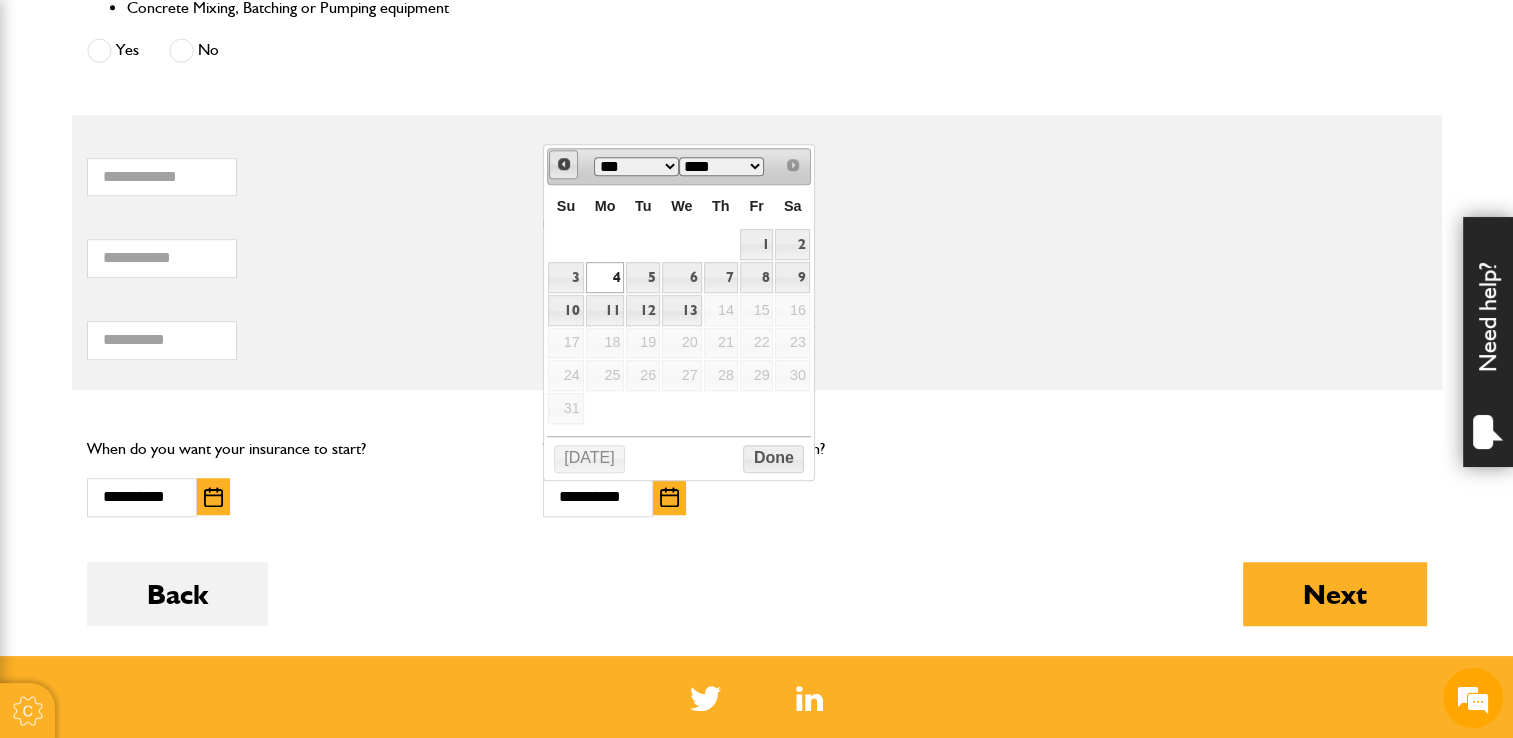 click on "Prev" at bounding box center (564, 164) 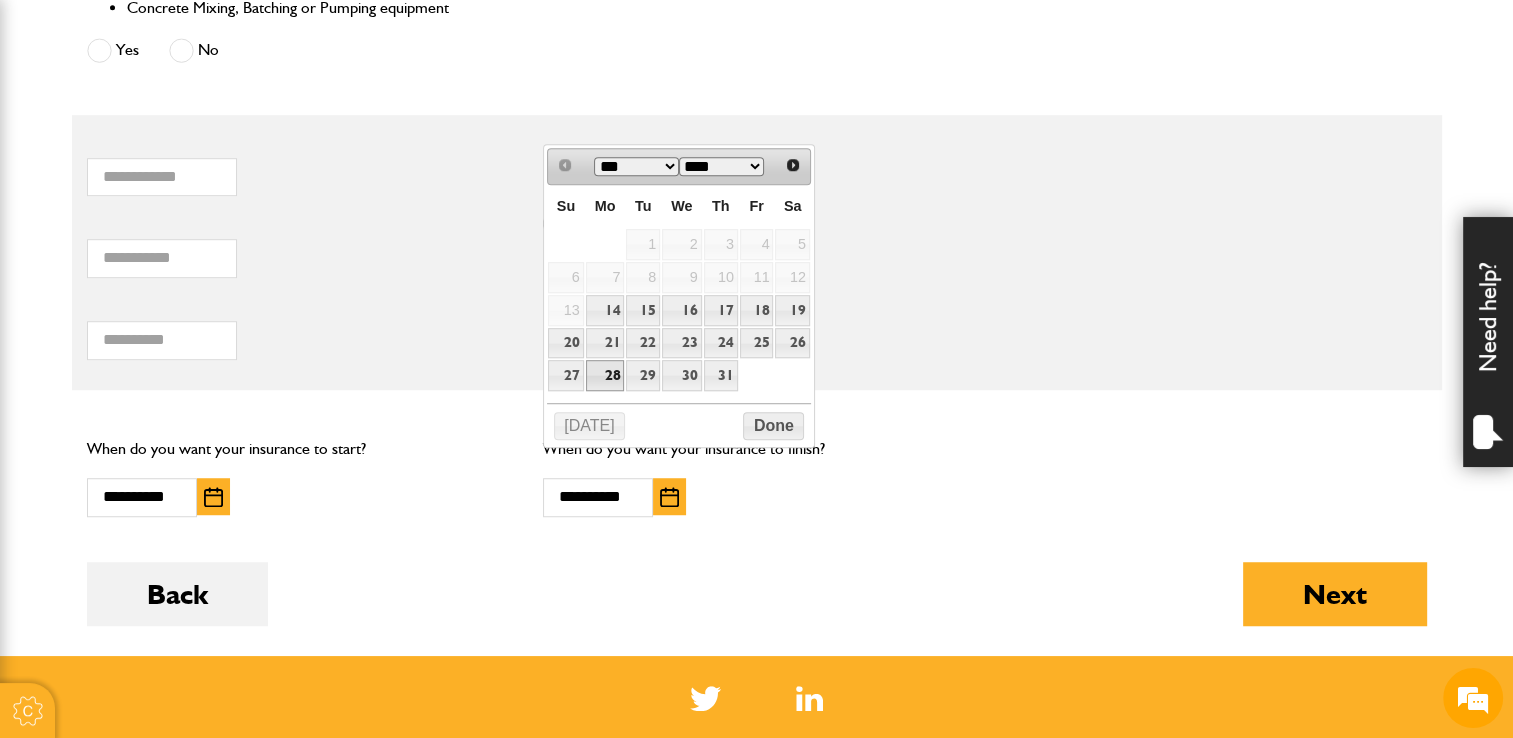 click on "28" at bounding box center [605, 375] 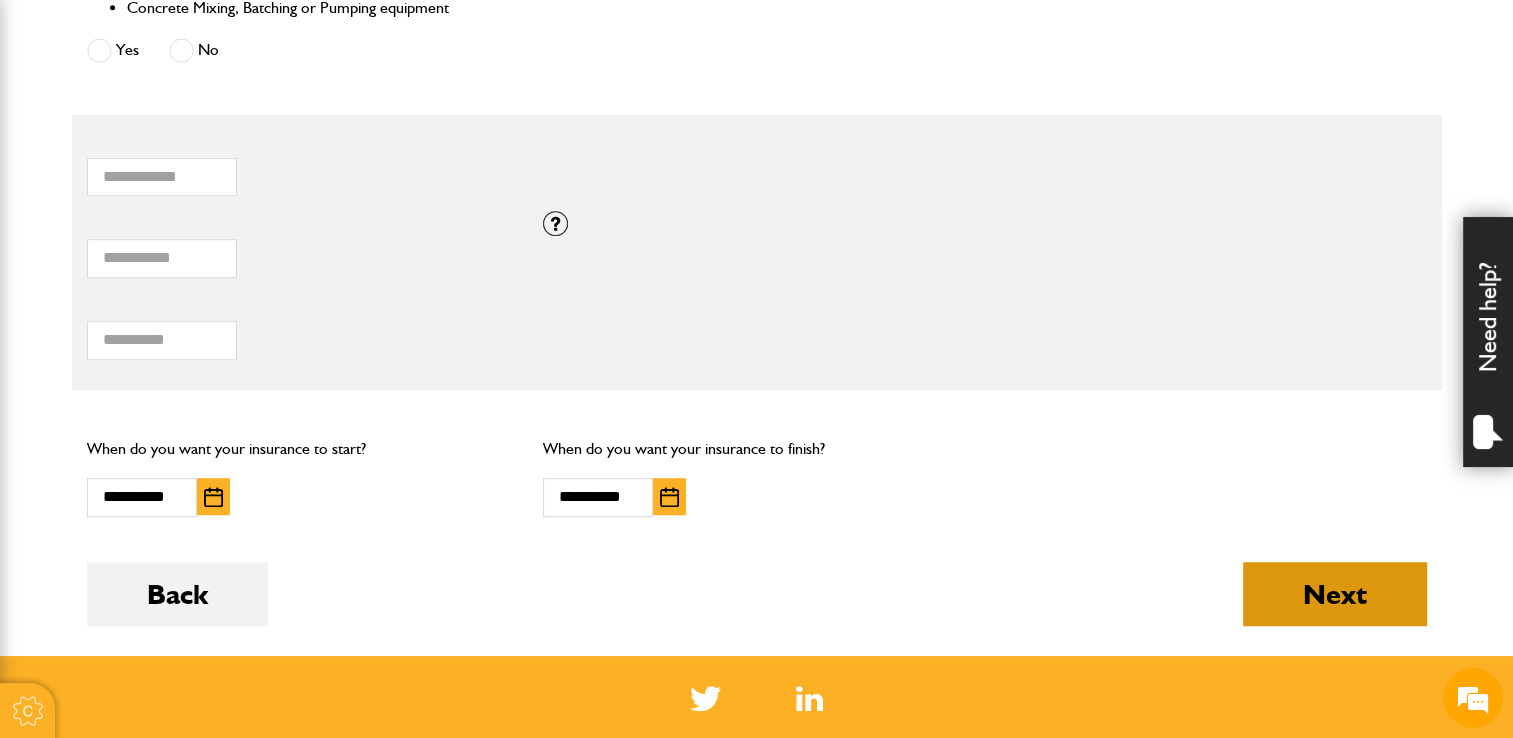 click on "Next" at bounding box center (1335, 594) 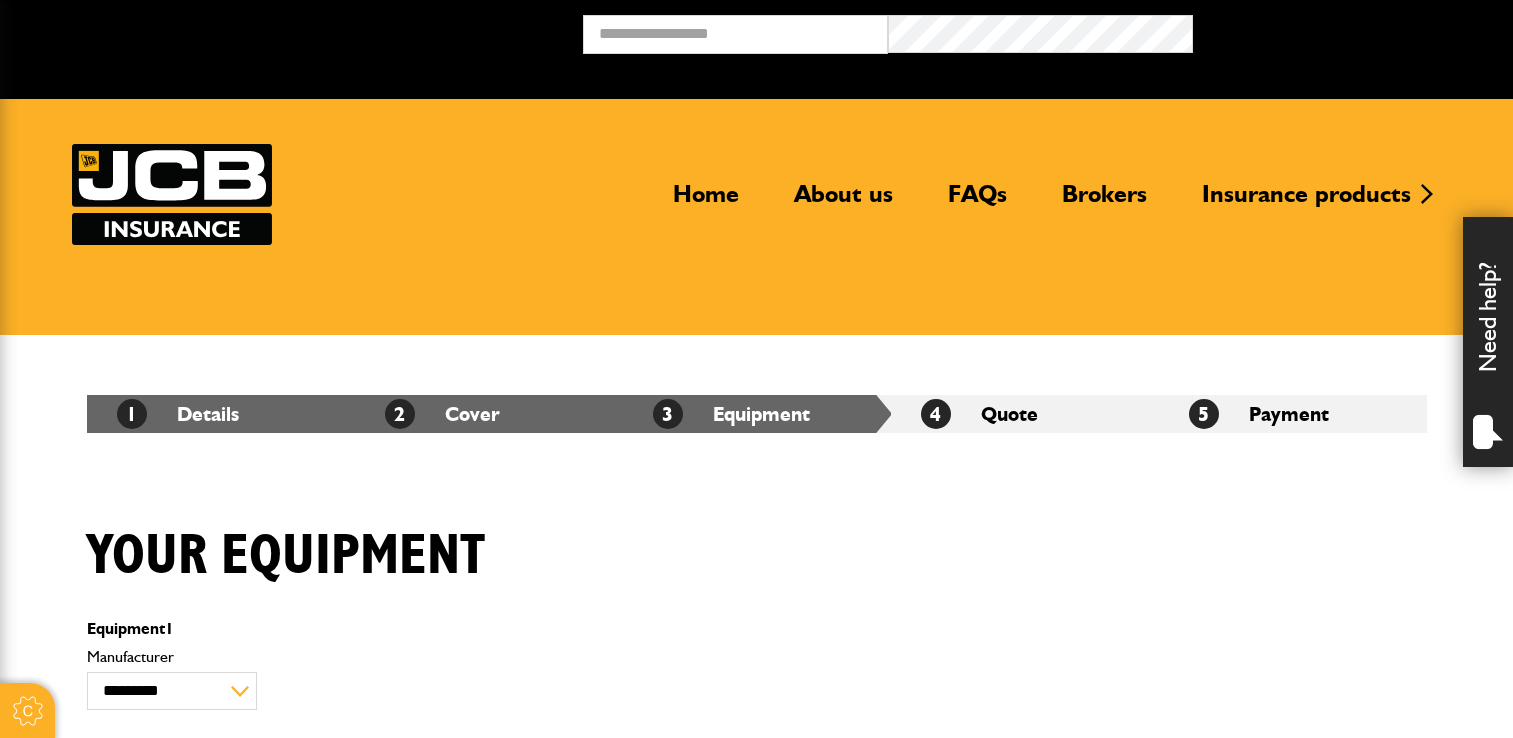 scroll, scrollTop: 0, scrollLeft: 0, axis: both 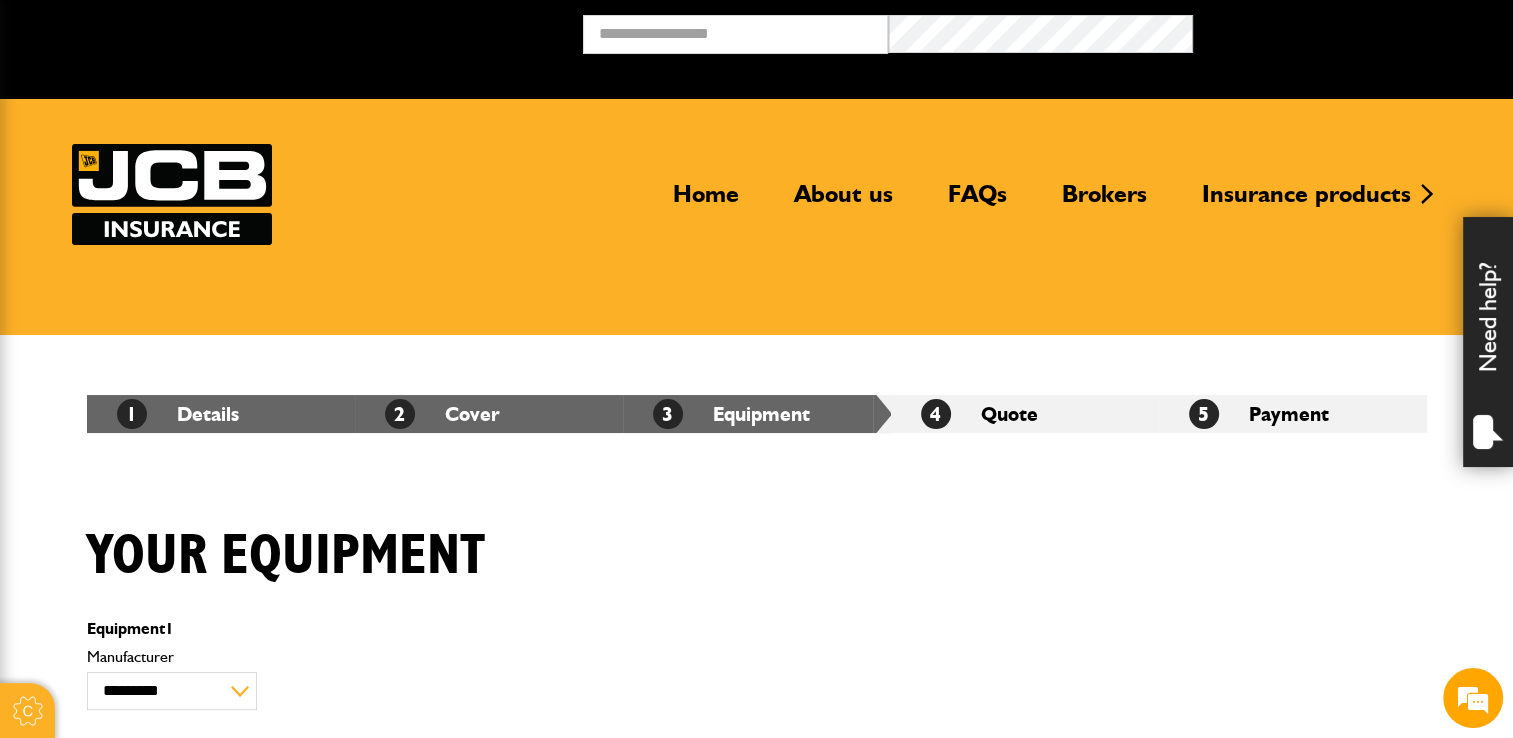 click on "**********" at bounding box center [528, 679] 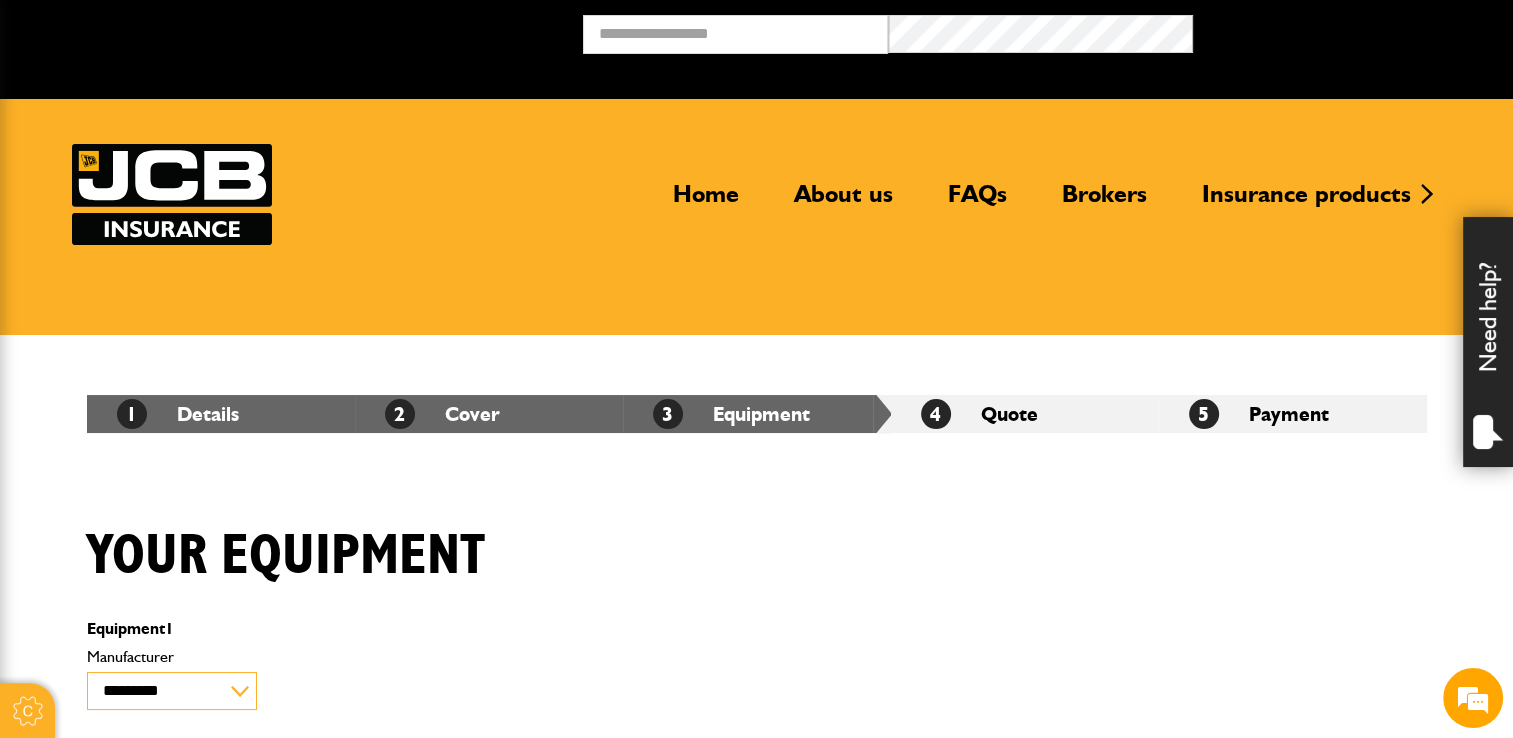 click on "**********" at bounding box center [172, 691] 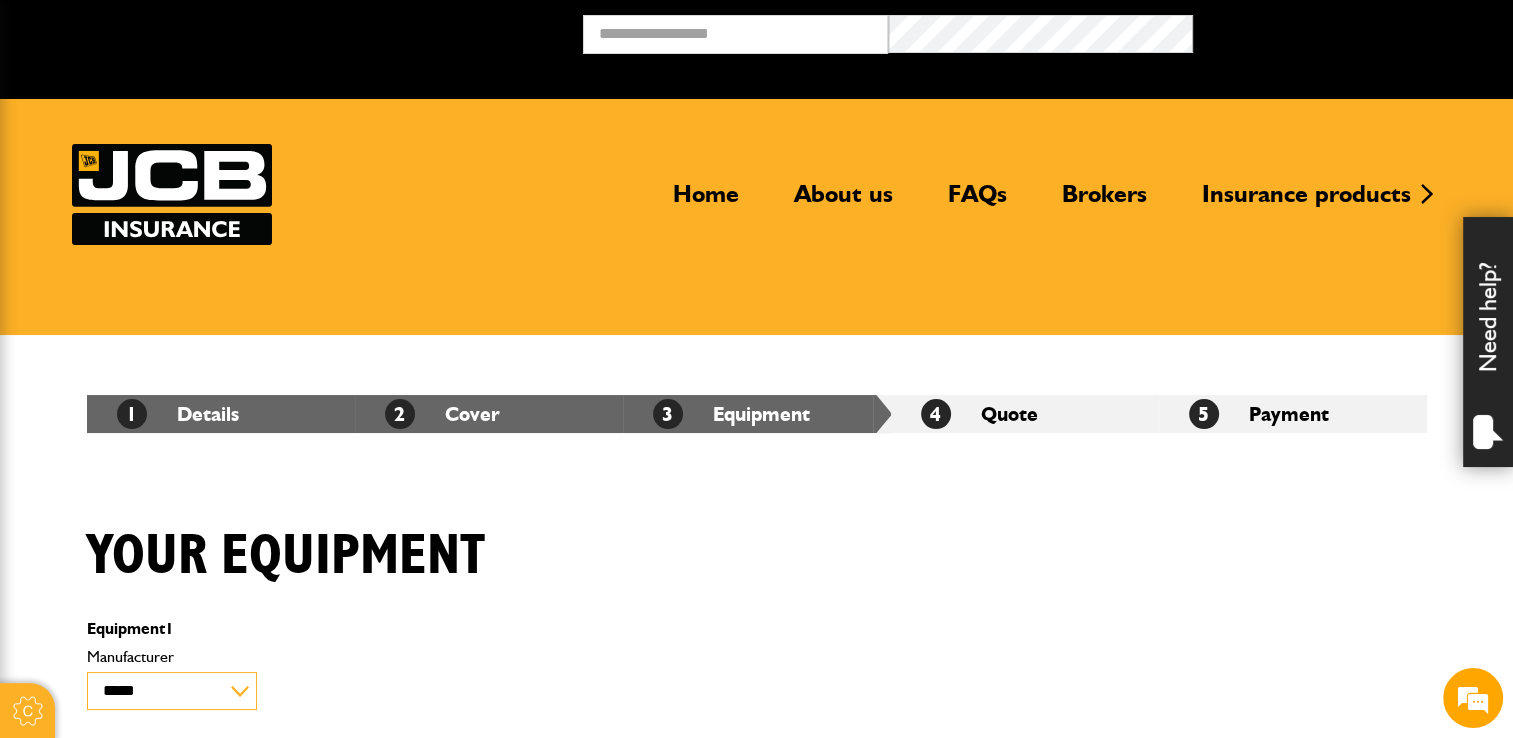 click on "**********" at bounding box center (172, 691) 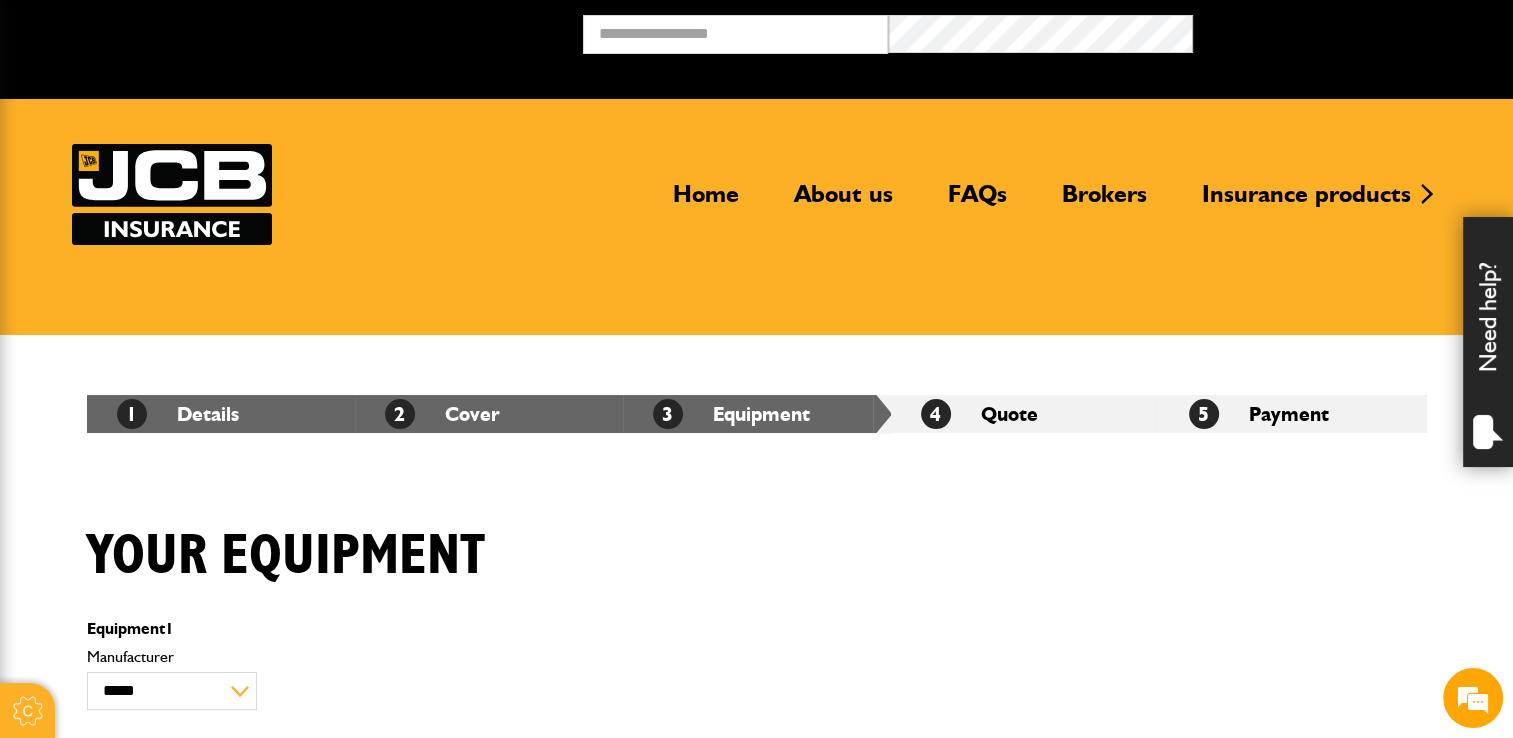 click on "Cookie Options You can control which cookies we use with the form below. Please see our  cookie policy  for more information. Allow all Essential These cookies are needed for essential functions. They can't be switched off and they don't store any of your information. Analytics These cookies gather anonymous usage information and they don't store any of your information. Switching off these cookies will mean we can't gather information to improve your experience of using our site. Functional These cookies enable basic functionality. Switching off these cookies will mean that areas of our website can't work properly. Advertising These cookies help us to learn what you're interested in so we can show you relevant adverts. Switching off these cookies will mean we can't show you any personalised adverts. Personalisation These cookies help us to learn what you're interested in so we can show you relevant content while you use our site. Save preferences
Broker Login" at bounding box center [756, 951] 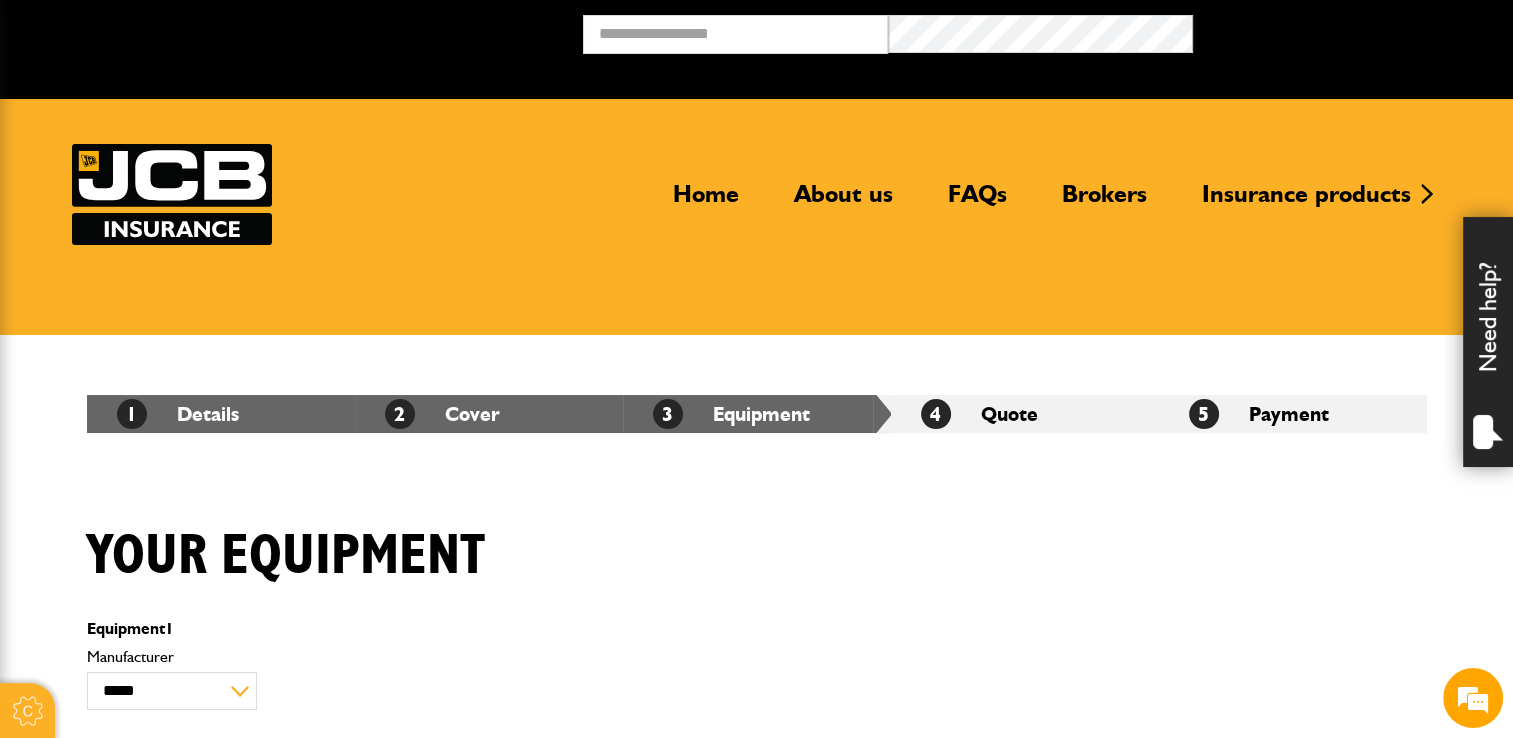 scroll, scrollTop: 0, scrollLeft: 0, axis: both 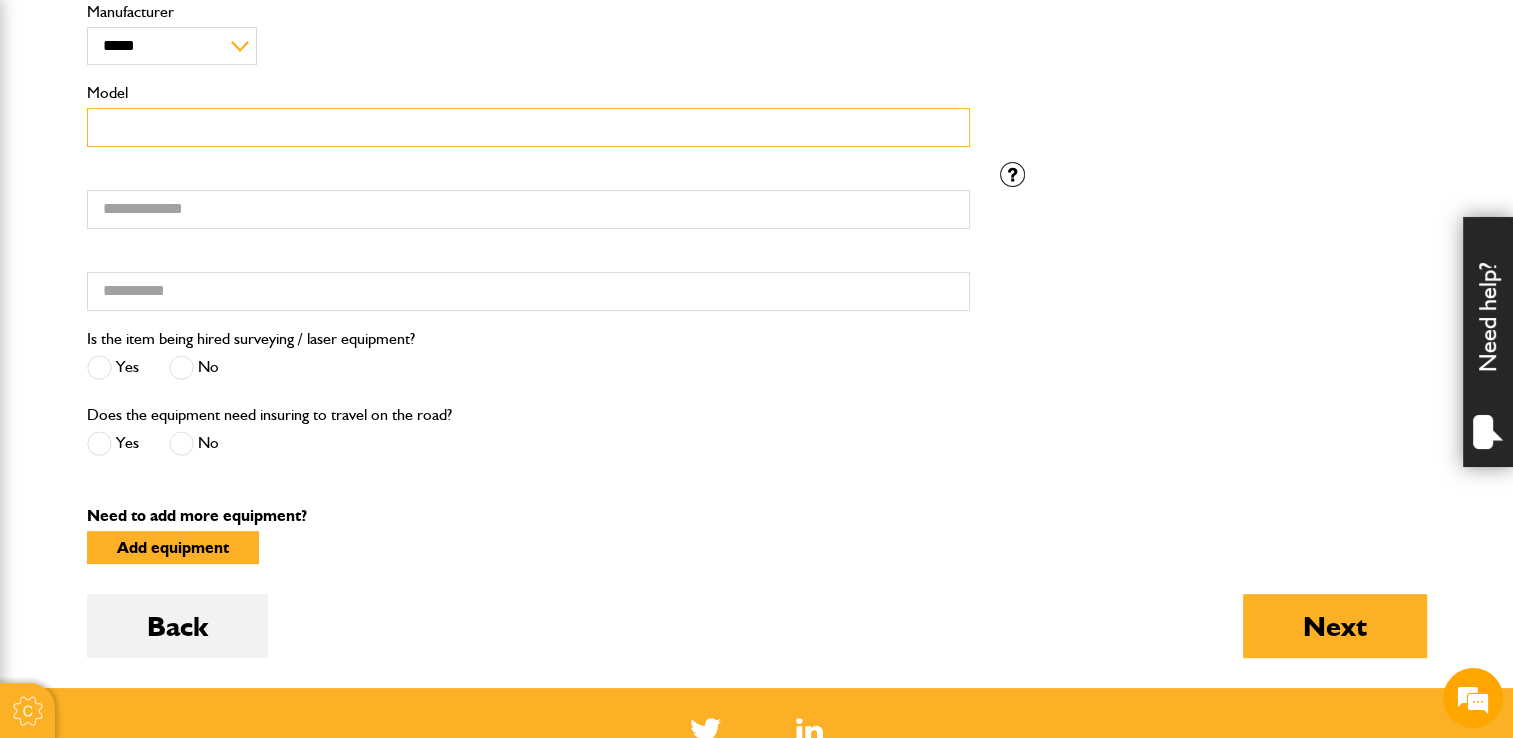 click on "Model" at bounding box center [528, 127] 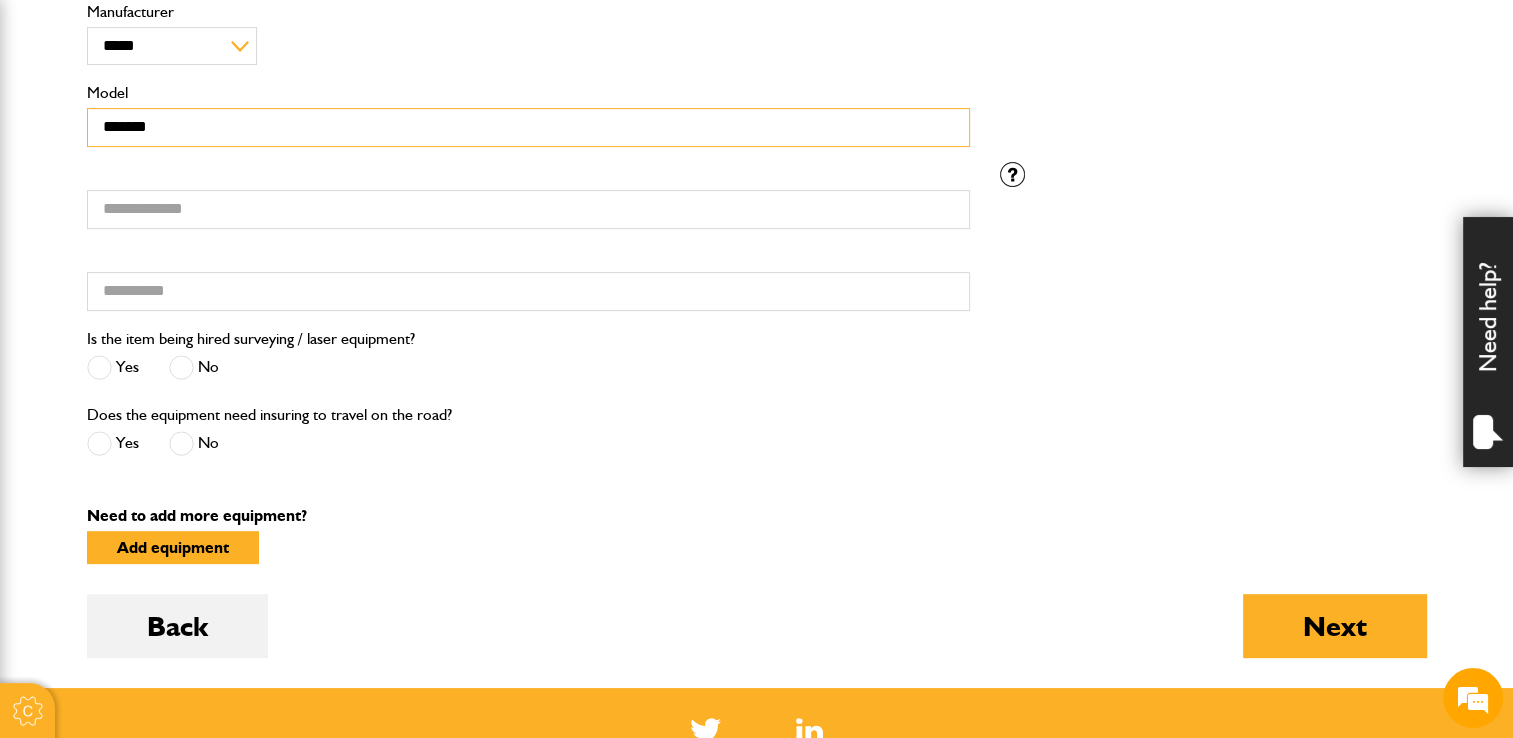 type on "*******" 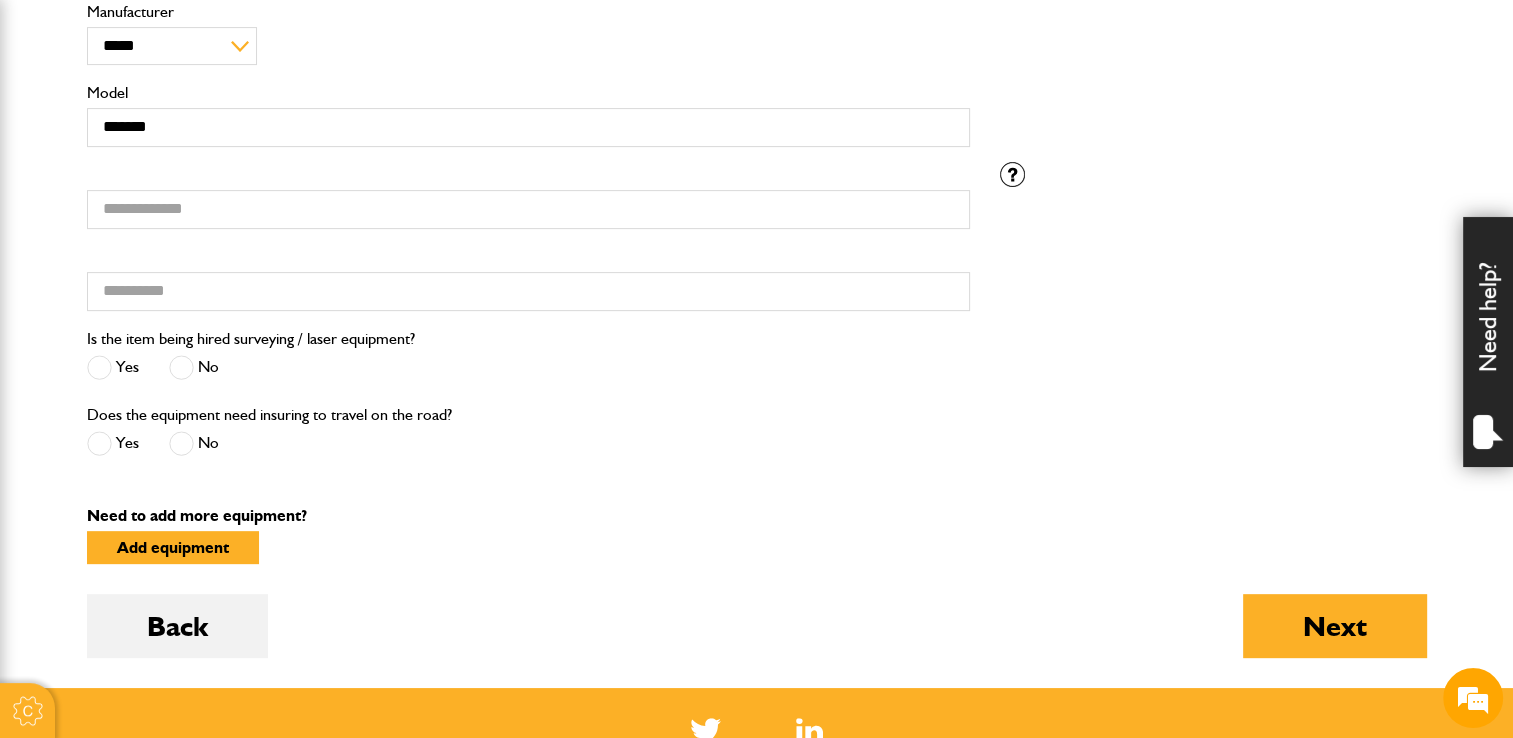 click at bounding box center (181, 367) 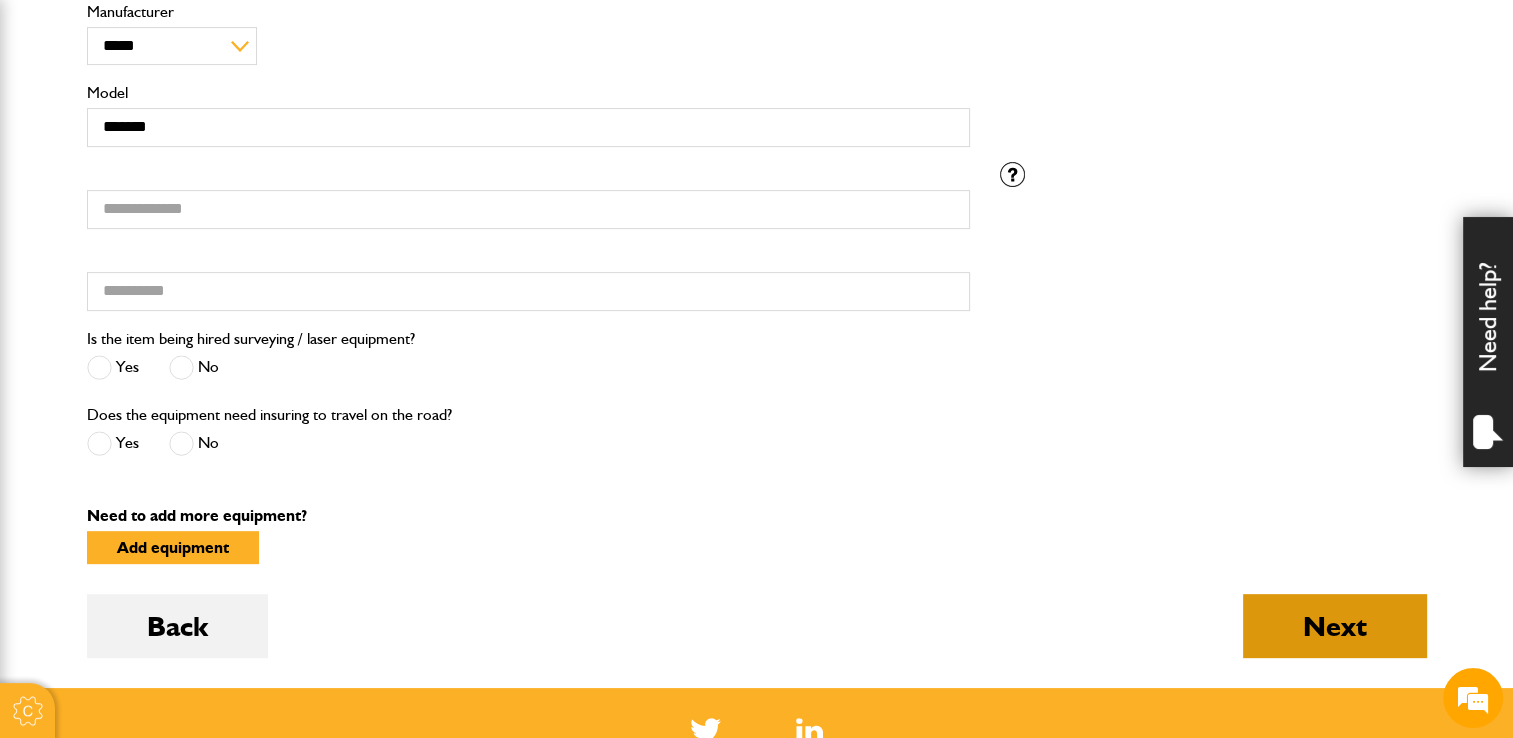 click on "Next" at bounding box center [1335, 626] 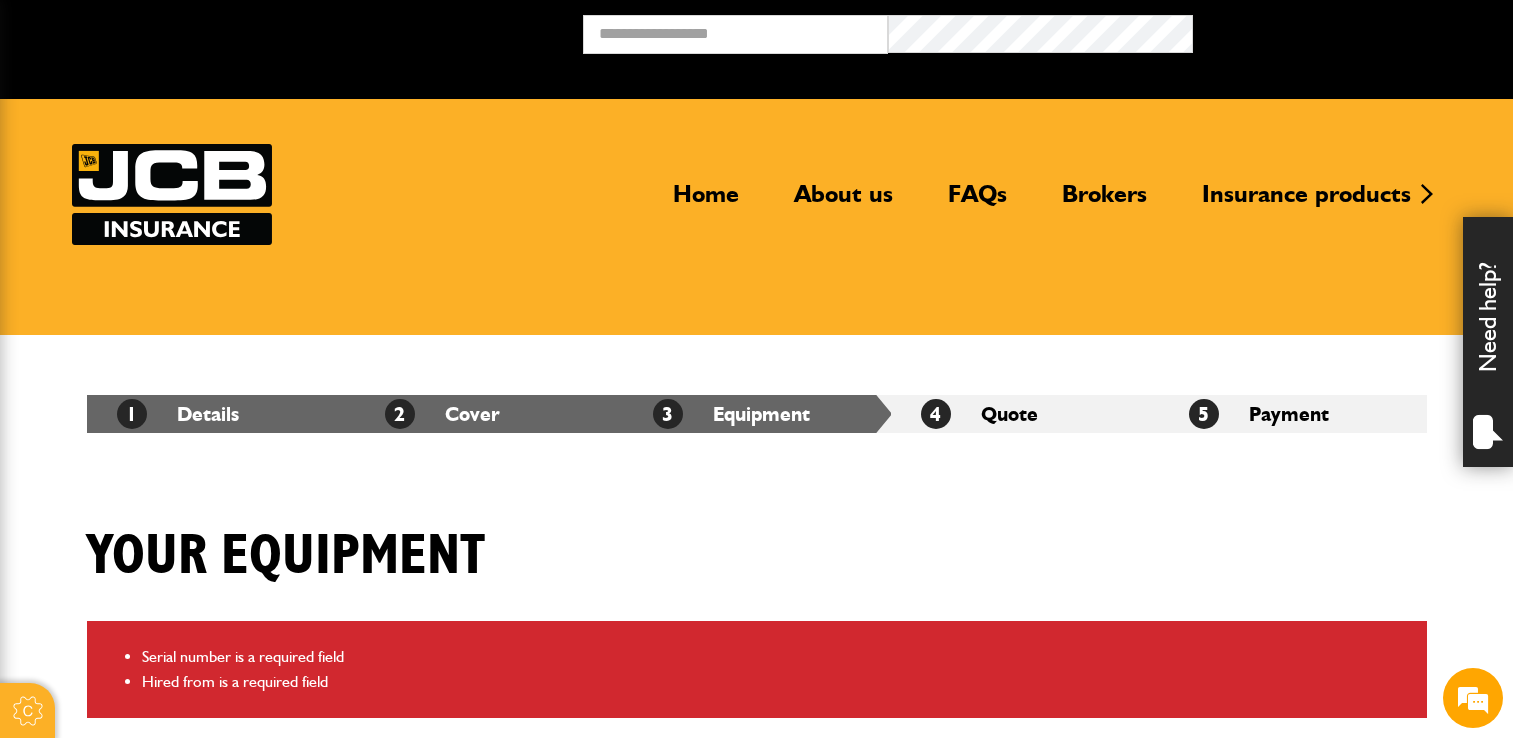 scroll, scrollTop: 0, scrollLeft: 0, axis: both 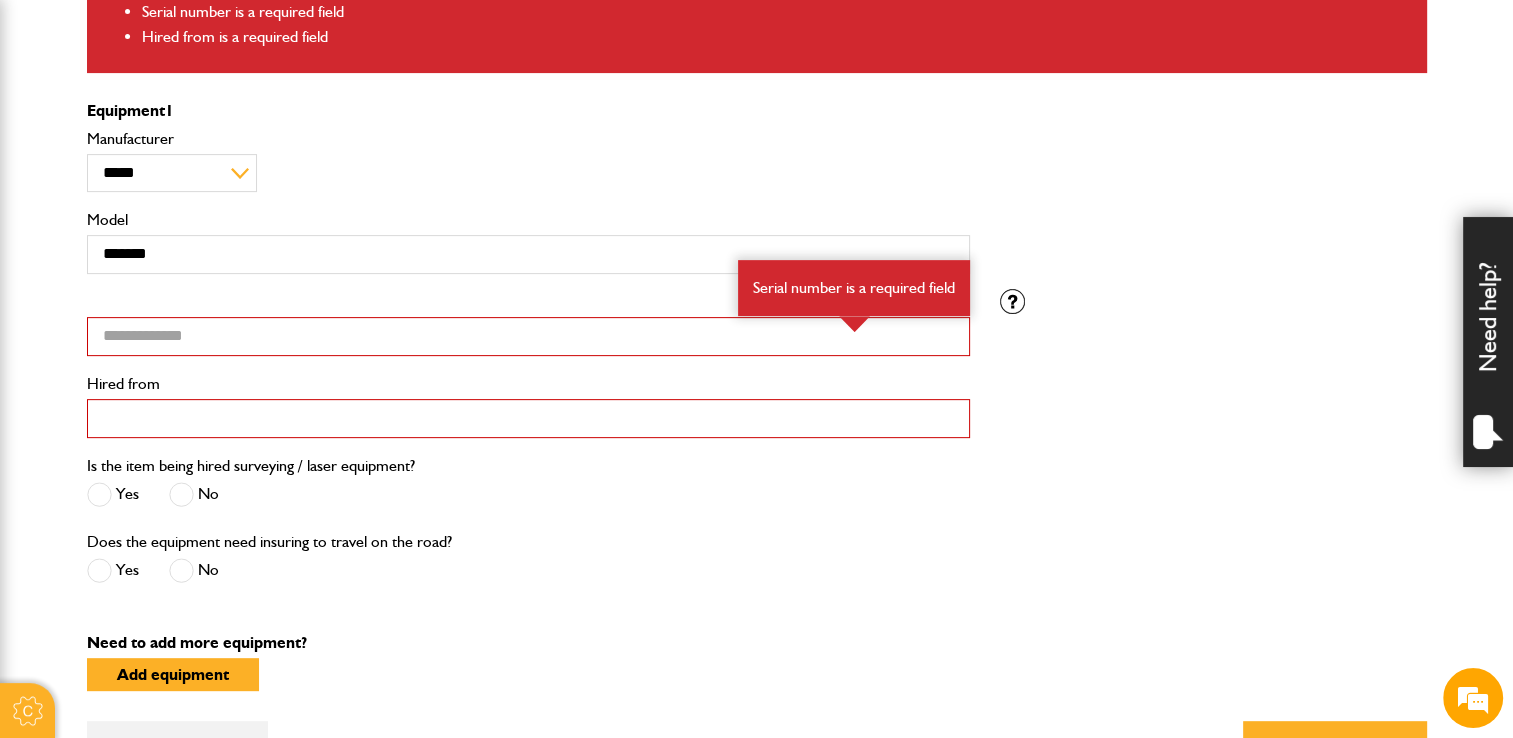 click on "Hired from" at bounding box center (528, 418) 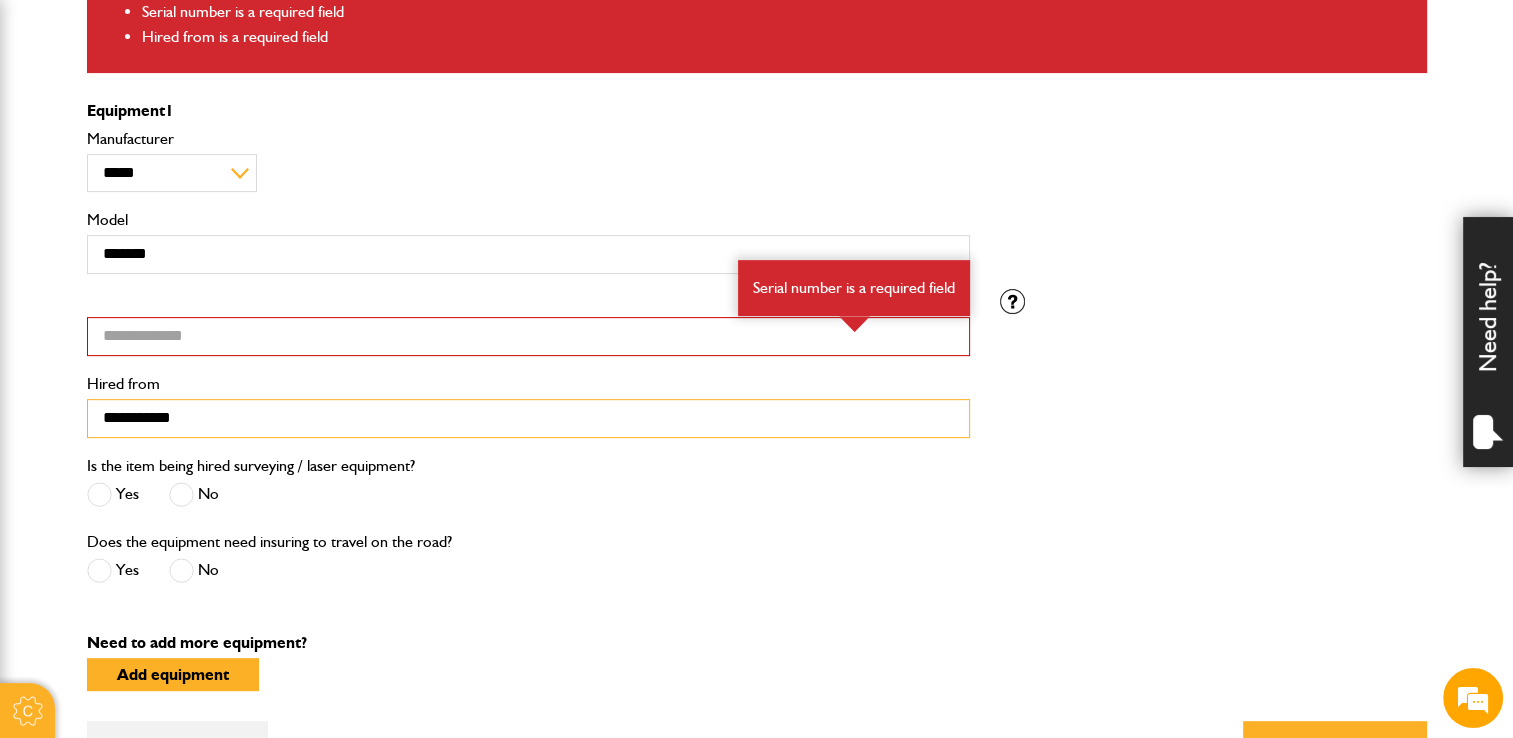 scroll, scrollTop: 0, scrollLeft: 0, axis: both 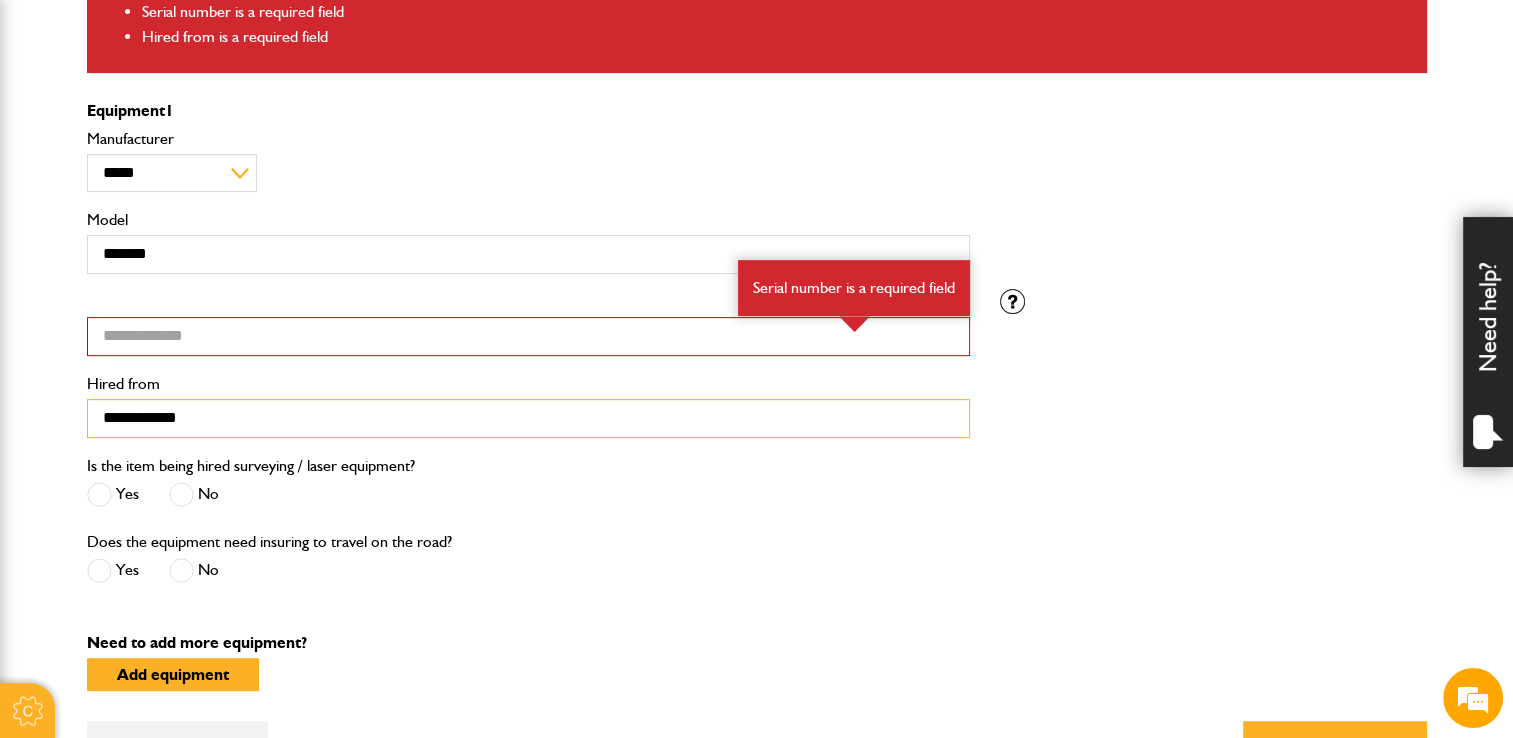 click on "**********" at bounding box center [528, 418] 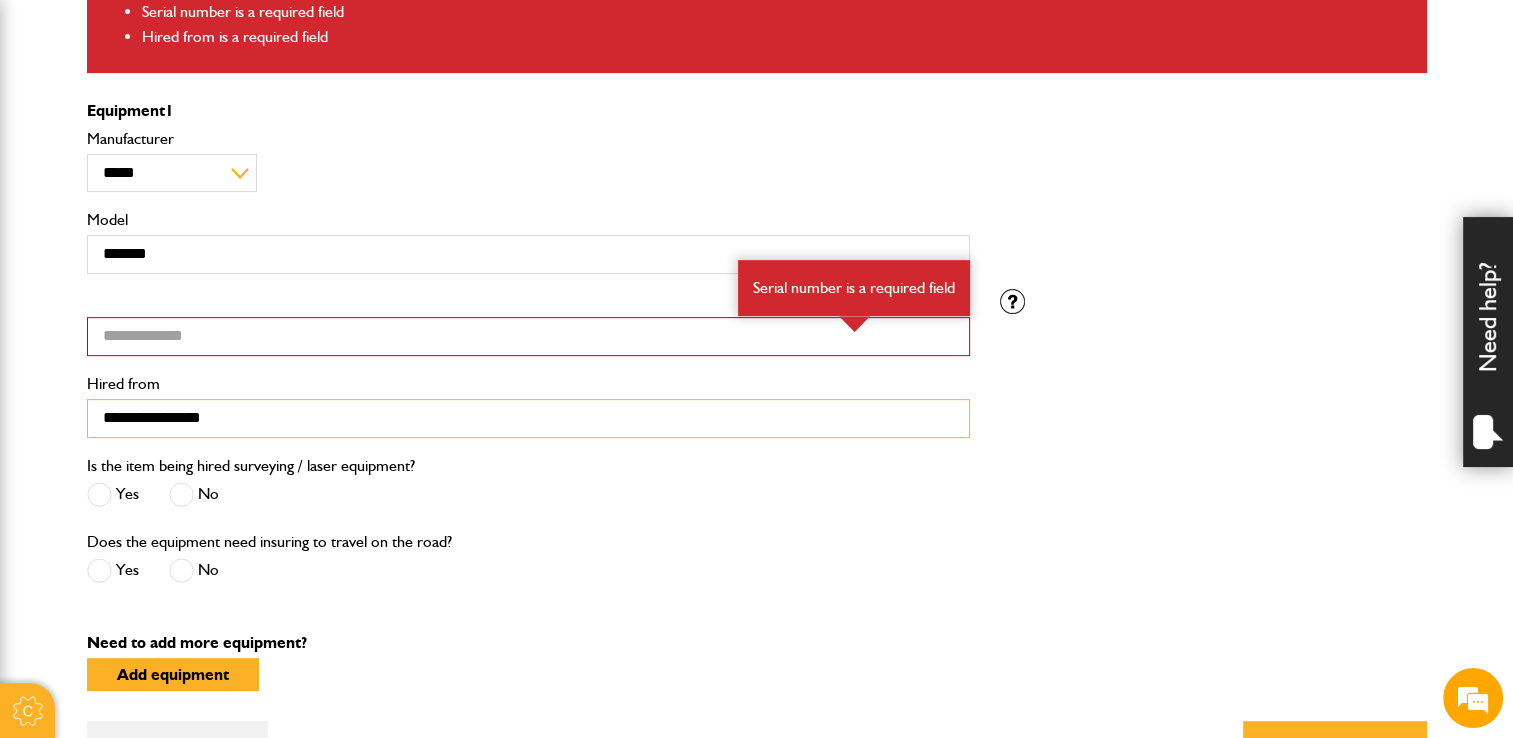 type on "**********" 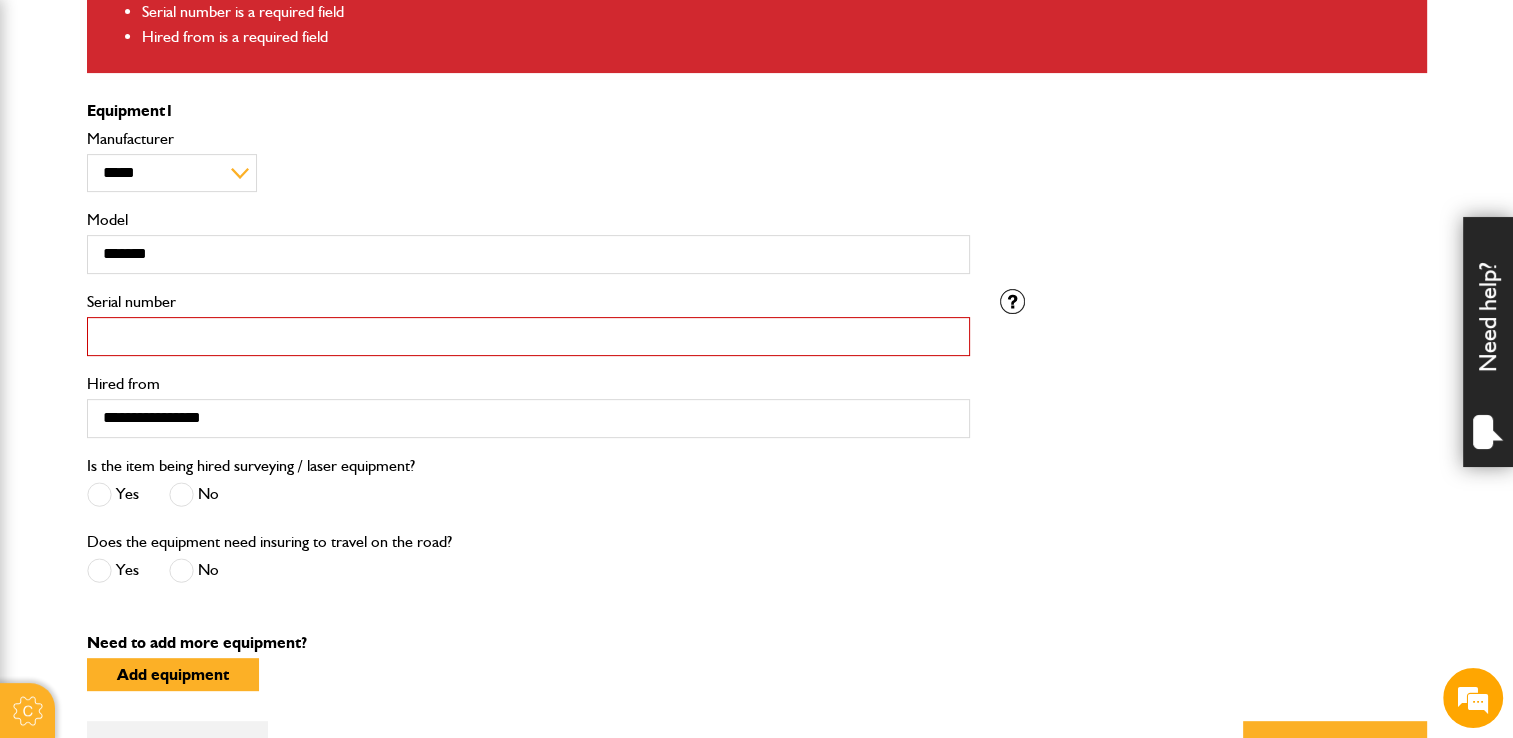 click on "Serial number" at bounding box center (528, 336) 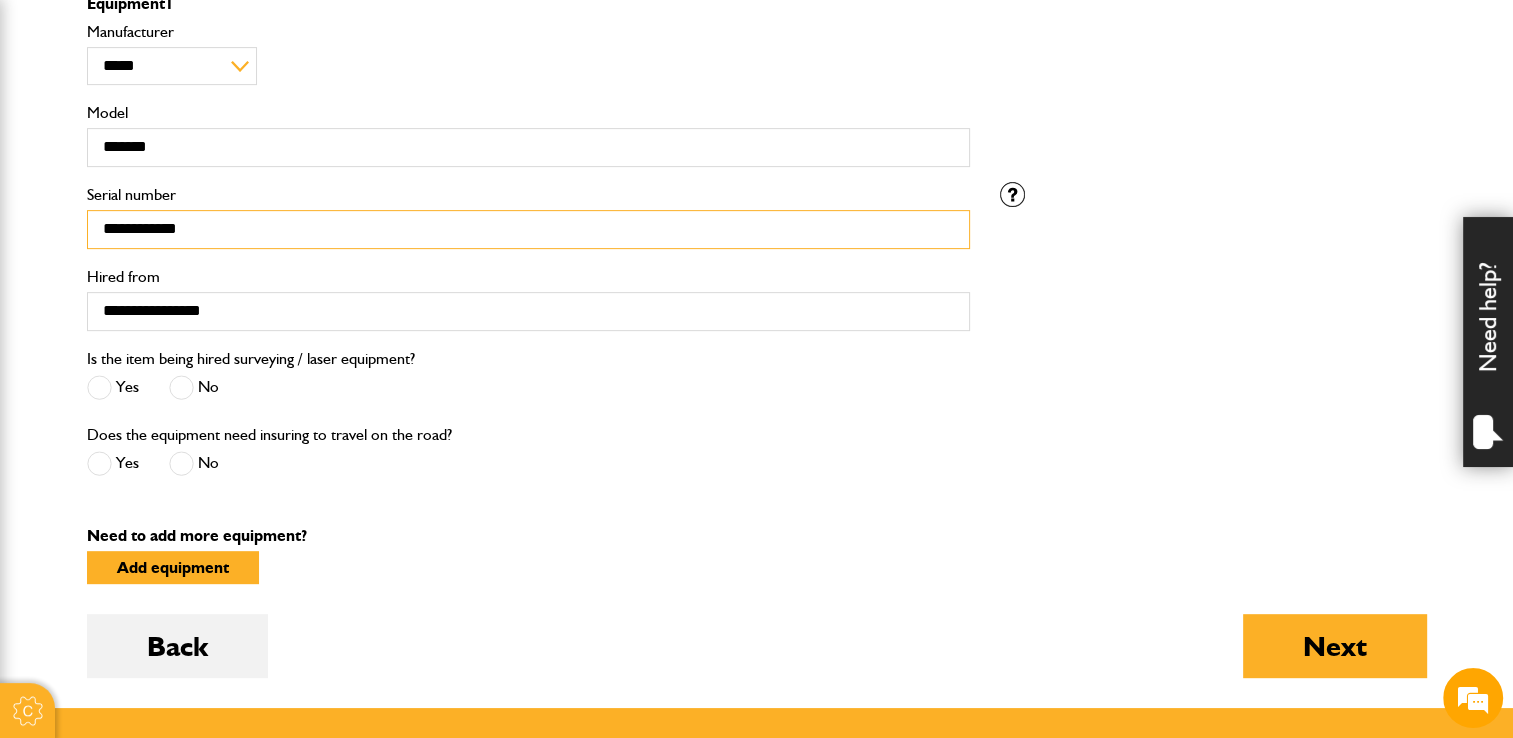 scroll, scrollTop: 765, scrollLeft: 0, axis: vertical 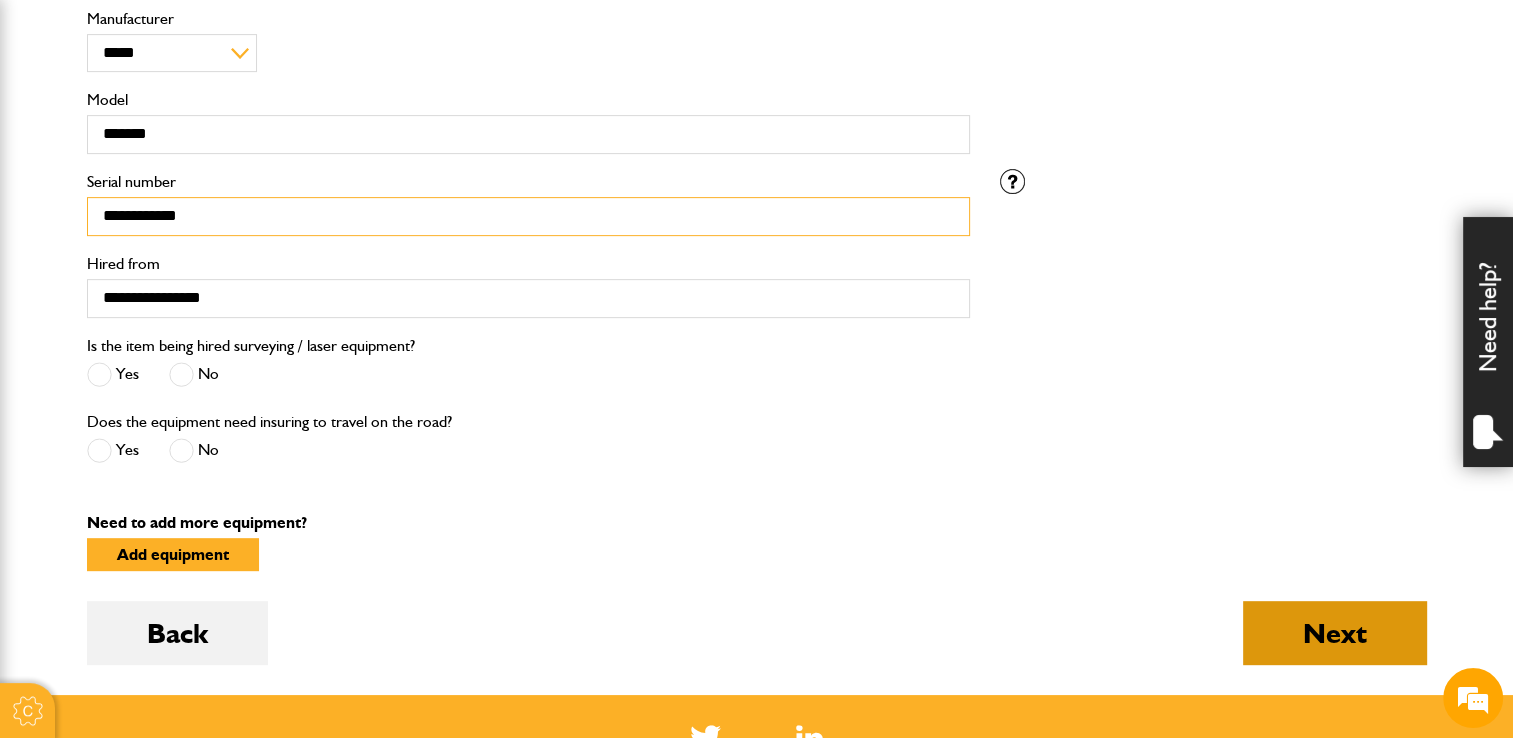 type on "**********" 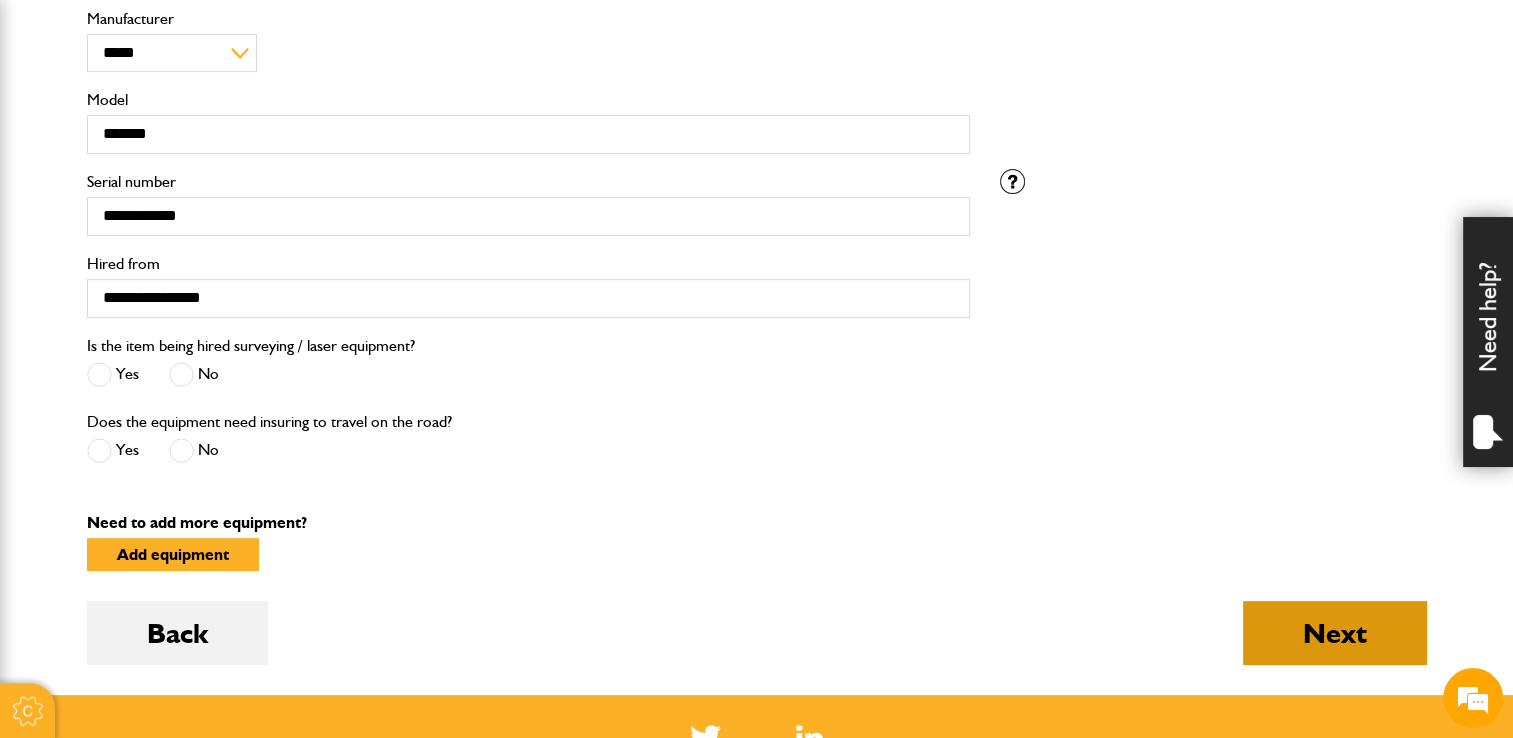 click on "Next" at bounding box center [1335, 633] 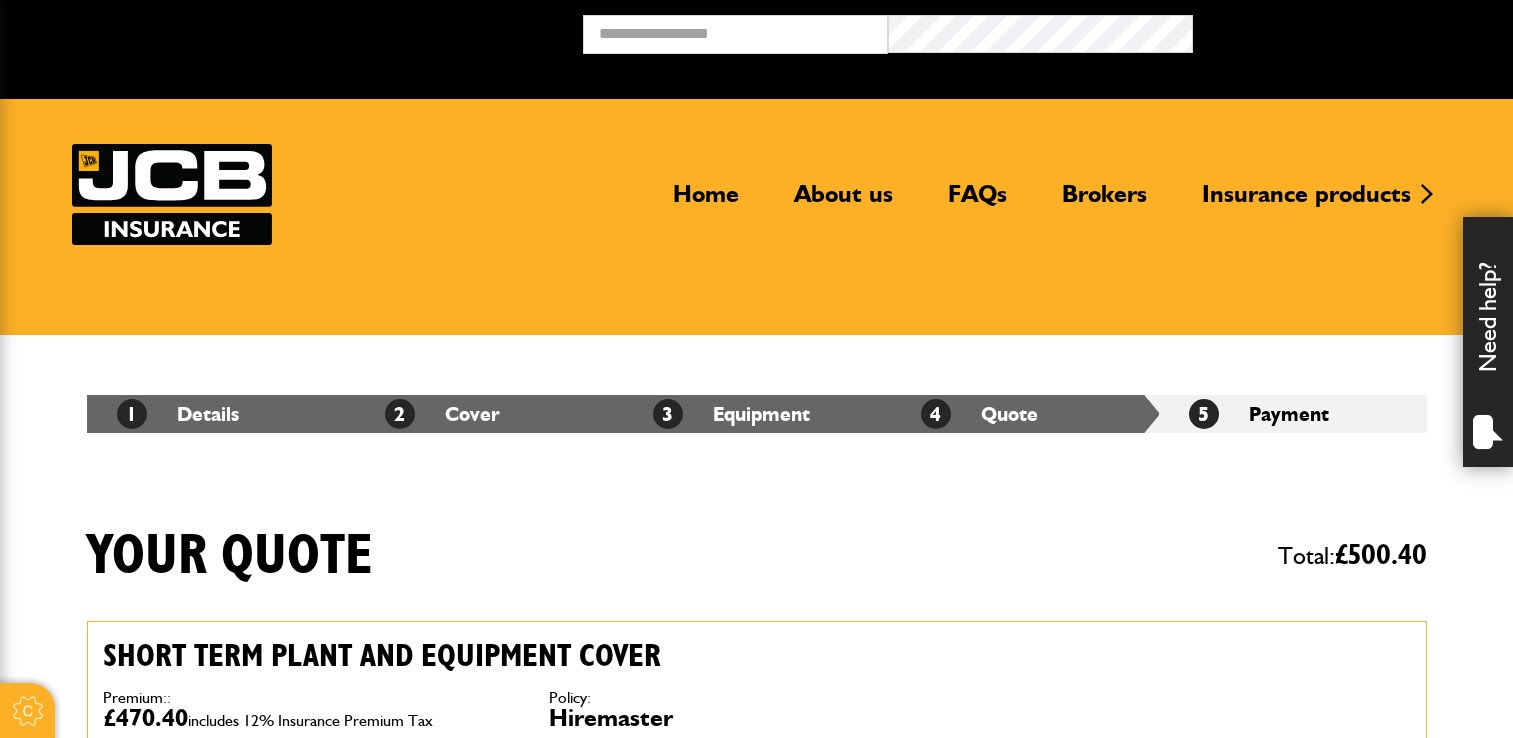 scroll, scrollTop: 0, scrollLeft: 0, axis: both 